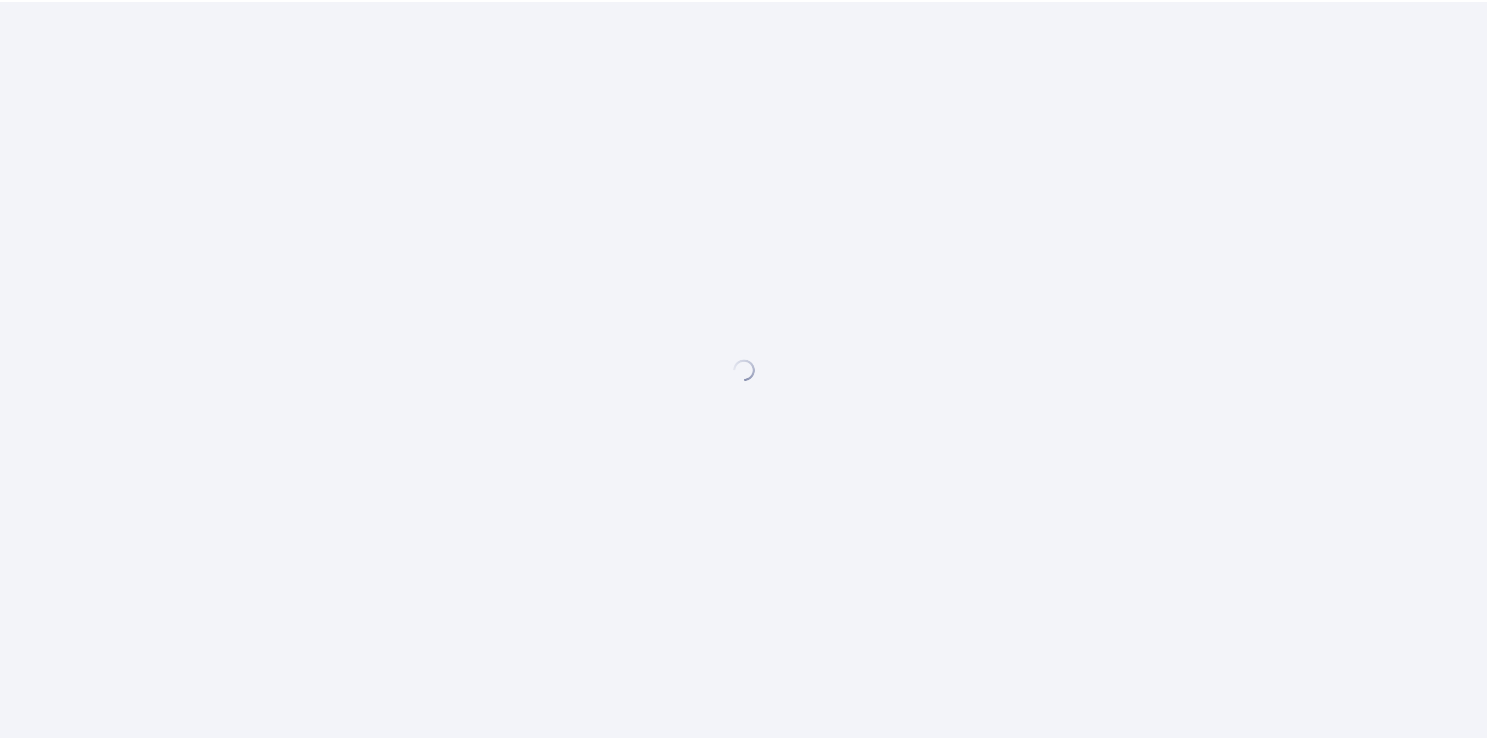 scroll, scrollTop: 0, scrollLeft: 0, axis: both 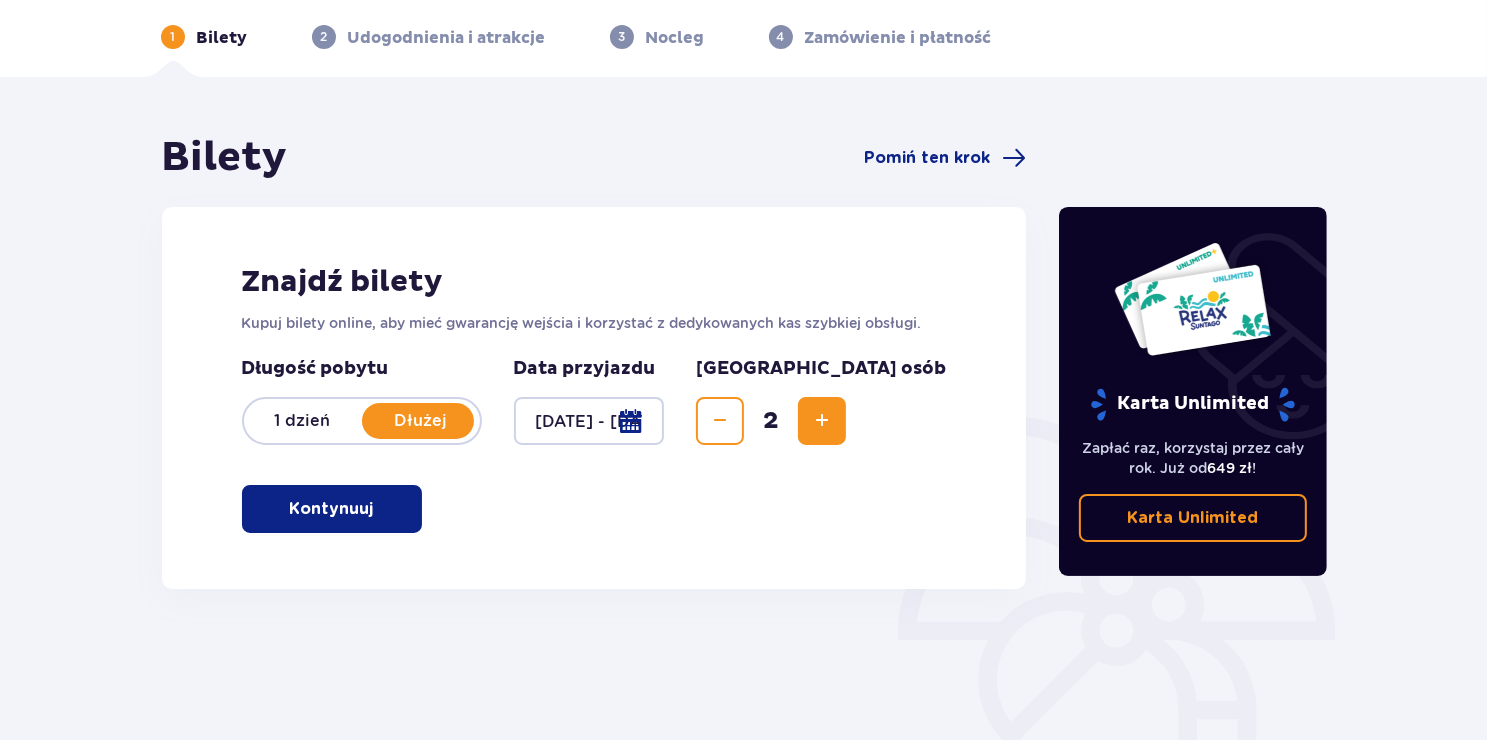 click at bounding box center [378, 509] 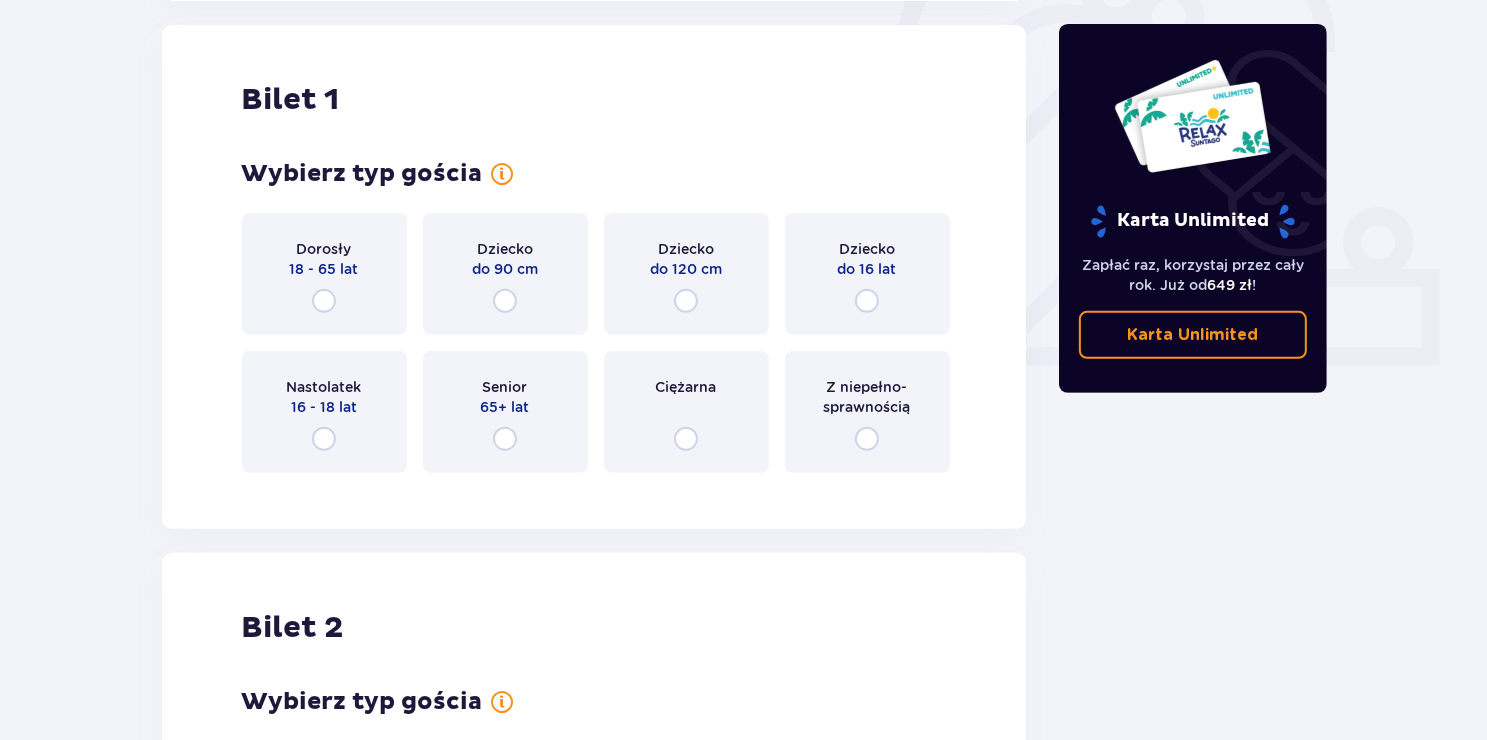 scroll, scrollTop: 668, scrollLeft: 0, axis: vertical 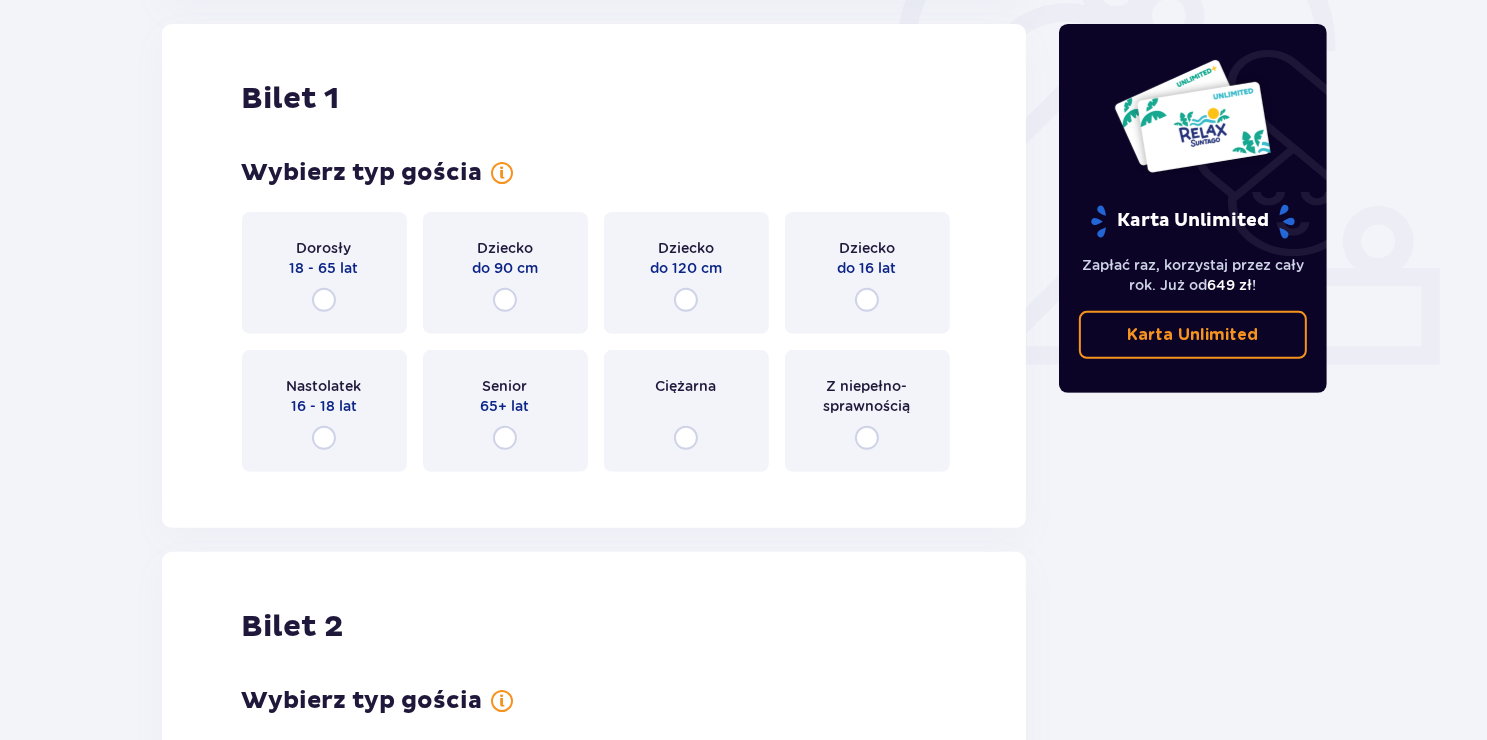 click on "Dorosły 18 - 65 lat" at bounding box center (324, 273) 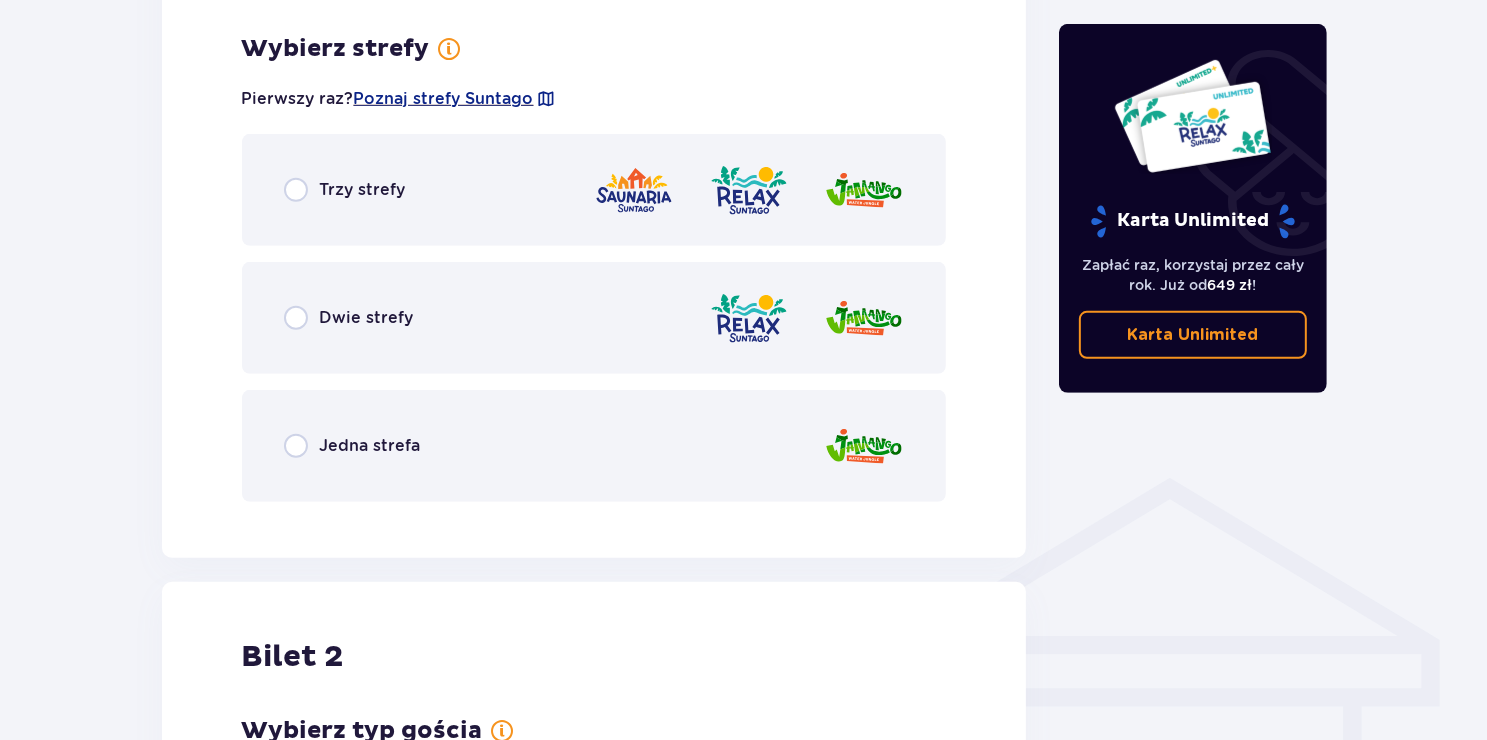 scroll, scrollTop: 1156, scrollLeft: 0, axis: vertical 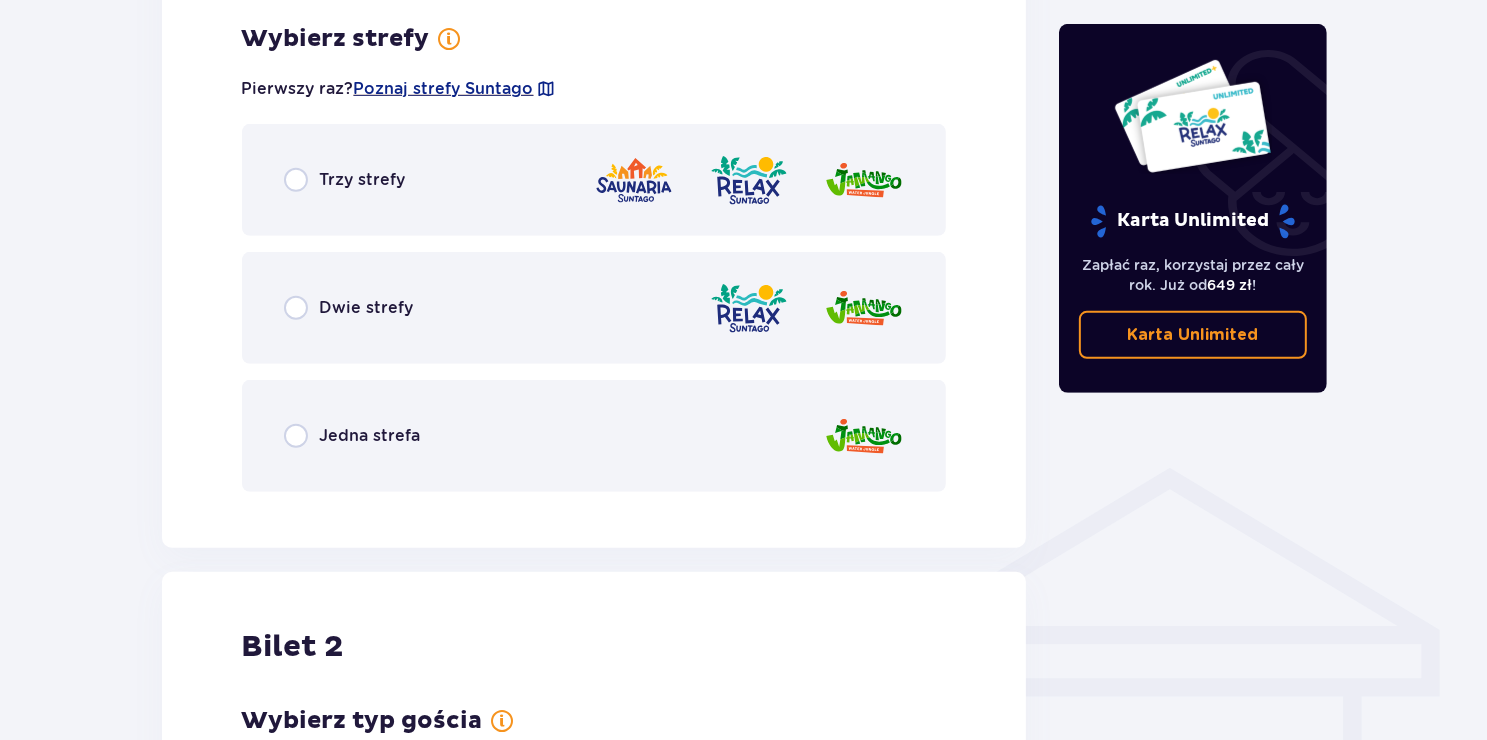 click on "Dwie strefy" at bounding box center [367, 308] 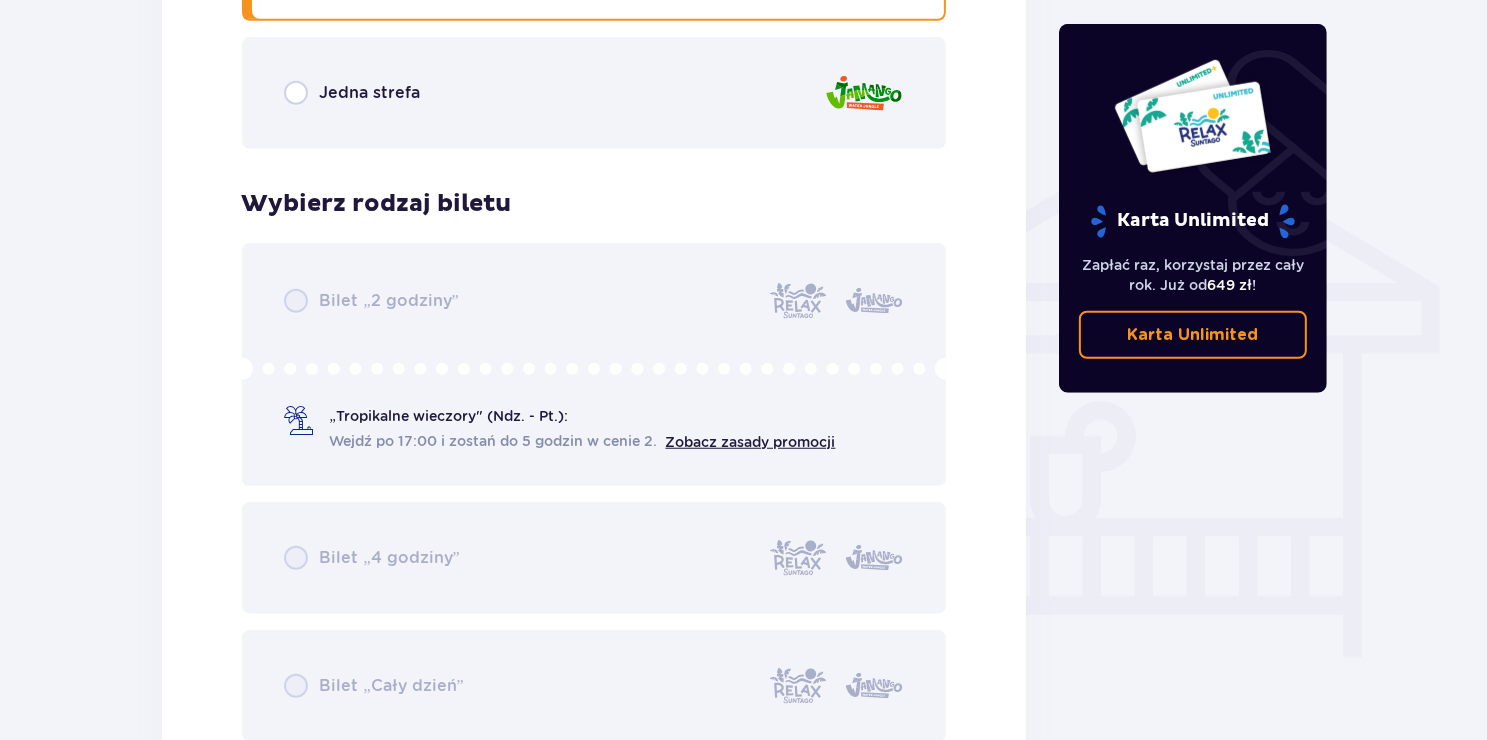 scroll, scrollTop: 1464, scrollLeft: 0, axis: vertical 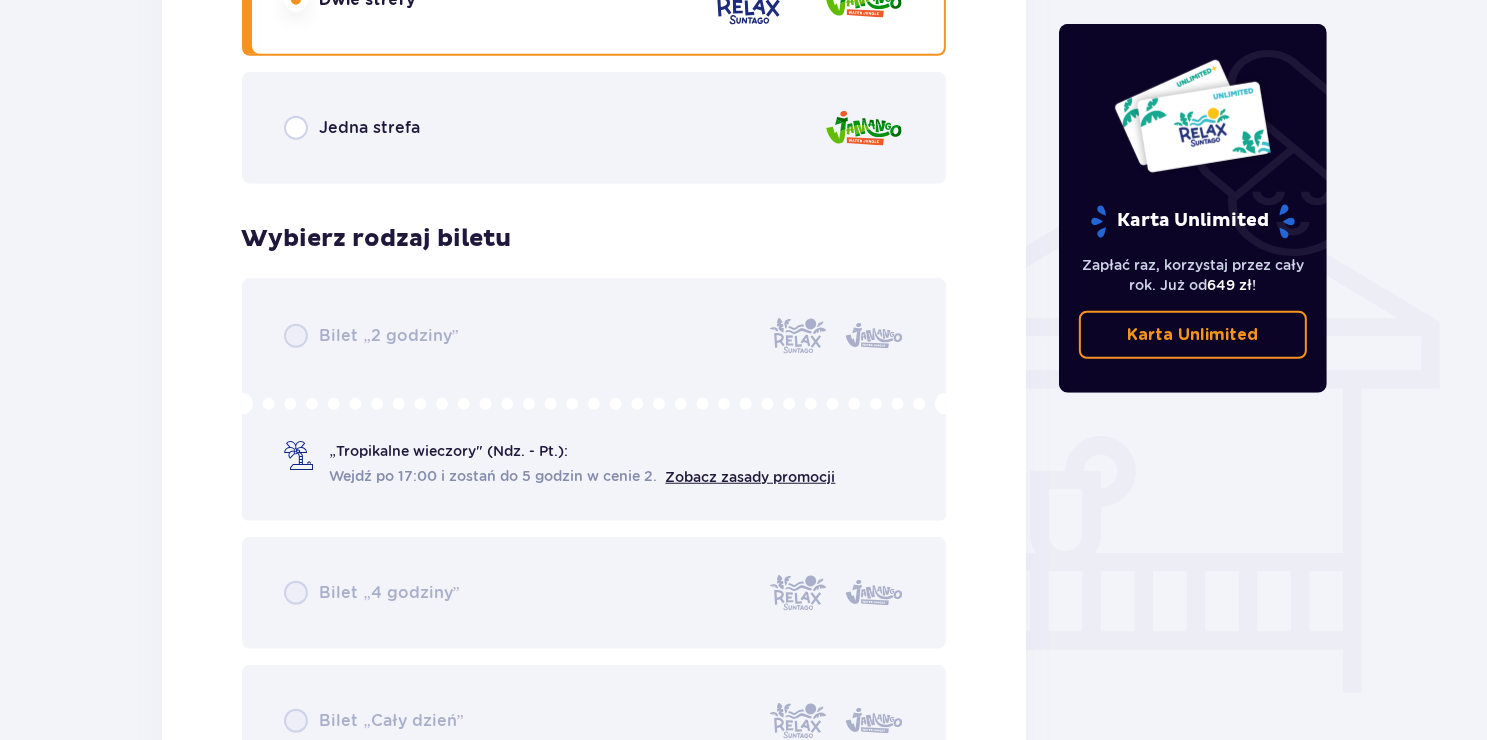 click on "Bilet „2 godziny” „Tropikalne wieczory" (Ndz. - Pt.): Wejdź po 17:00 i zostań do 5 godzin w cenie 2. Zobacz zasady promocji Bilet „4 godziny” Bilet „Cały dzień”" at bounding box center (594, 527) 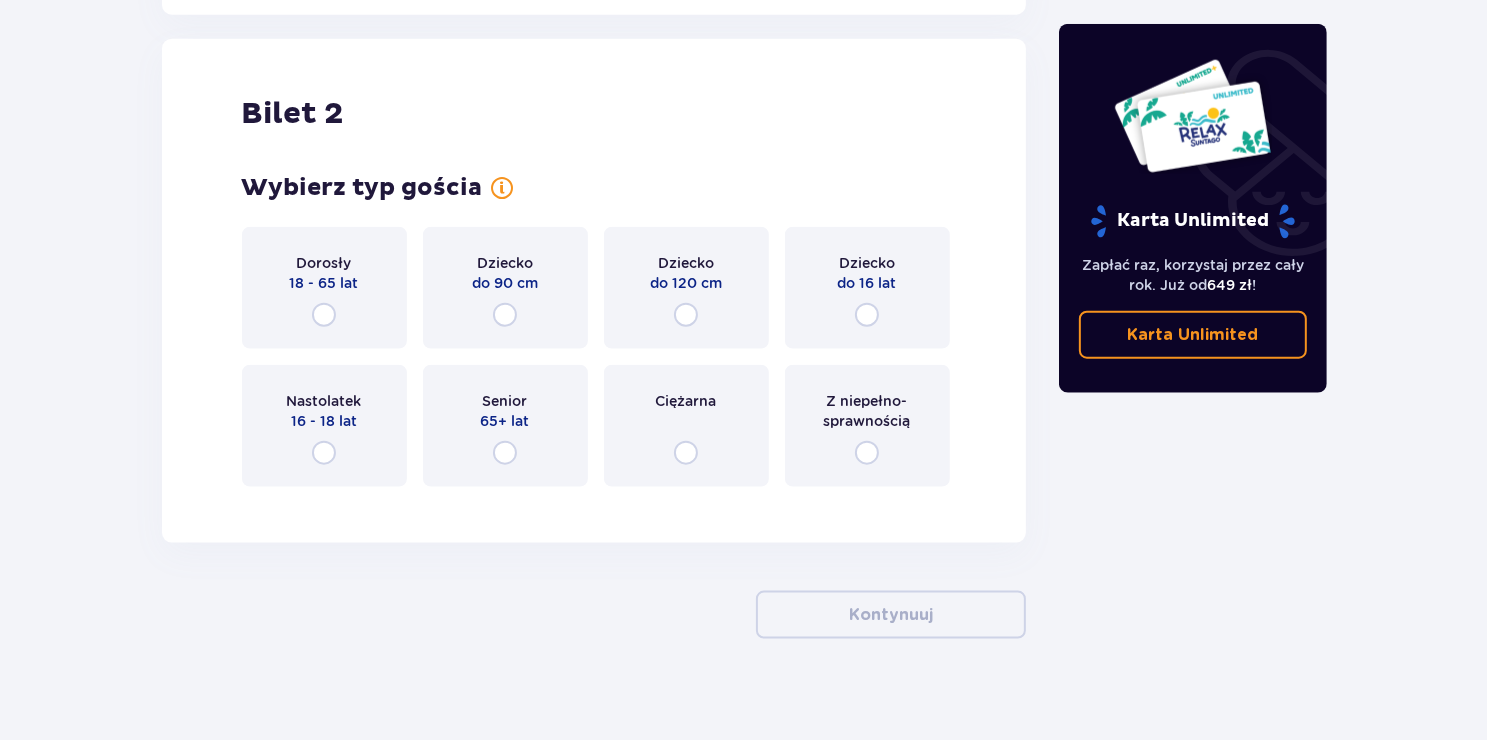 scroll, scrollTop: 2300, scrollLeft: 0, axis: vertical 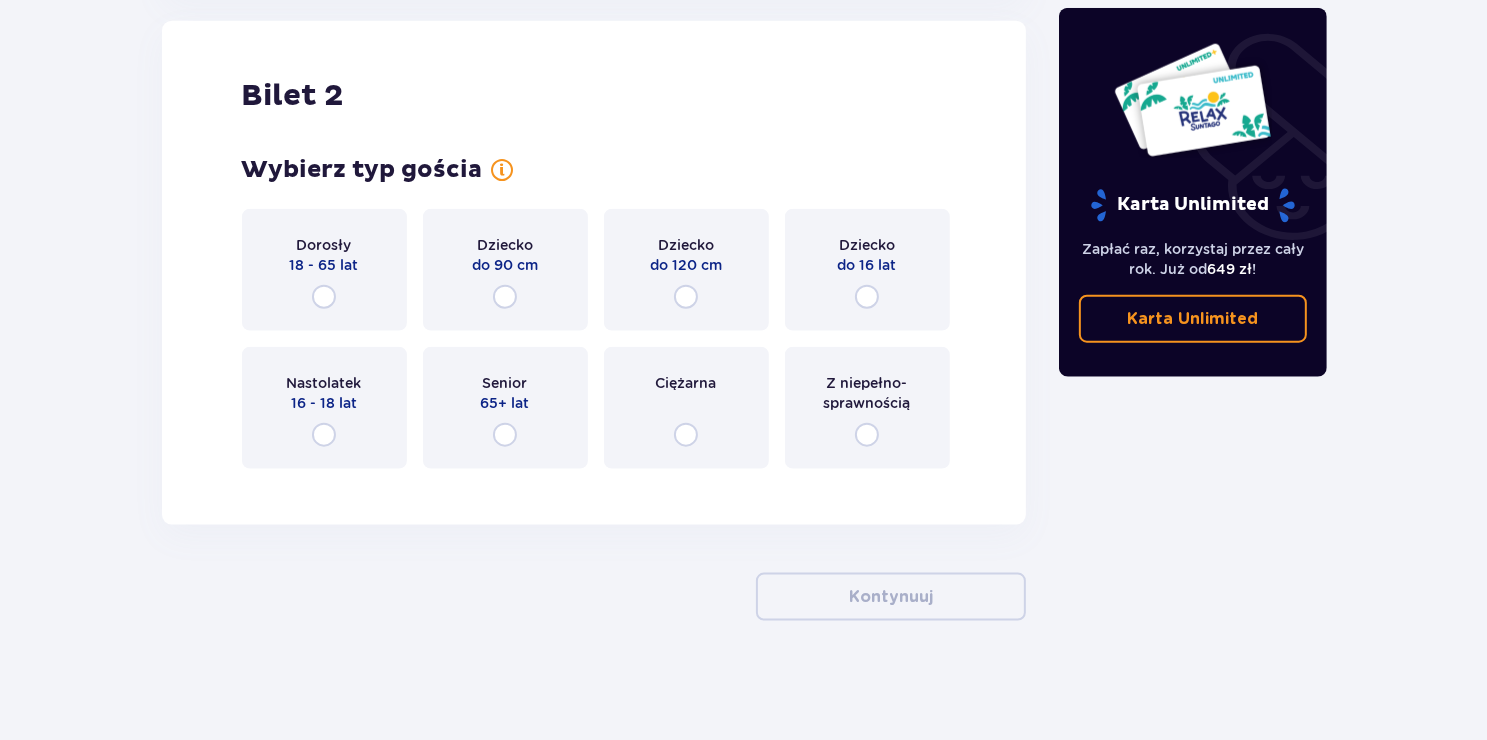 click on "Dorosły 18 - 65 lat" at bounding box center [324, 270] 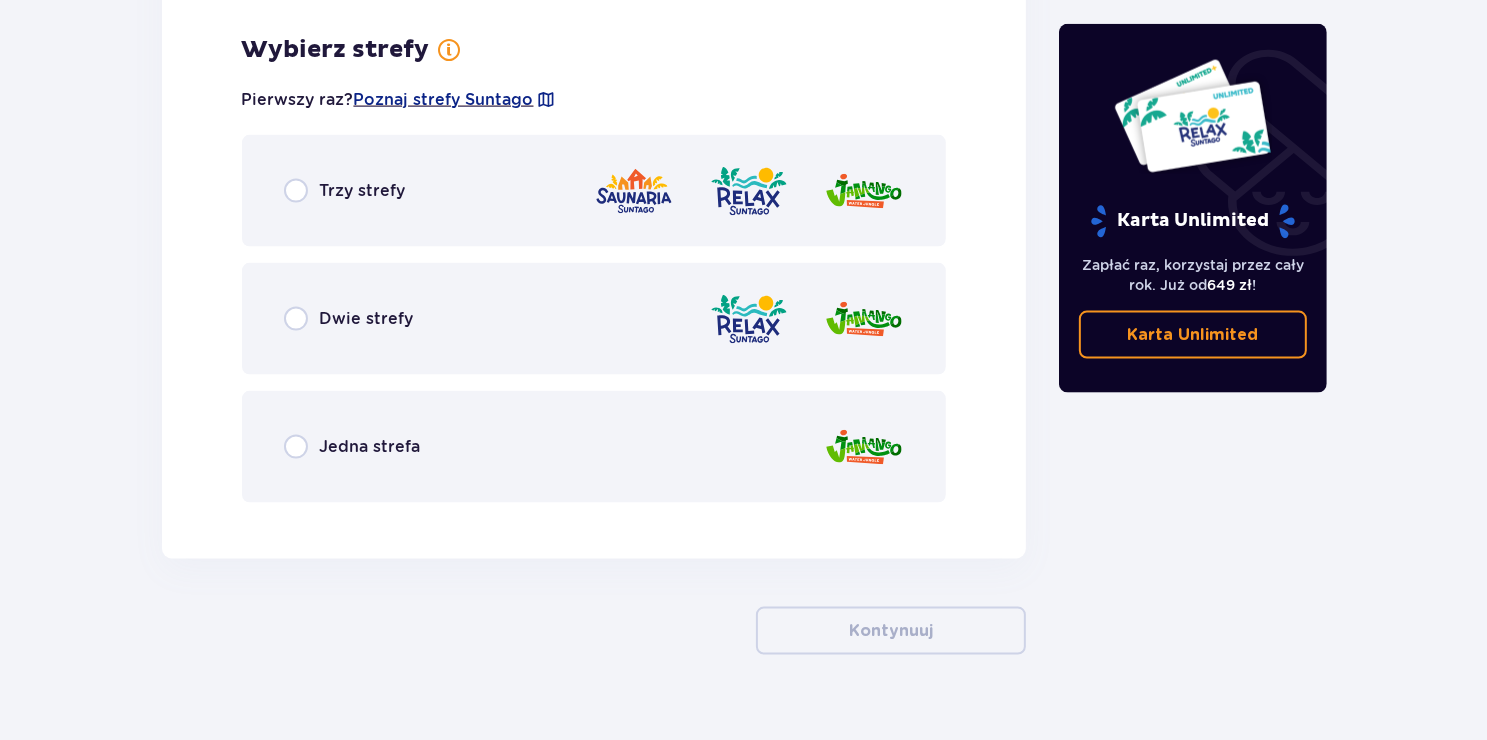 scroll, scrollTop: 2784, scrollLeft: 0, axis: vertical 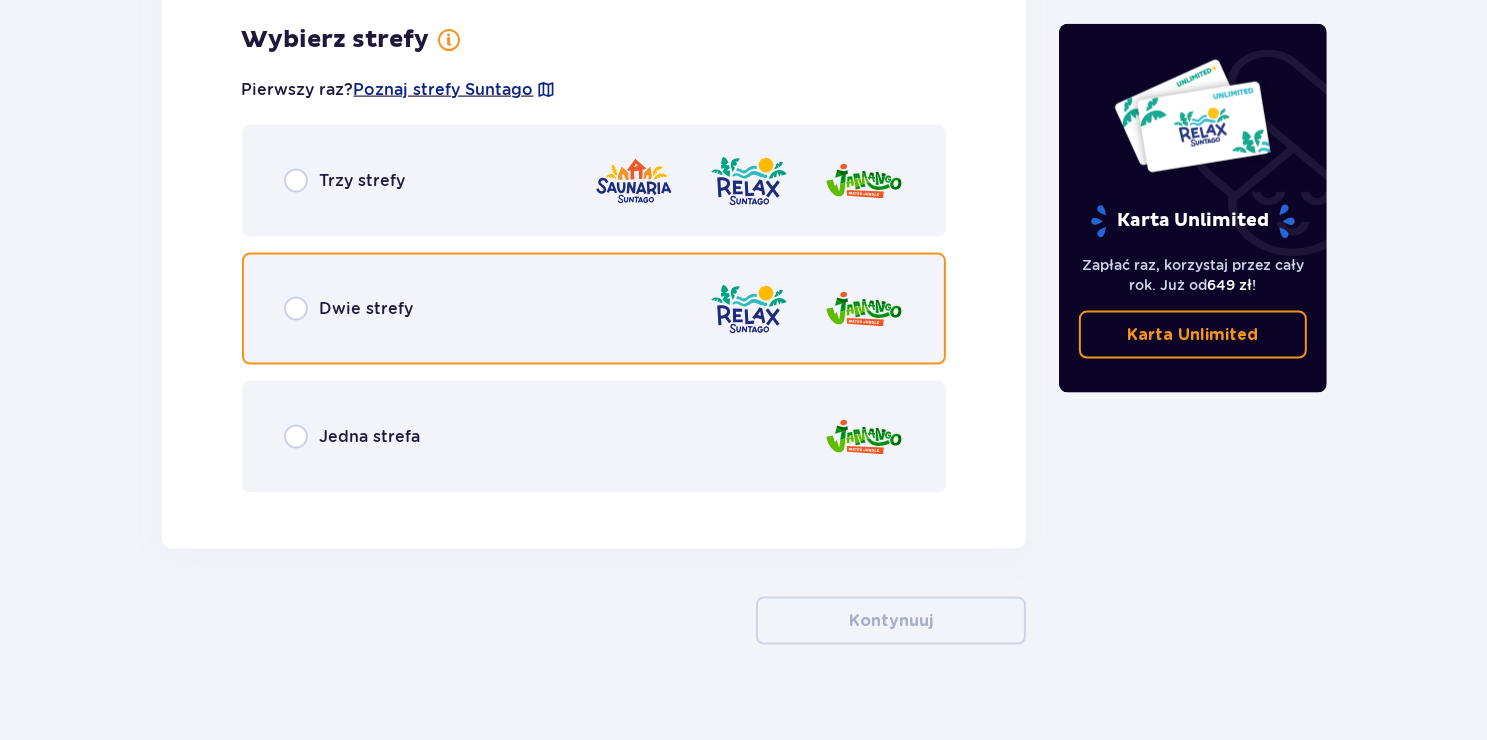 click at bounding box center [296, 309] 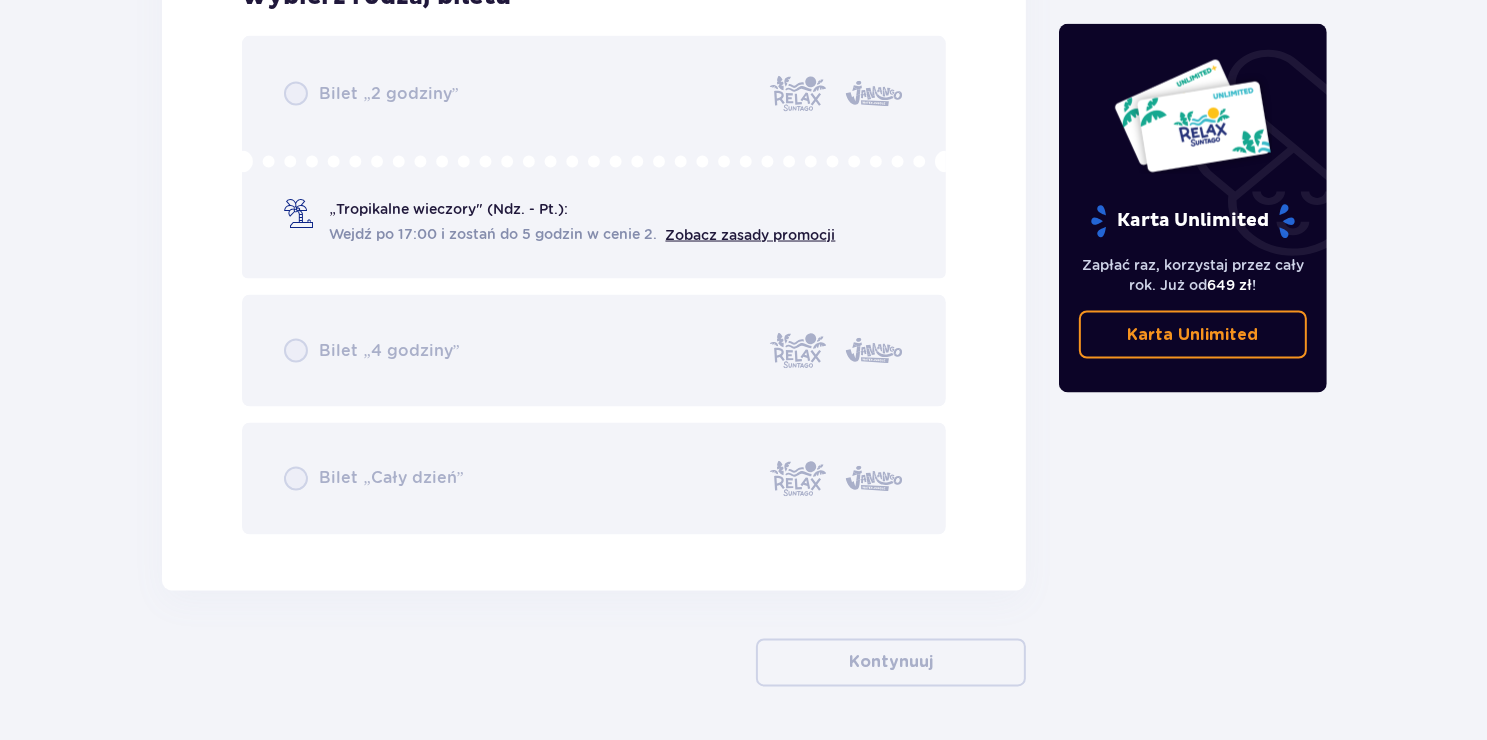 scroll, scrollTop: 3300, scrollLeft: 0, axis: vertical 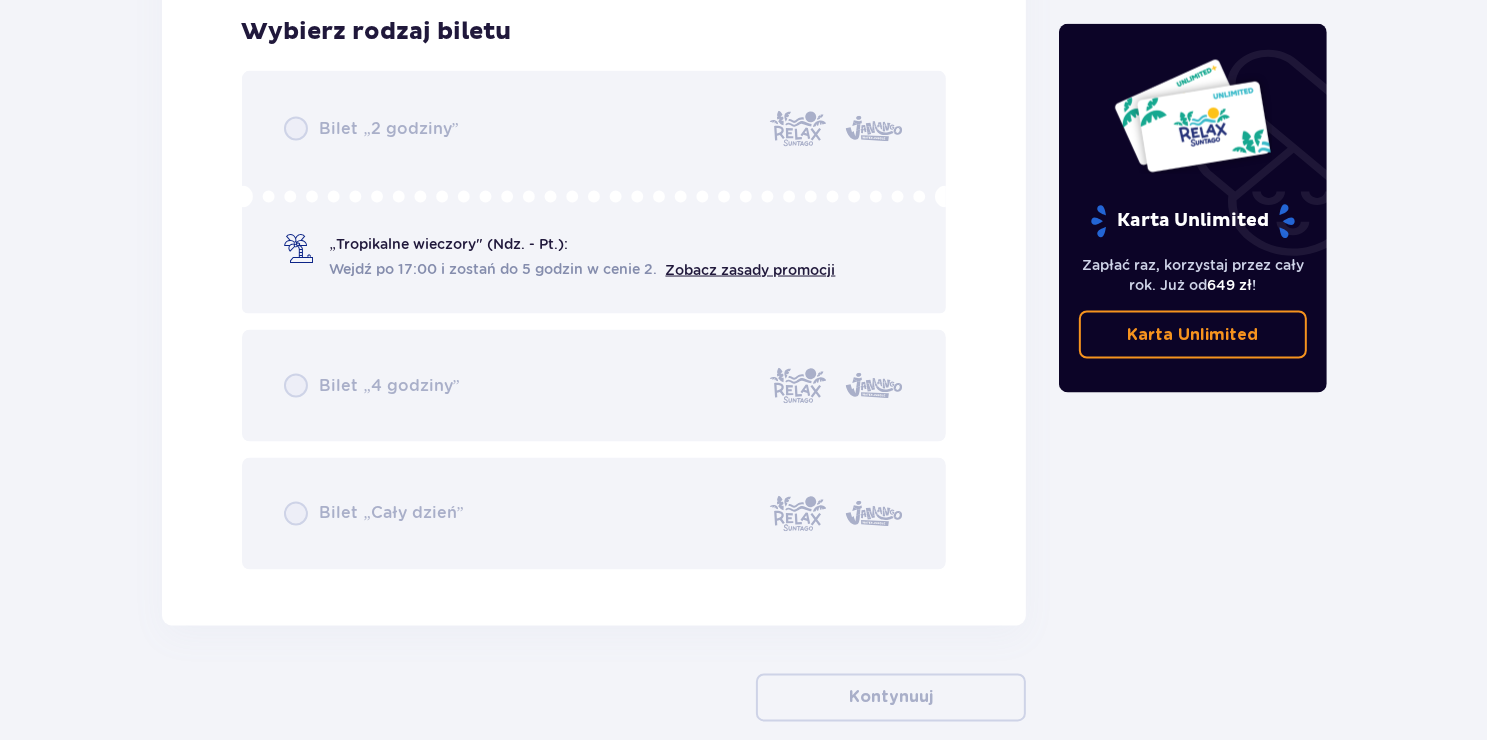 click on "Bilet „2 godziny” „Tropikalne wieczory" (Ndz. - Pt.): Wejdź po 17:00 i zostań do 5 godzin w cenie 2. Zobacz zasady promocji Bilet „4 godziny” Bilet „Cały dzień”" at bounding box center [594, 320] 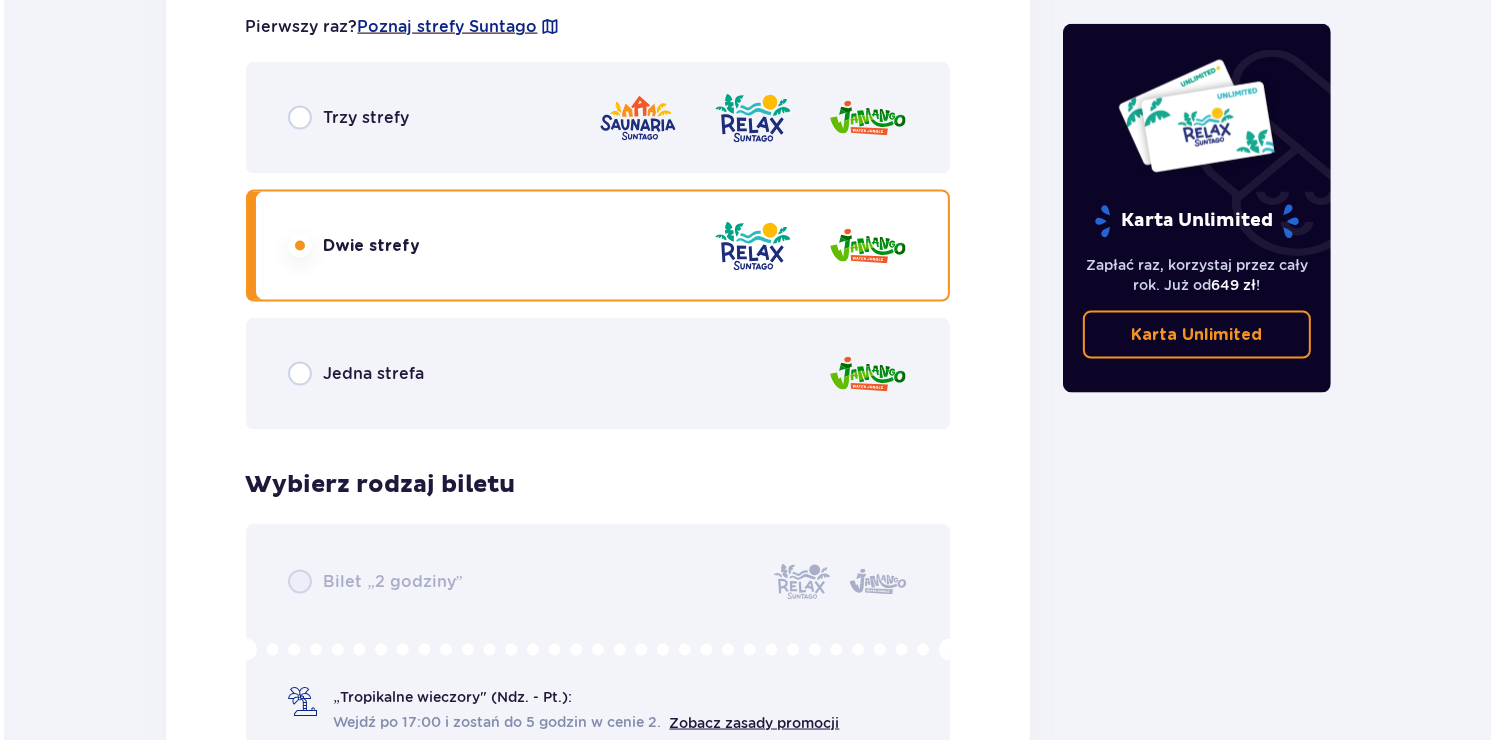 scroll, scrollTop: 2500, scrollLeft: 0, axis: vertical 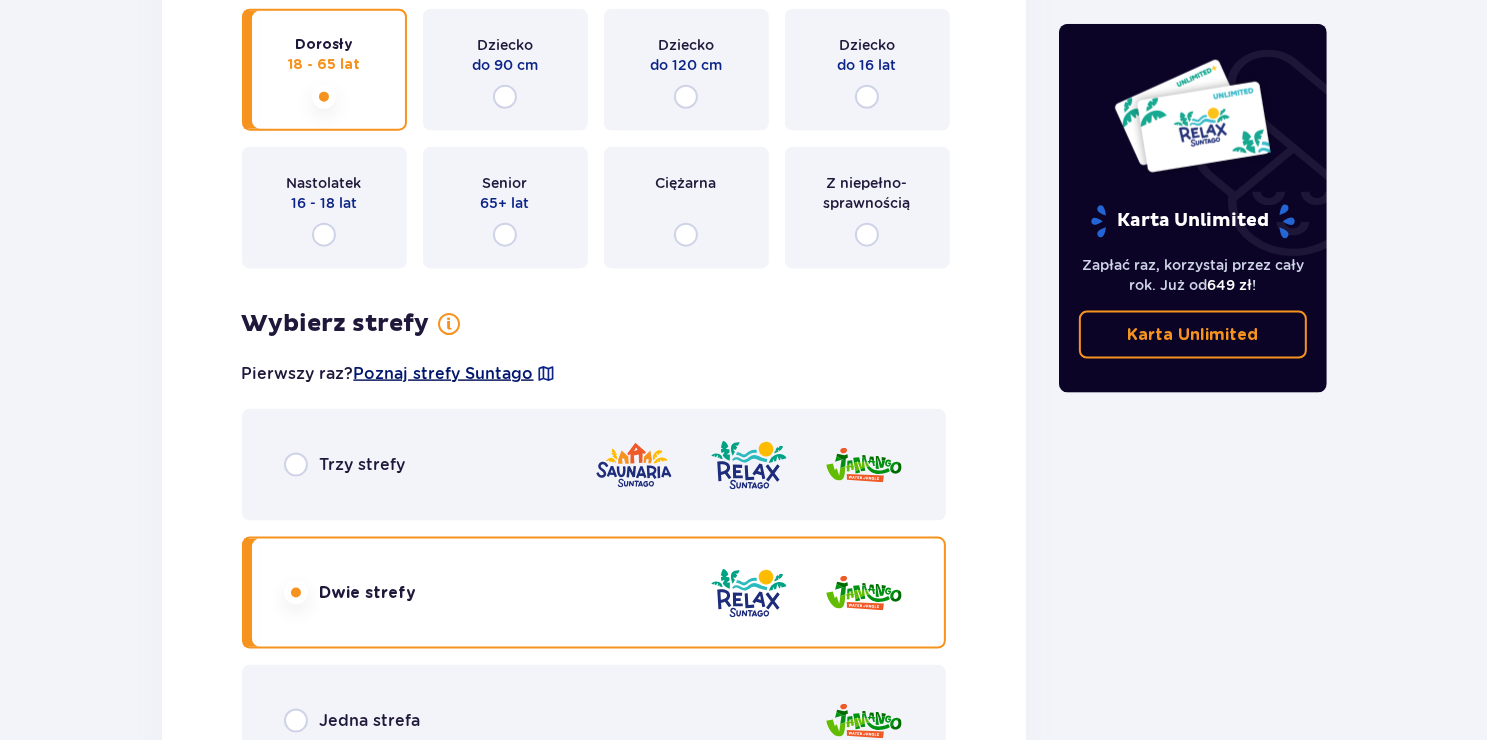 click on "Poznaj strefy Suntago" at bounding box center [444, 374] 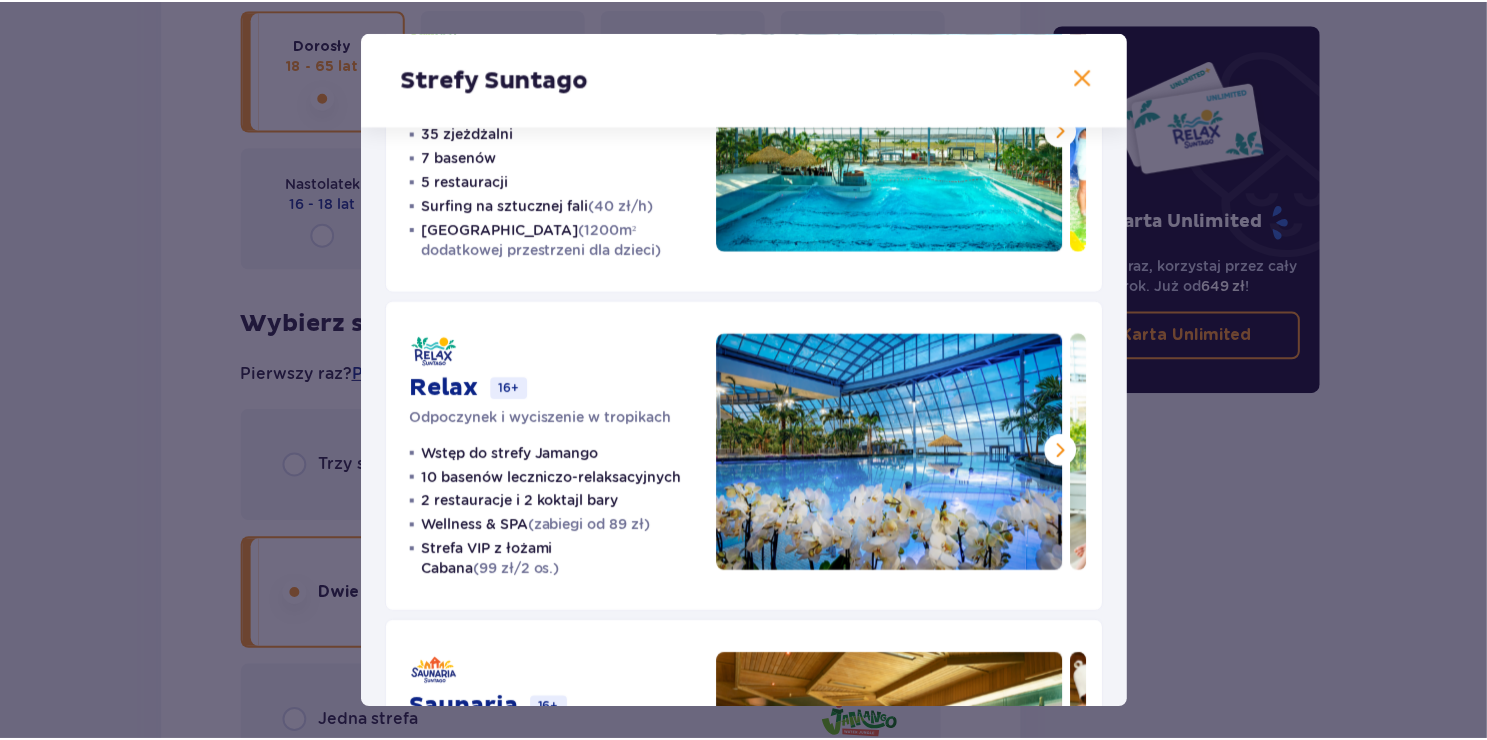 scroll, scrollTop: 0, scrollLeft: 0, axis: both 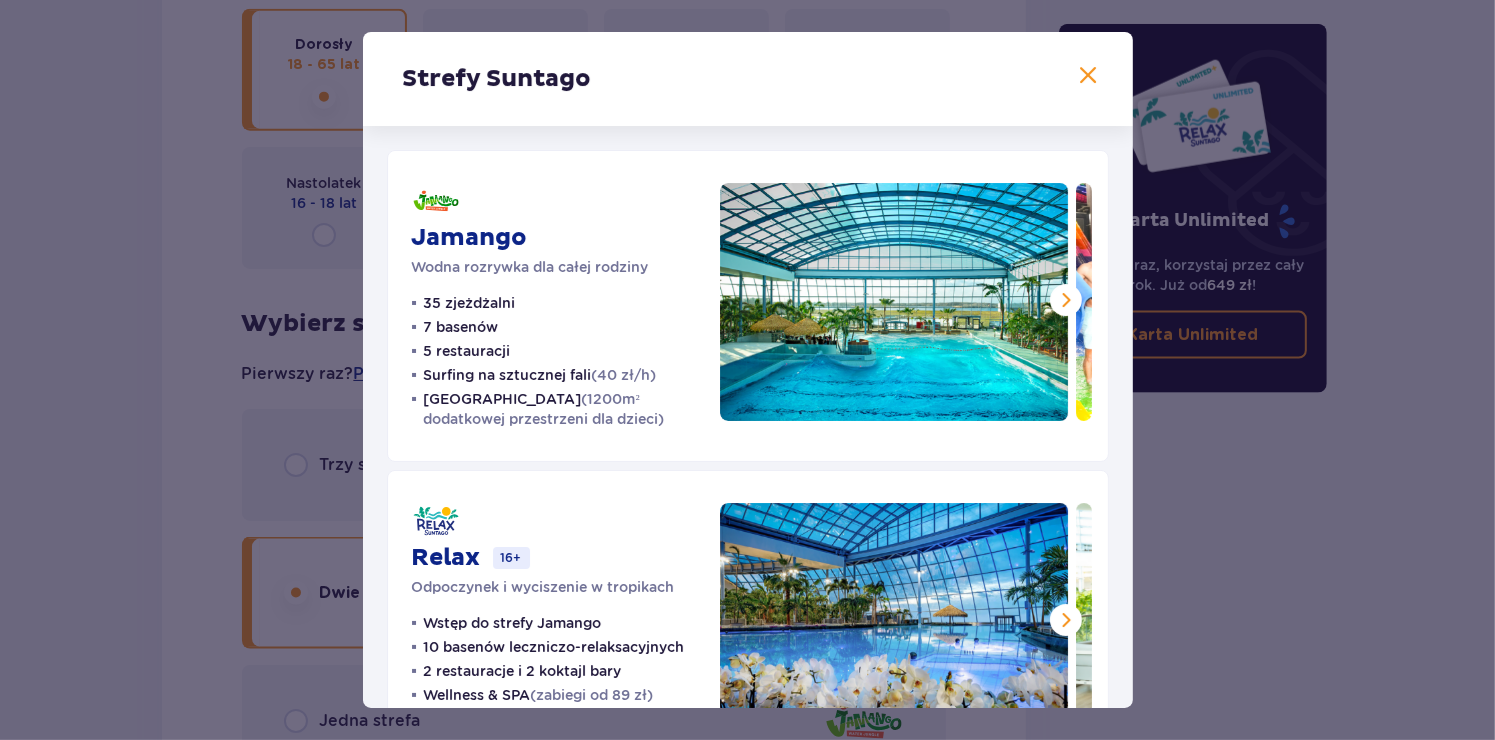 click at bounding box center [1089, 76] 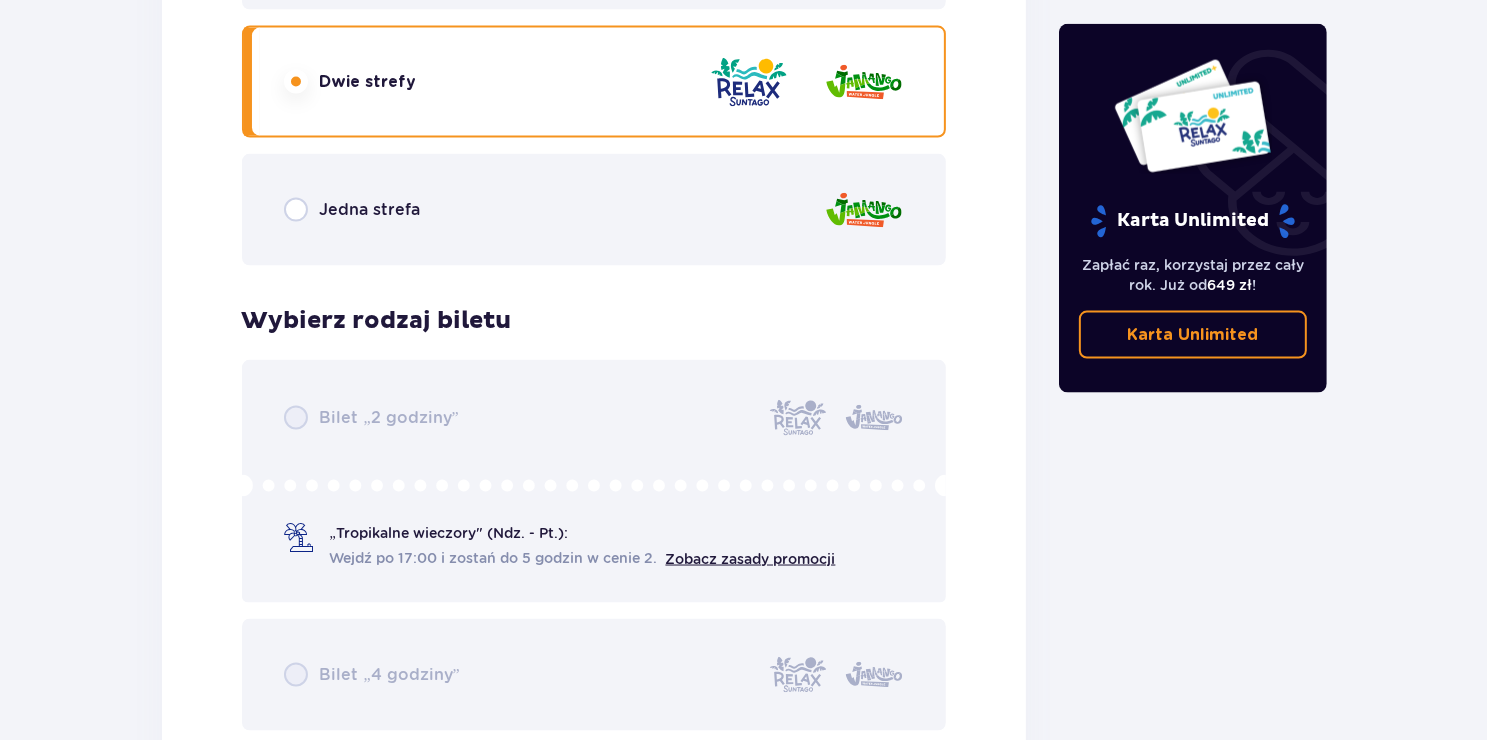 scroll, scrollTop: 3000, scrollLeft: 0, axis: vertical 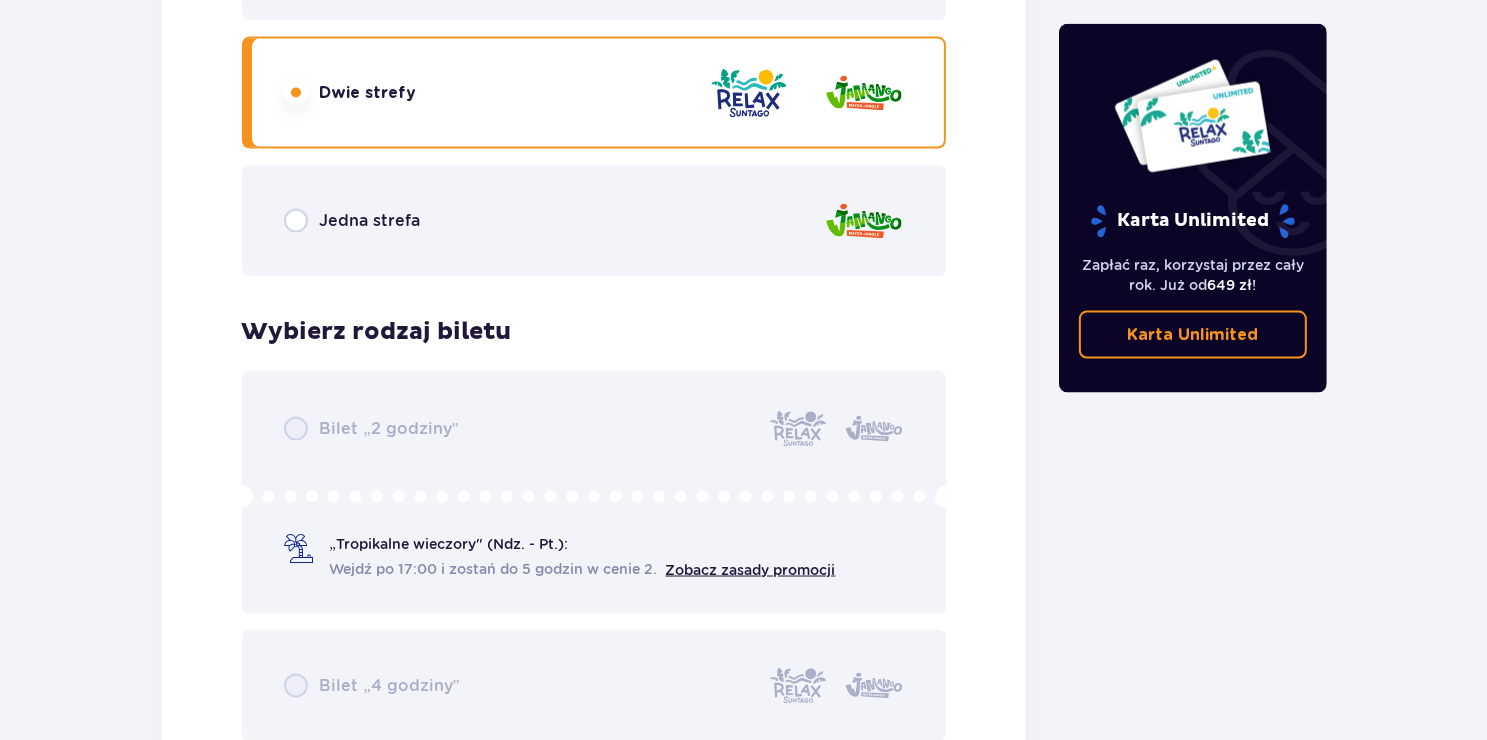click on "Jedna strefa" at bounding box center [352, 221] 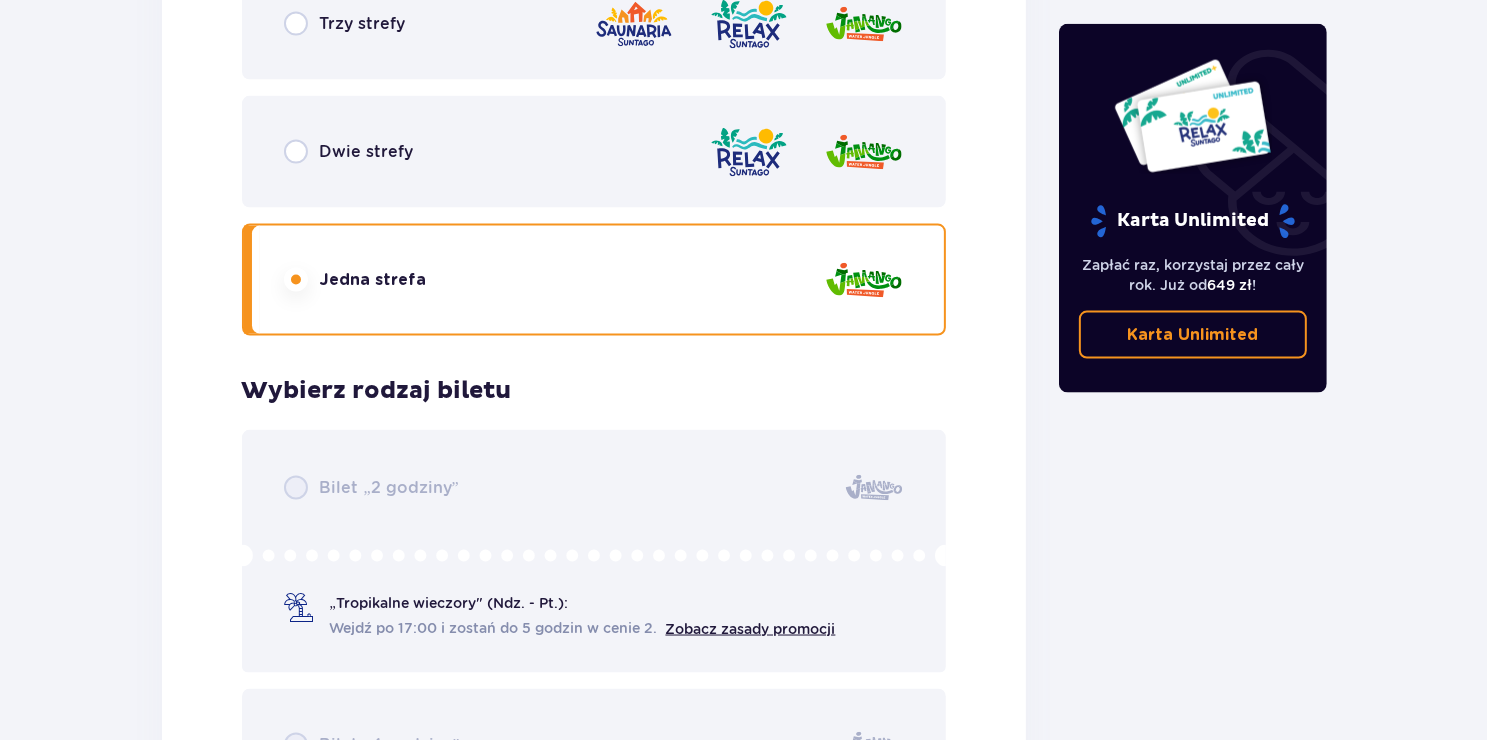 scroll, scrollTop: 2892, scrollLeft: 0, axis: vertical 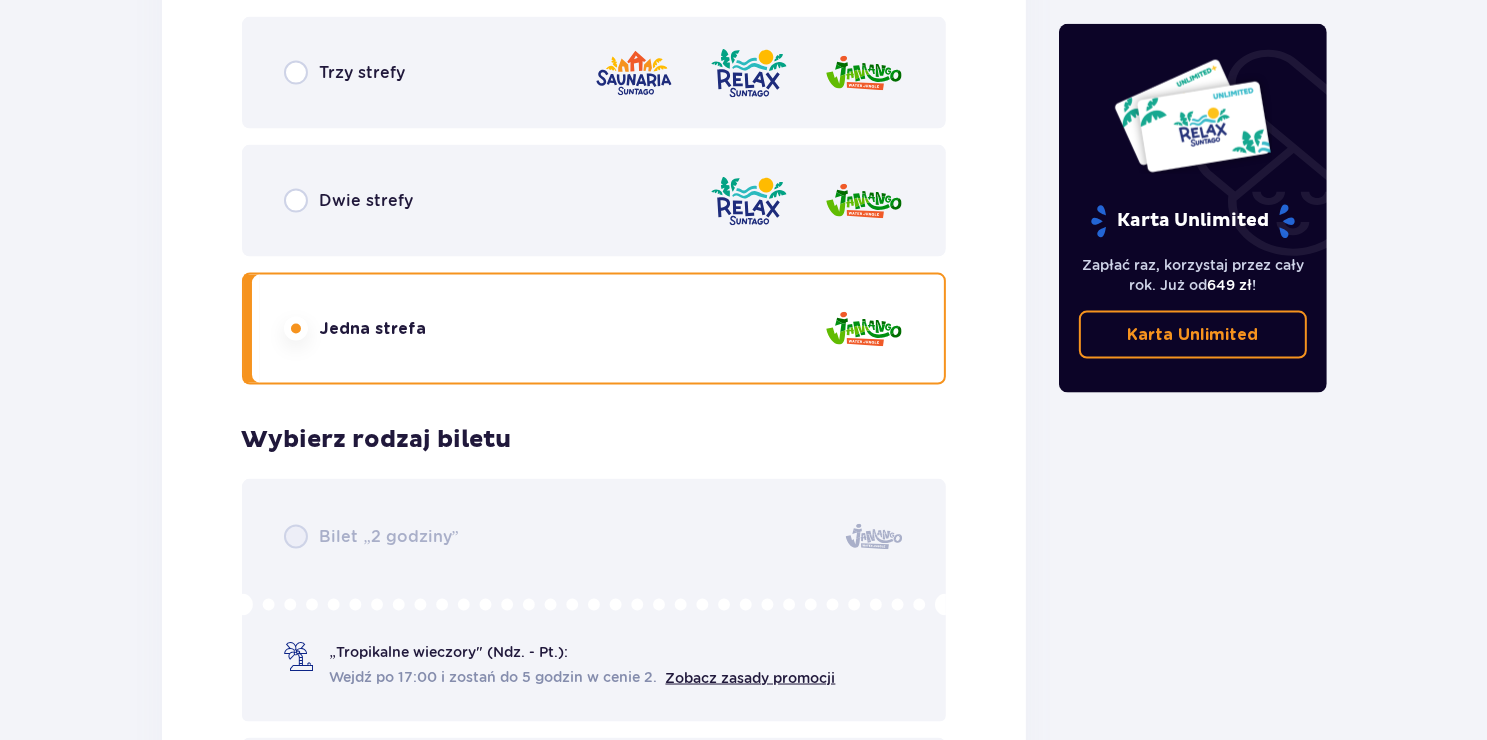 click on "Dwie strefy" at bounding box center (594, 201) 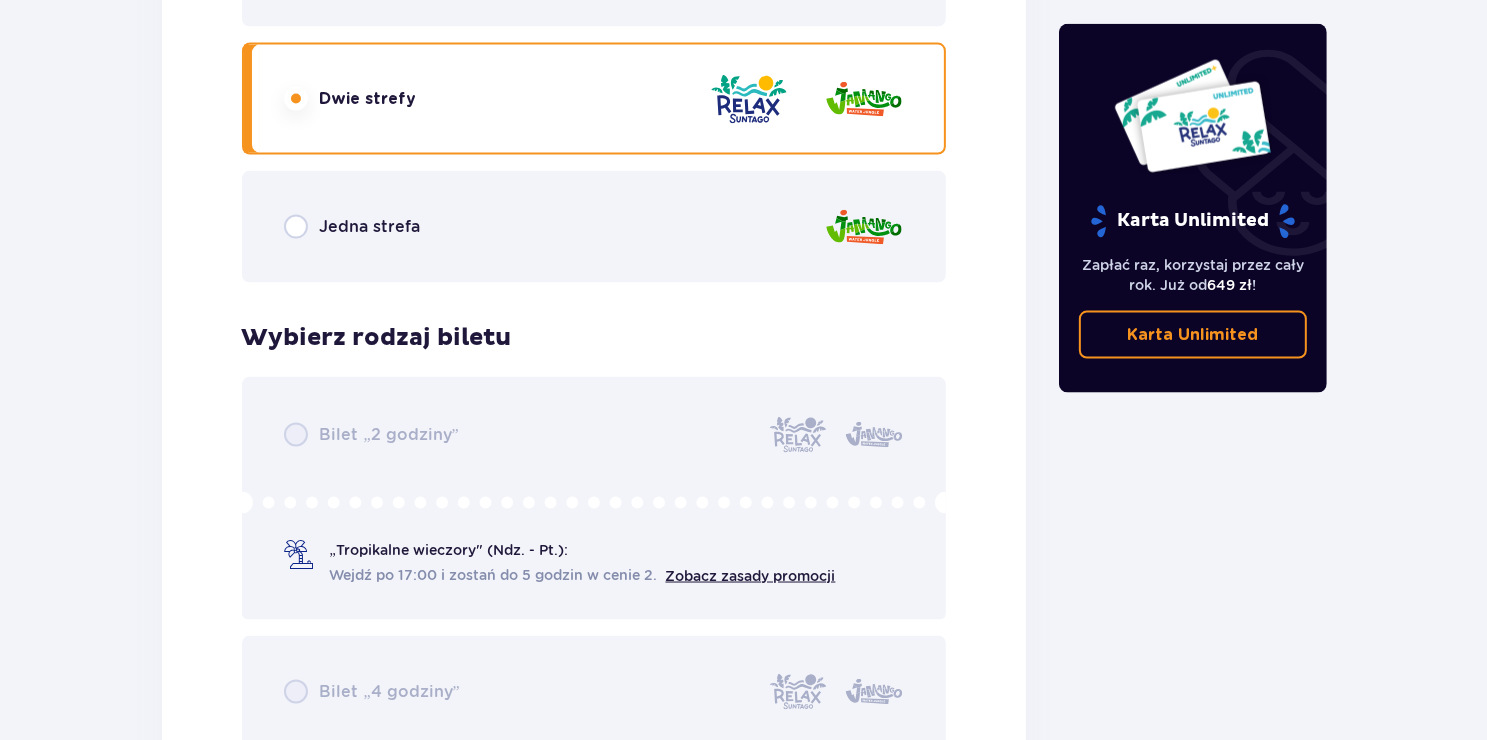 scroll, scrollTop: 3292, scrollLeft: 0, axis: vertical 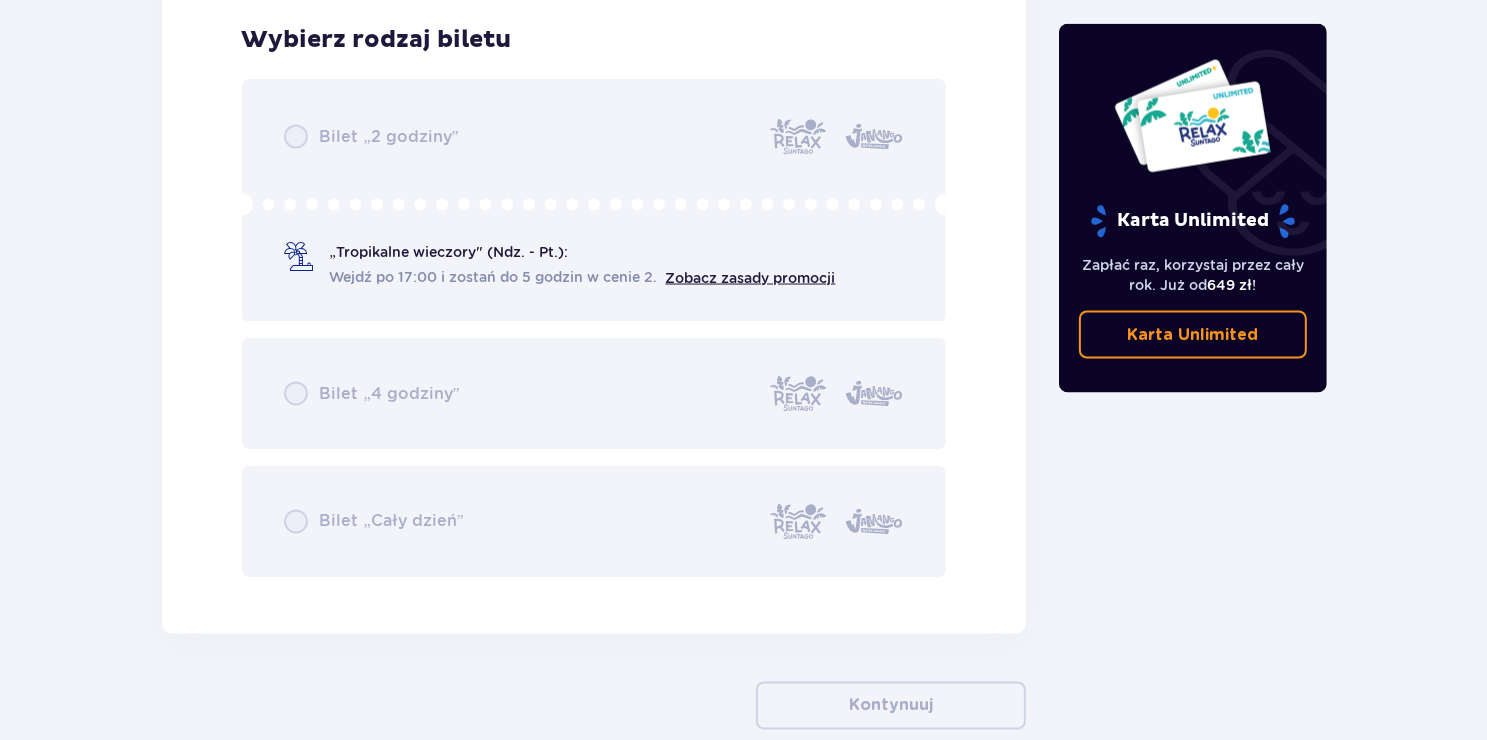click on "Bilet „2 godziny” „Tropikalne wieczory" (Ndz. - Pt.): Wejdź po 17:00 i zostań do 5 godzin w cenie 2. Zobacz zasady promocji Bilet „4 godziny” Bilet „Cały dzień”" at bounding box center (594, 328) 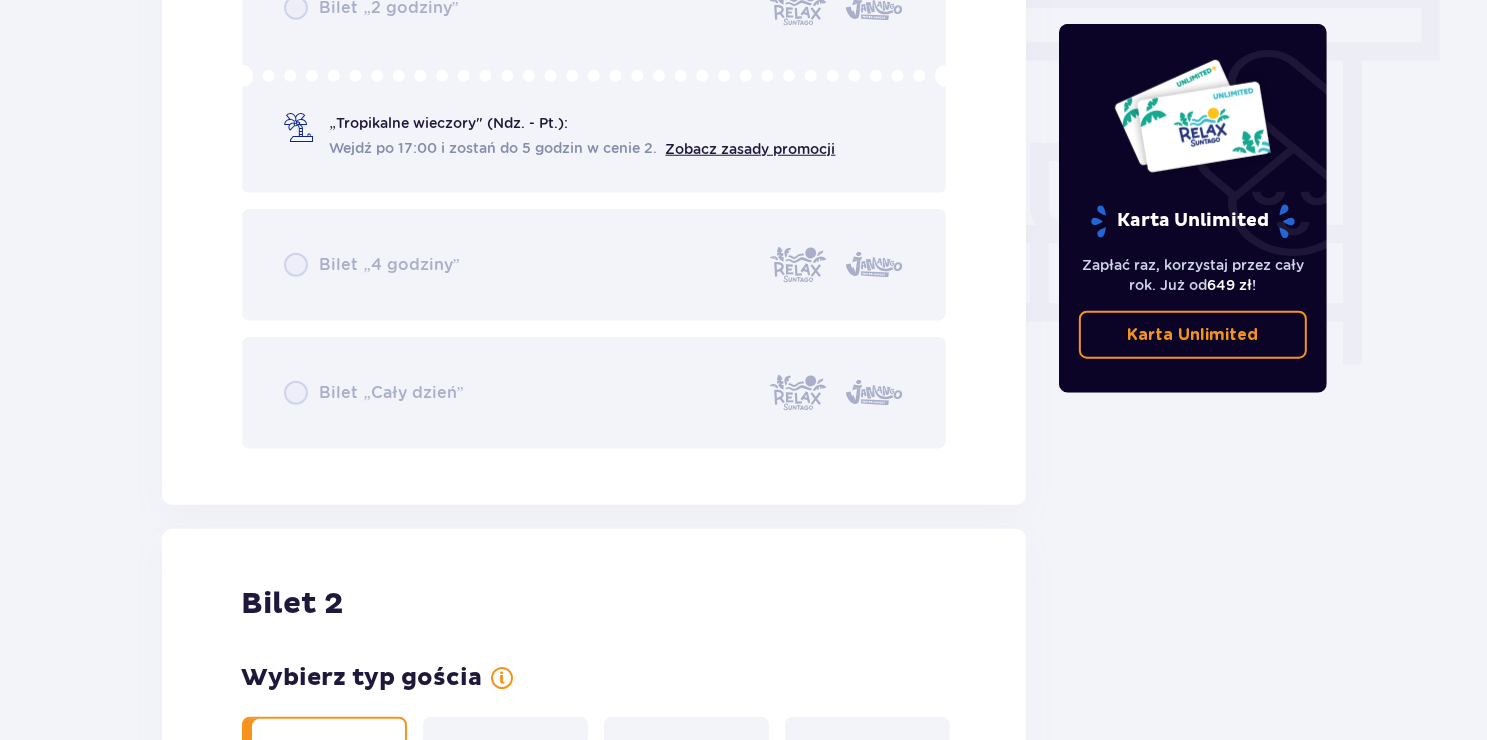 scroll, scrollTop: 2092, scrollLeft: 0, axis: vertical 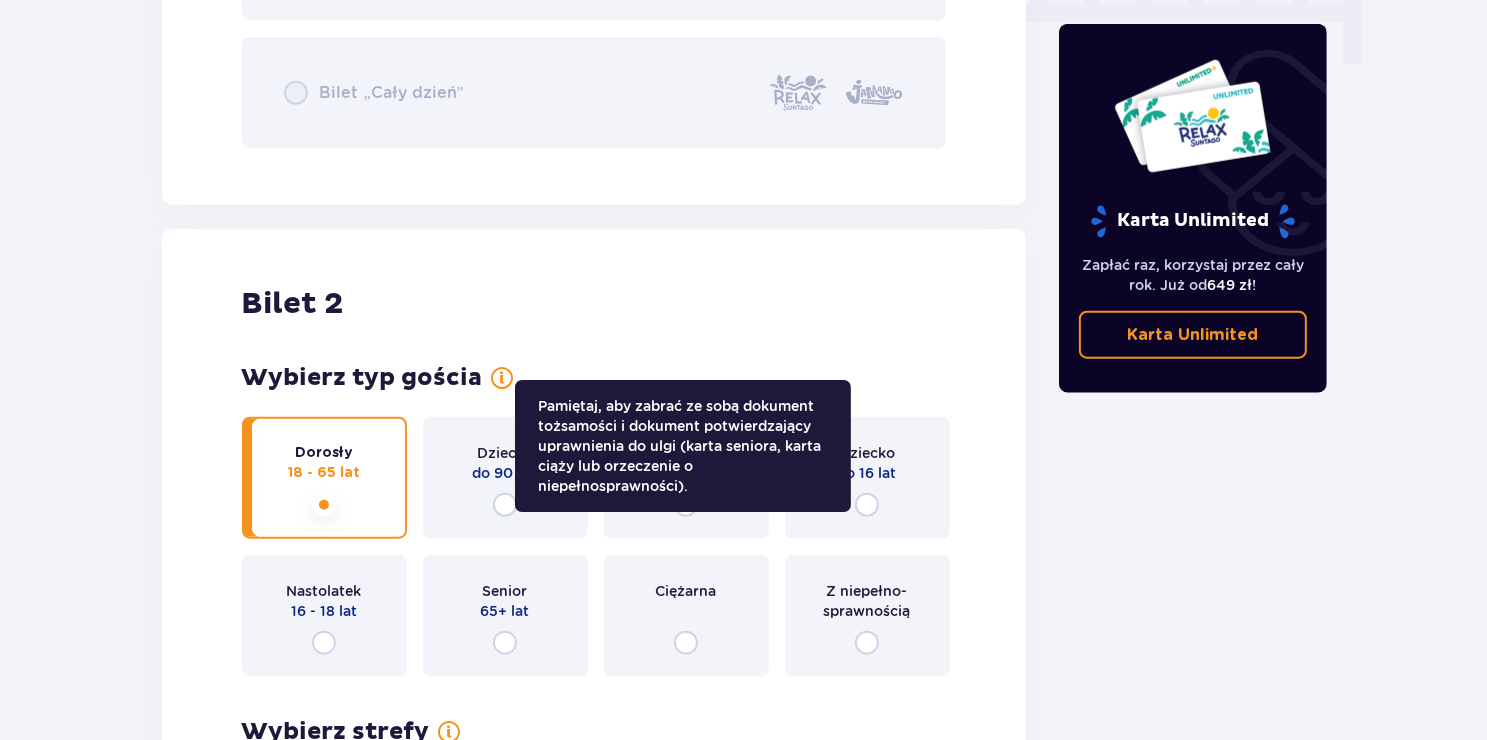 click at bounding box center [503, 378] 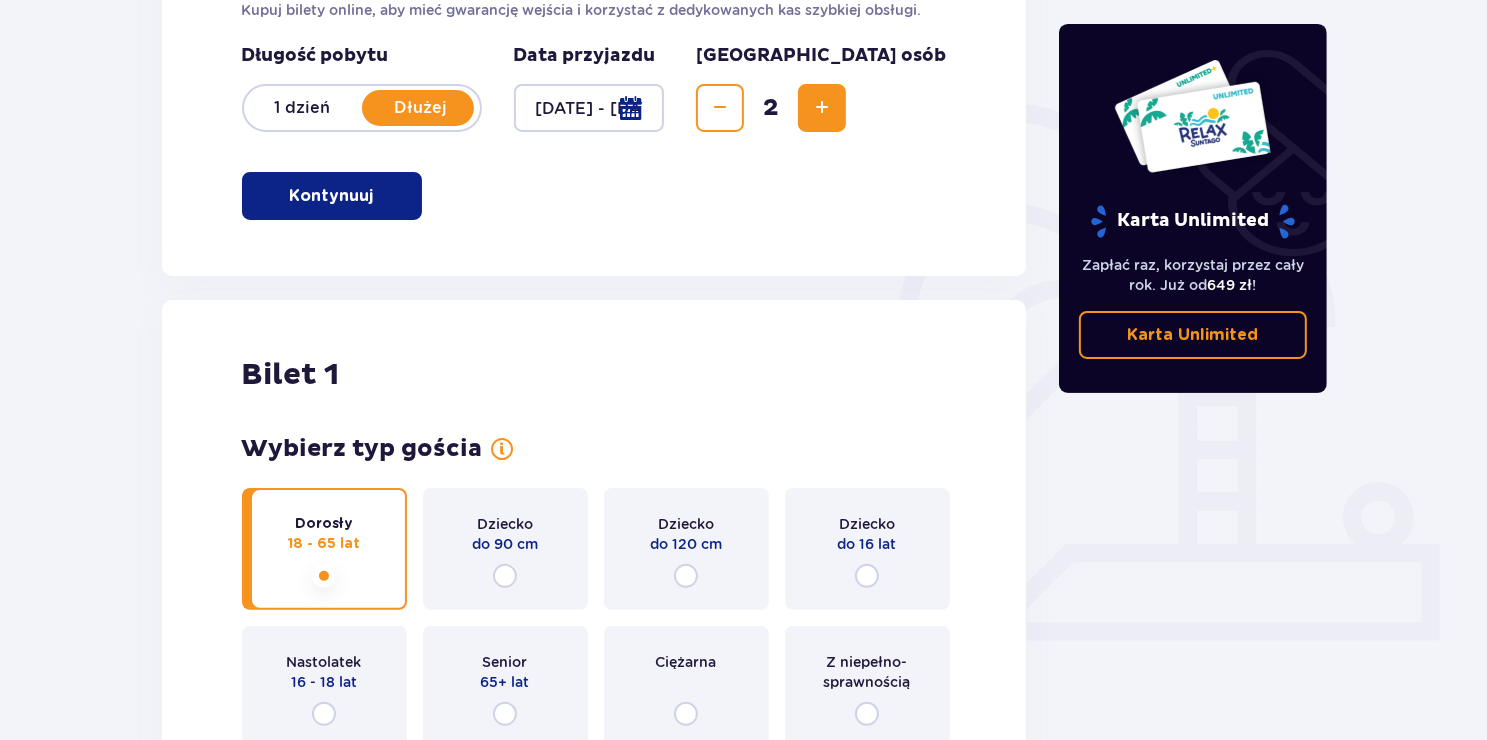 click at bounding box center [378, 196] 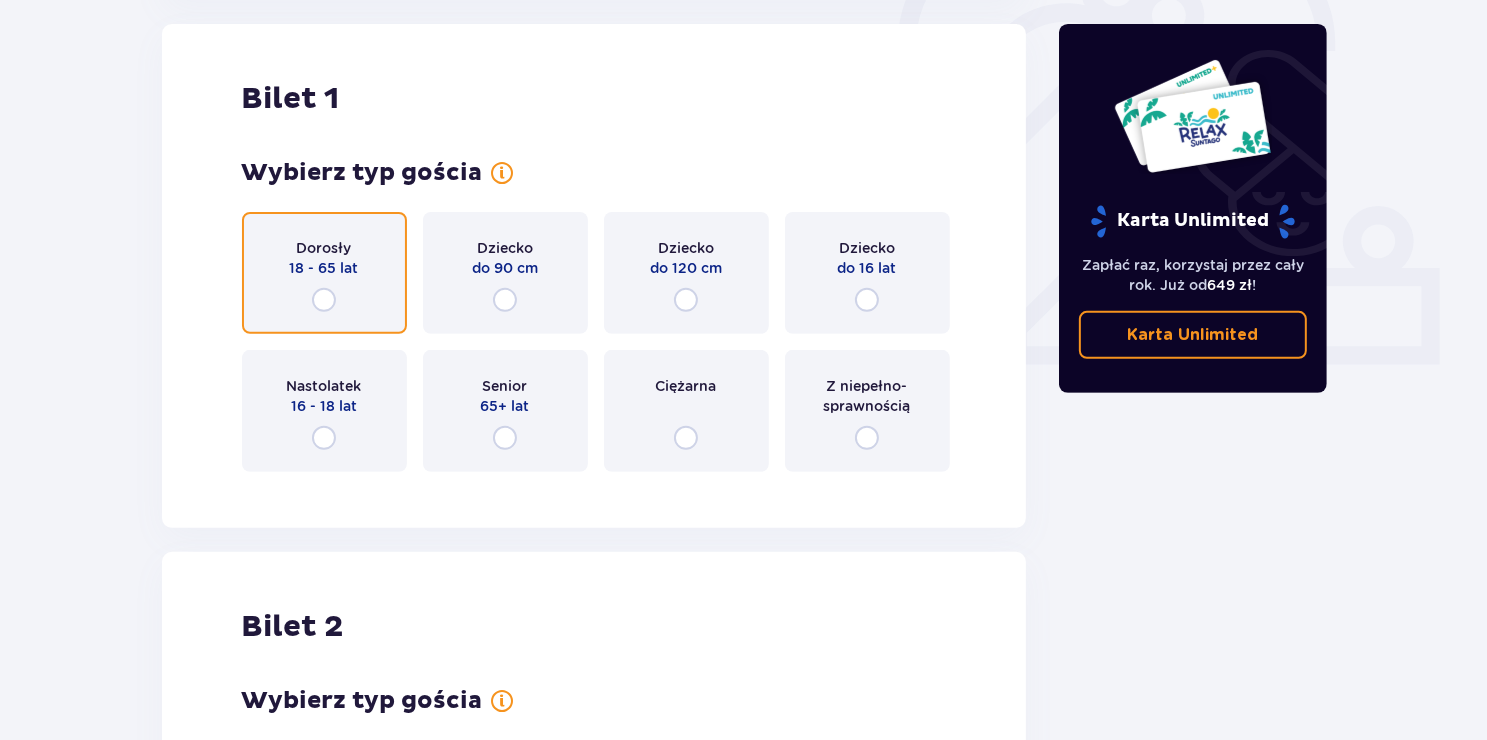 click at bounding box center [324, 300] 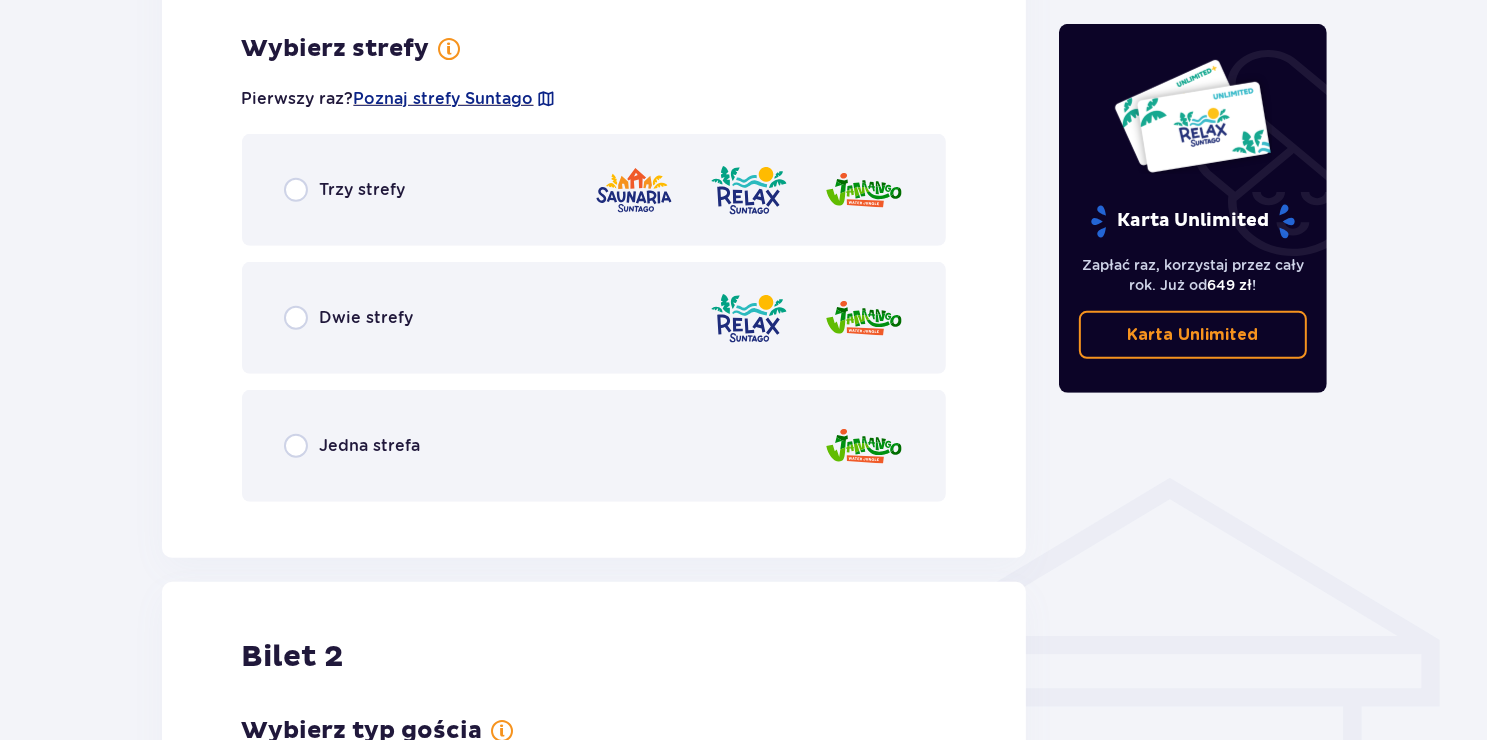 scroll, scrollTop: 1156, scrollLeft: 0, axis: vertical 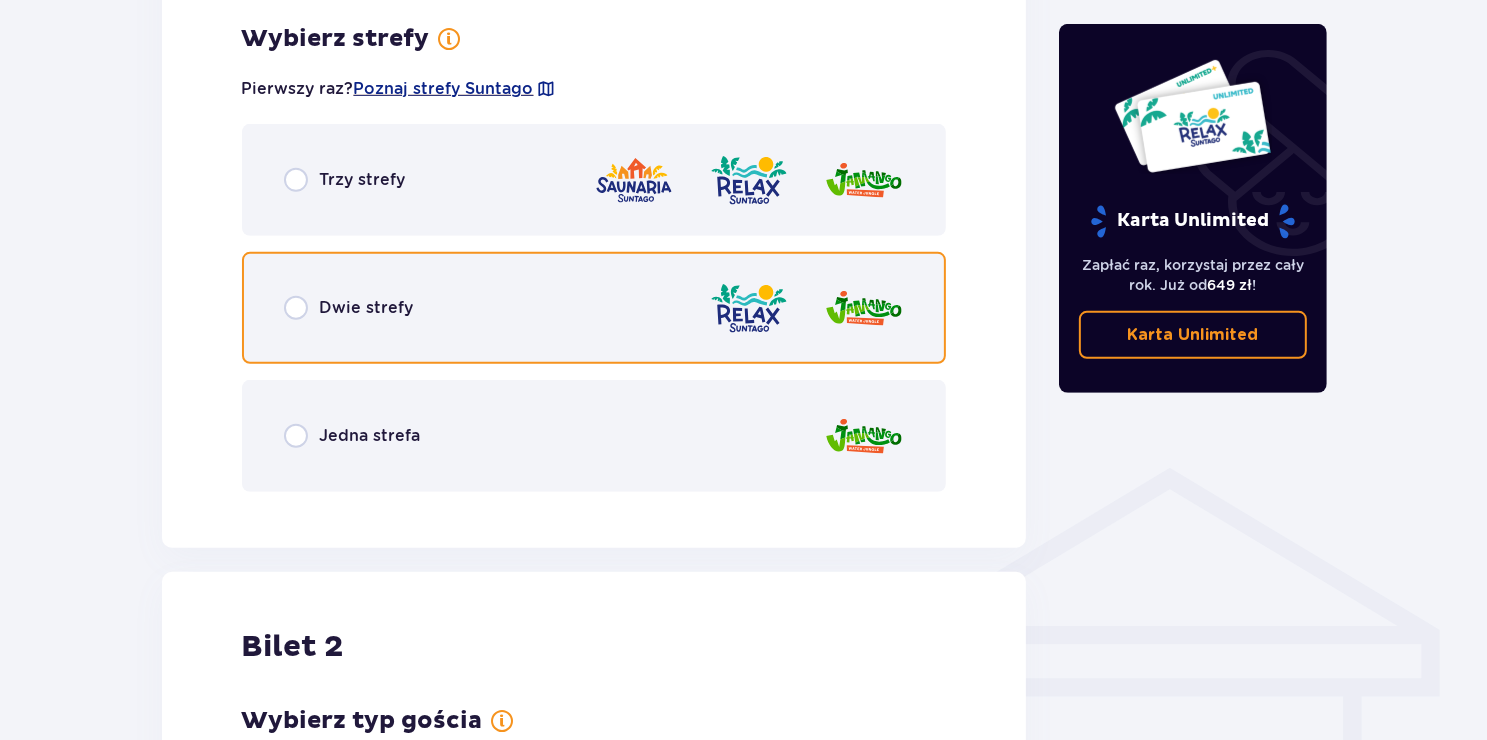 click on "Dwie strefy" at bounding box center (349, 308) 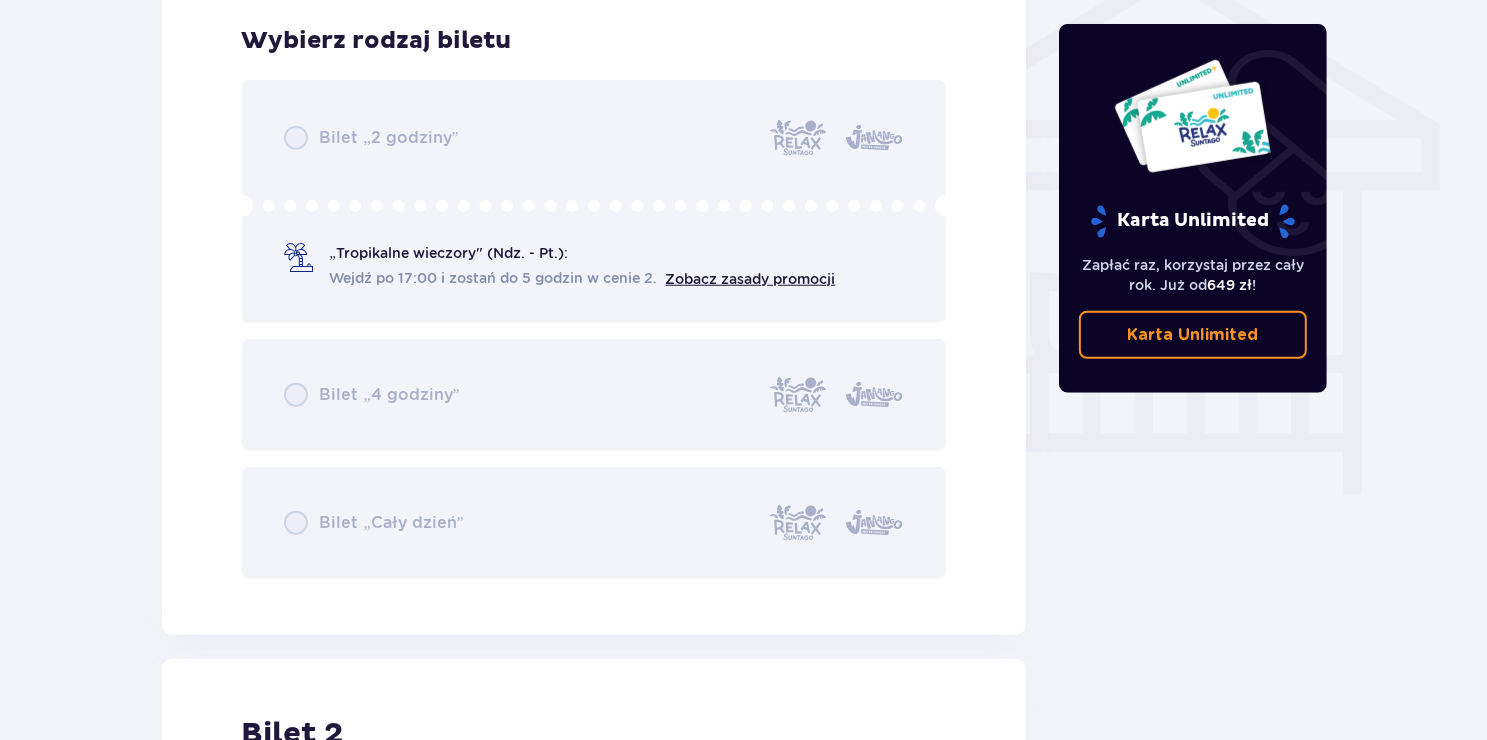 scroll, scrollTop: 1664, scrollLeft: 0, axis: vertical 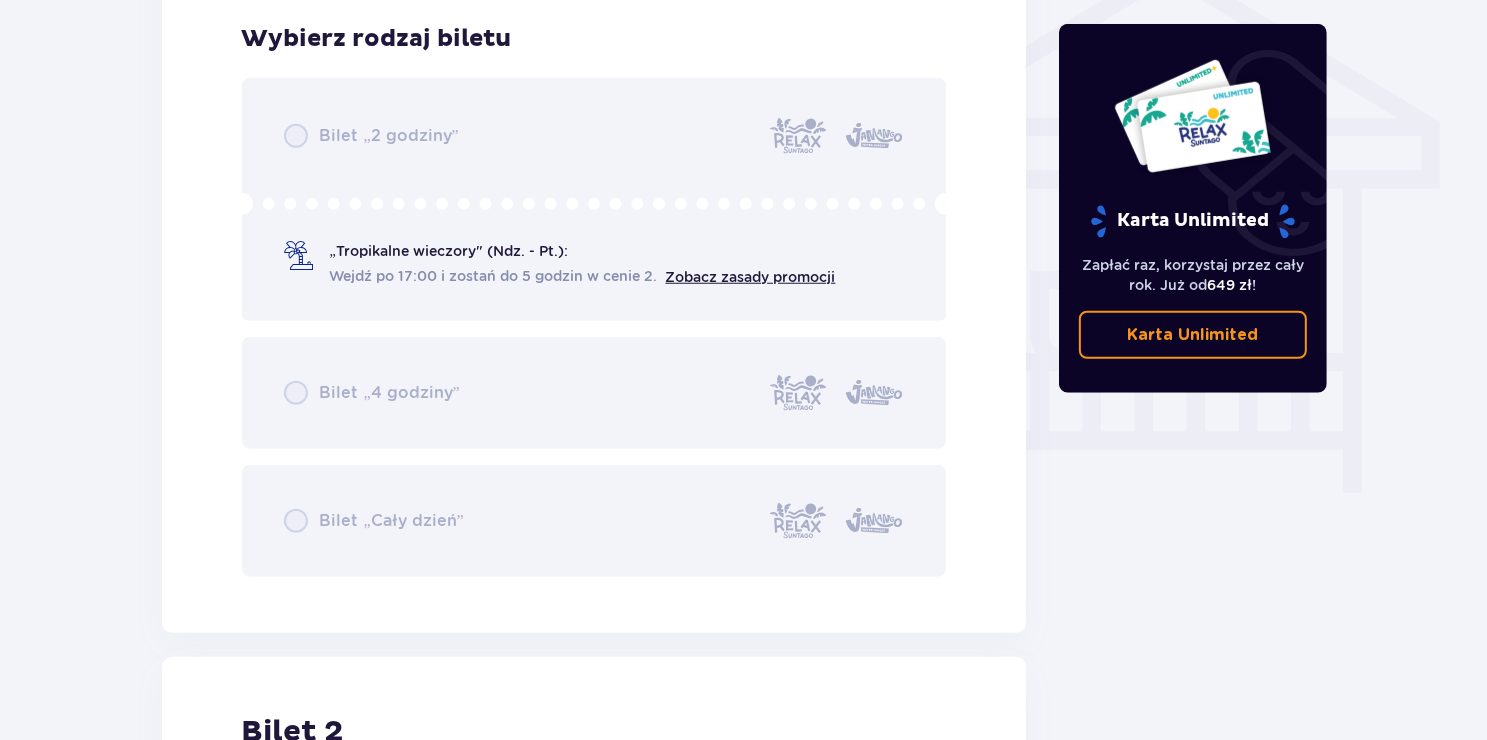 click on "Bilet „2 godziny” „Tropikalne wieczory" (Ndz. - Pt.): Wejdź po 17:00 i zostań do 5 godzin w cenie 2. Zobacz zasady promocji Bilet „4 godziny” Bilet „Cały dzień”" at bounding box center (594, 327) 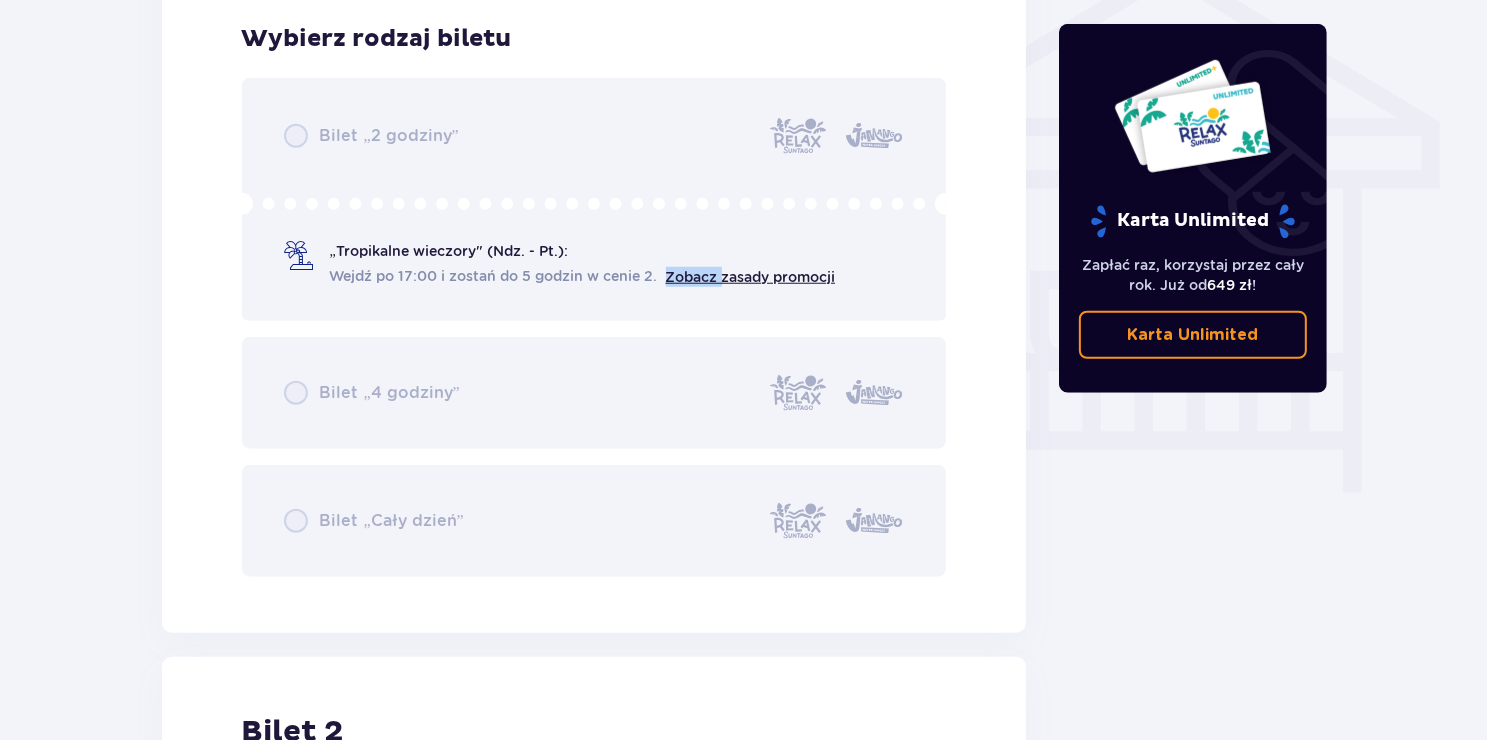 click on "Bilet „2 godziny” „Tropikalne wieczory" (Ndz. - Pt.): Wejdź po 17:00 i zostań do 5 godzin w cenie 2. Zobacz zasady promocji Bilet „4 godziny” Bilet „Cały dzień”" at bounding box center (594, 327) 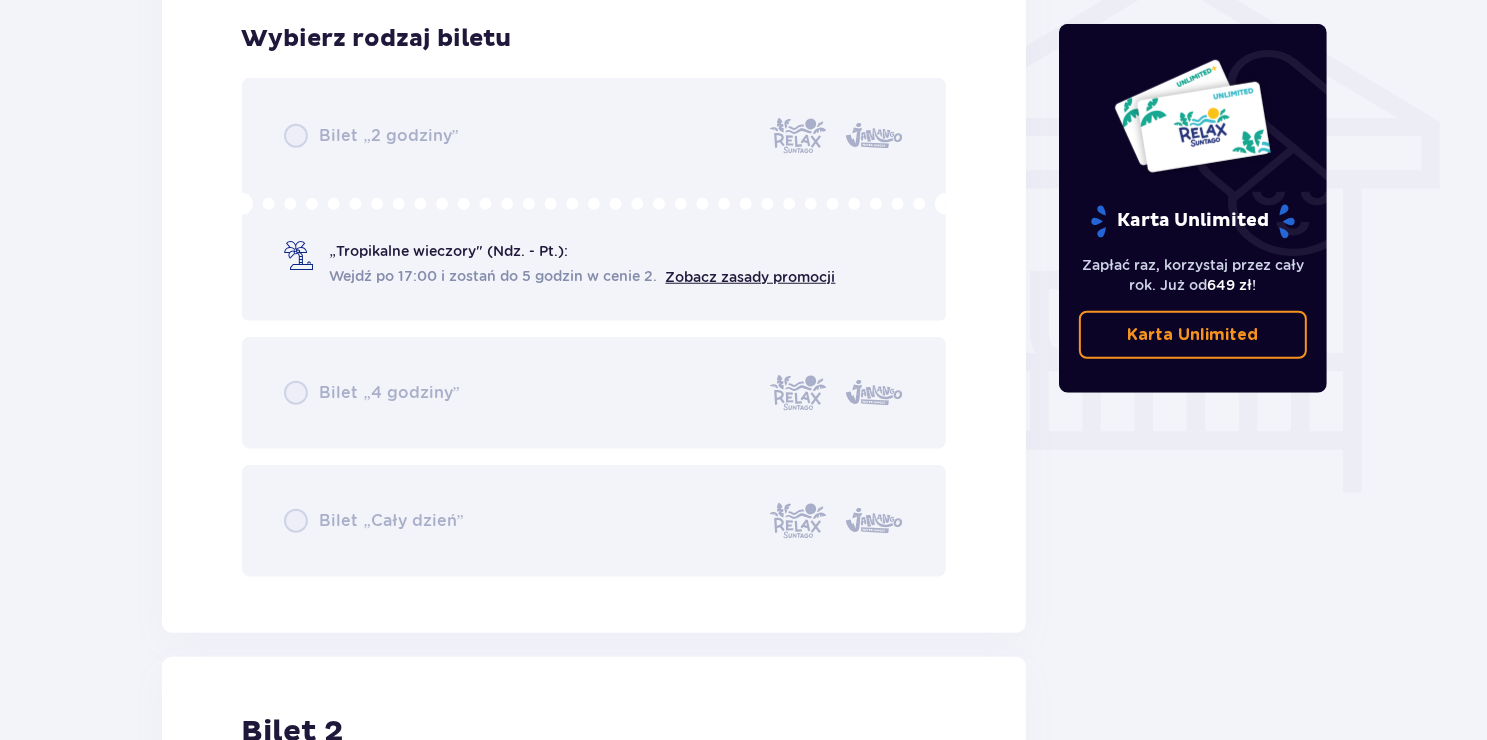 click on "Bilet „2 godziny” „Tropikalne wieczory" (Ndz. - Pt.): Wejdź po 17:00 i zostań do 5 godzin w cenie 2. Zobacz zasady promocji Bilet „4 godziny” Bilet „Cały dzień”" at bounding box center (594, 327) 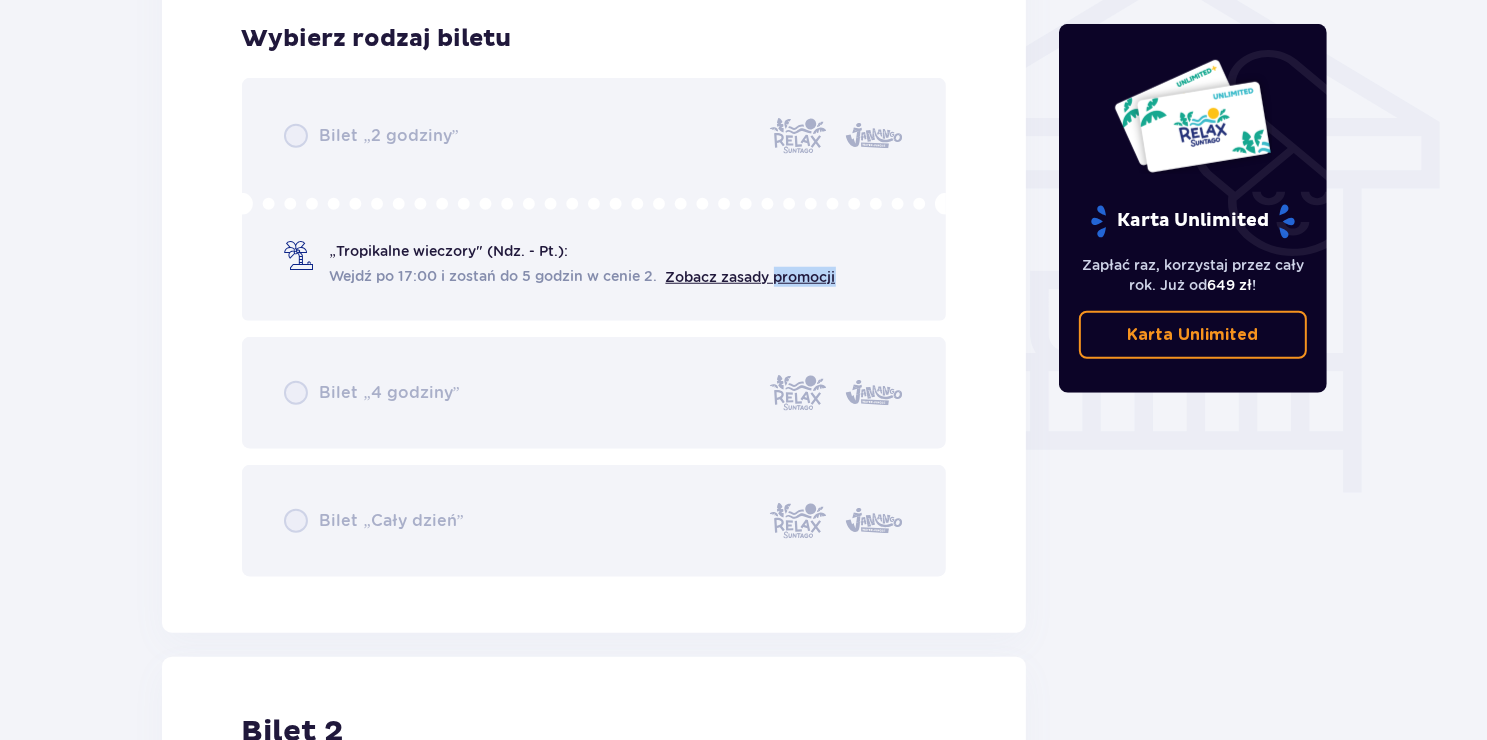 click on "Bilet „2 godziny” „Tropikalne wieczory" (Ndz. - Pt.): Wejdź po 17:00 i zostań do 5 godzin w cenie 2. Zobacz zasady promocji Bilet „4 godziny” Bilet „Cały dzień”" at bounding box center [594, 327] 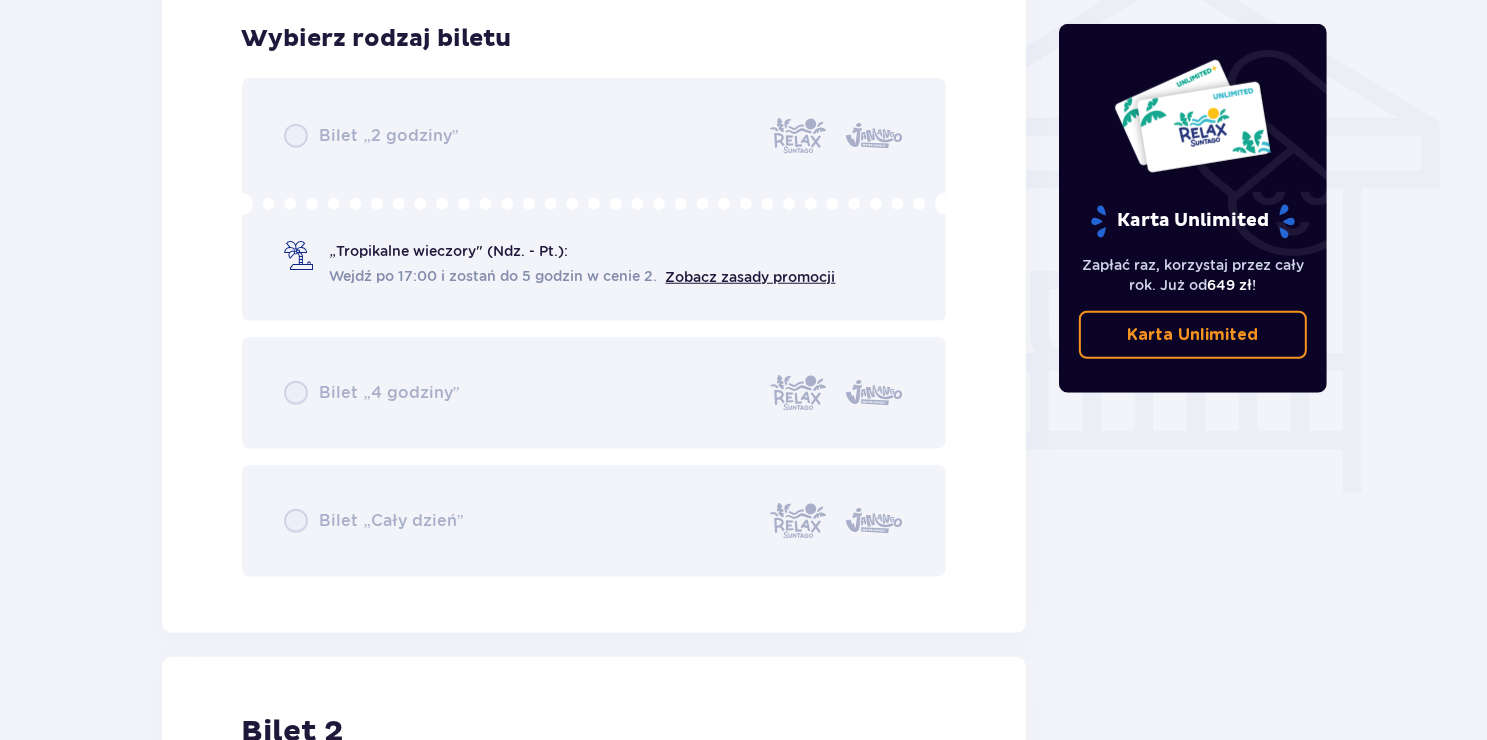 click on "Bilet „2 godziny” „Tropikalne wieczory" (Ndz. - Pt.): Wejdź po 17:00 i zostań do 5 godzin w cenie 2. Zobacz zasady promocji Bilet „4 godziny” Bilet „Cały dzień”" at bounding box center (594, 327) 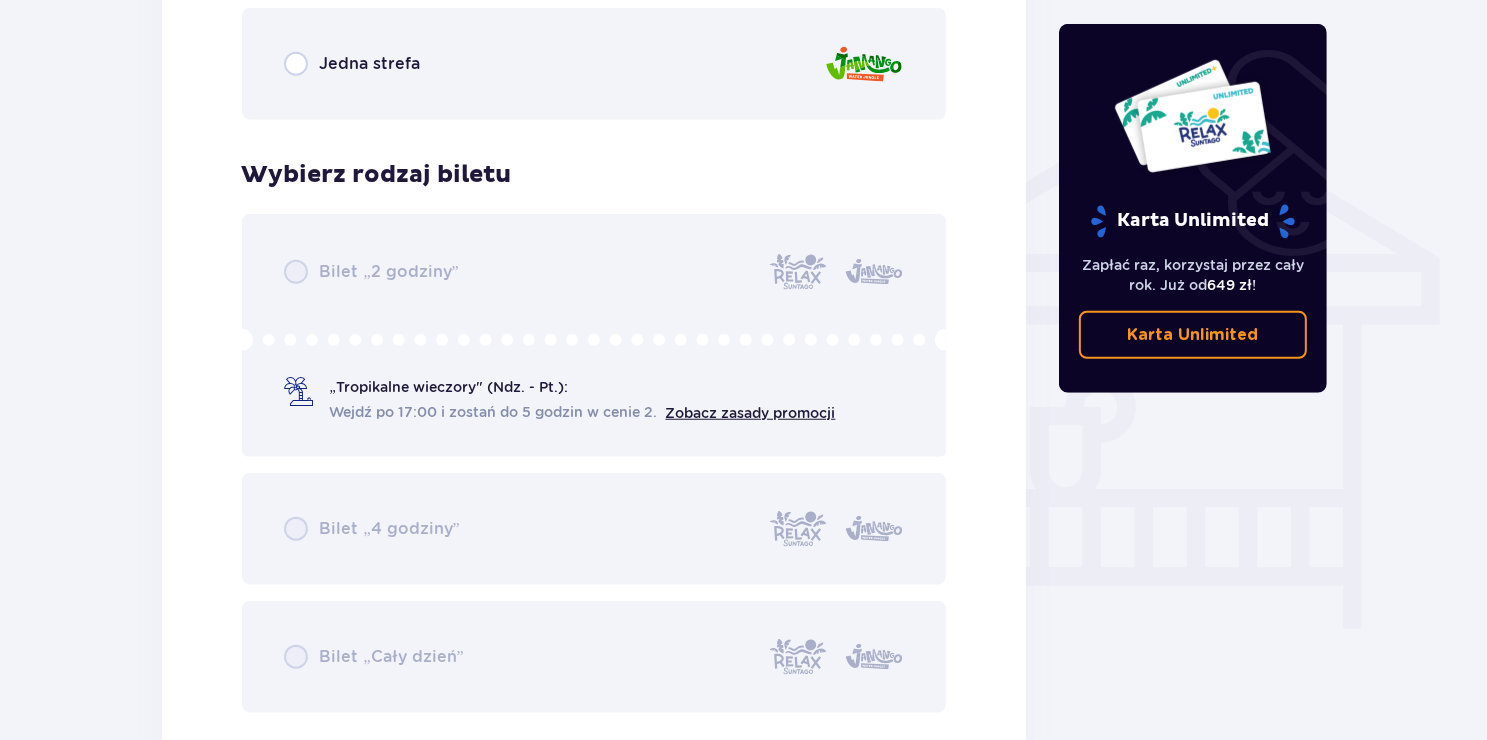 scroll, scrollTop: 1364, scrollLeft: 0, axis: vertical 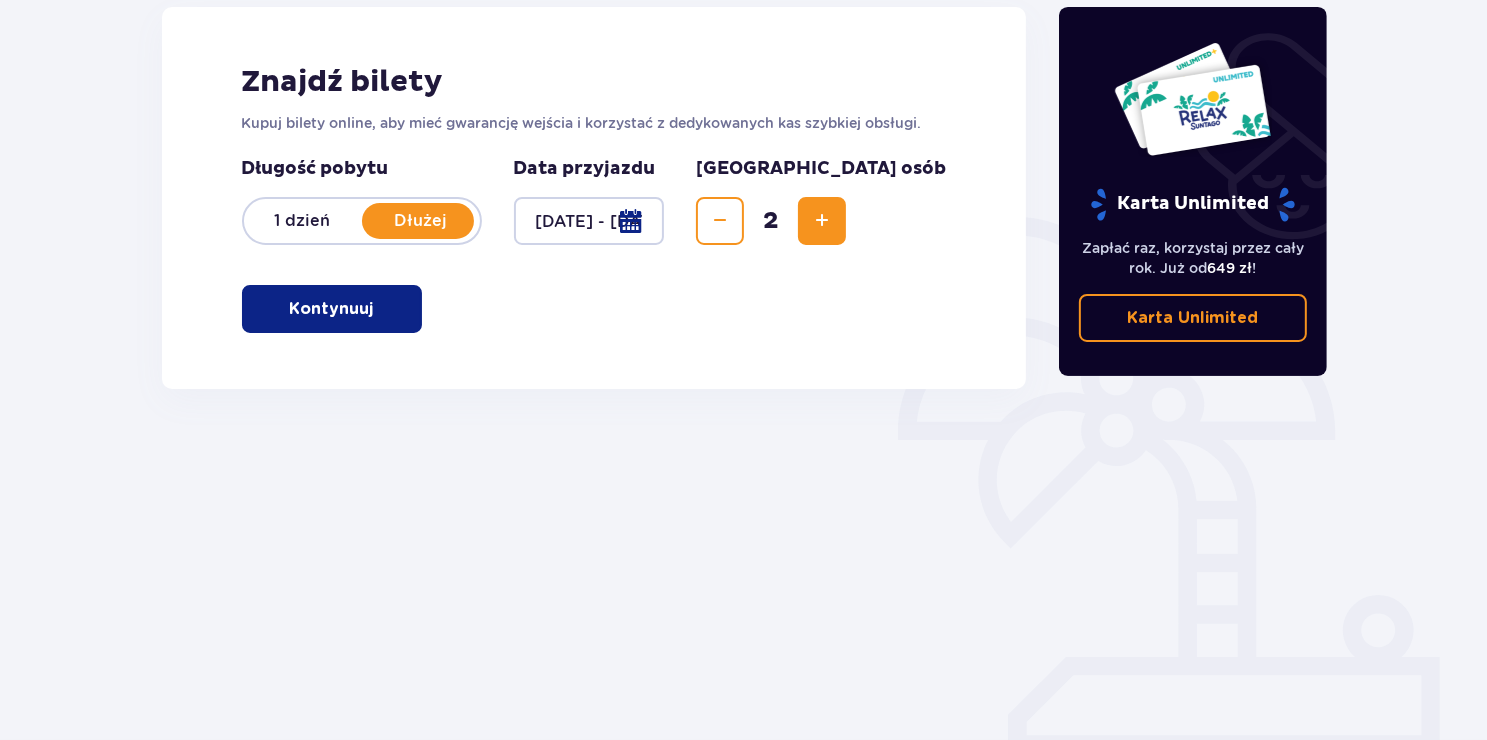 click on "Kontynuuj" at bounding box center (332, 309) 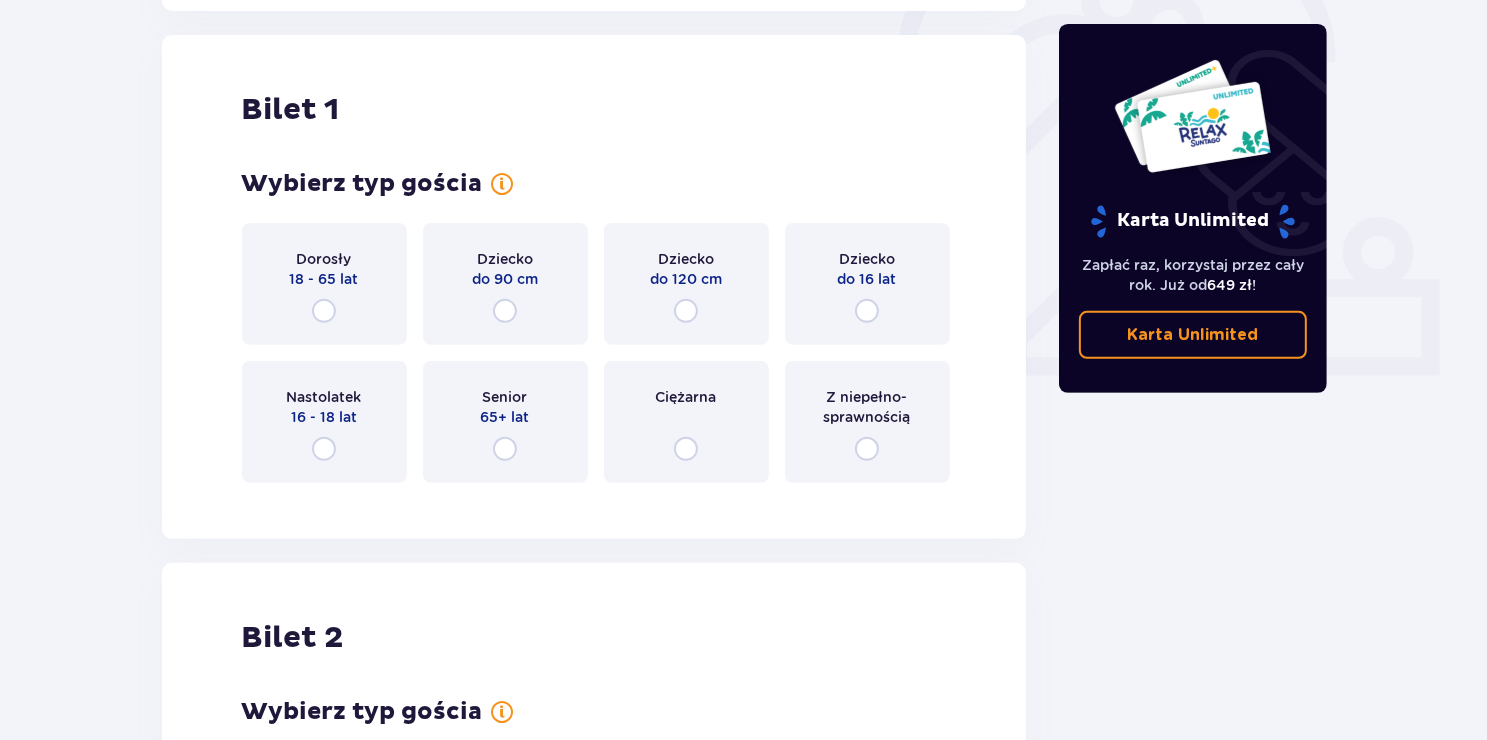 scroll, scrollTop: 668, scrollLeft: 0, axis: vertical 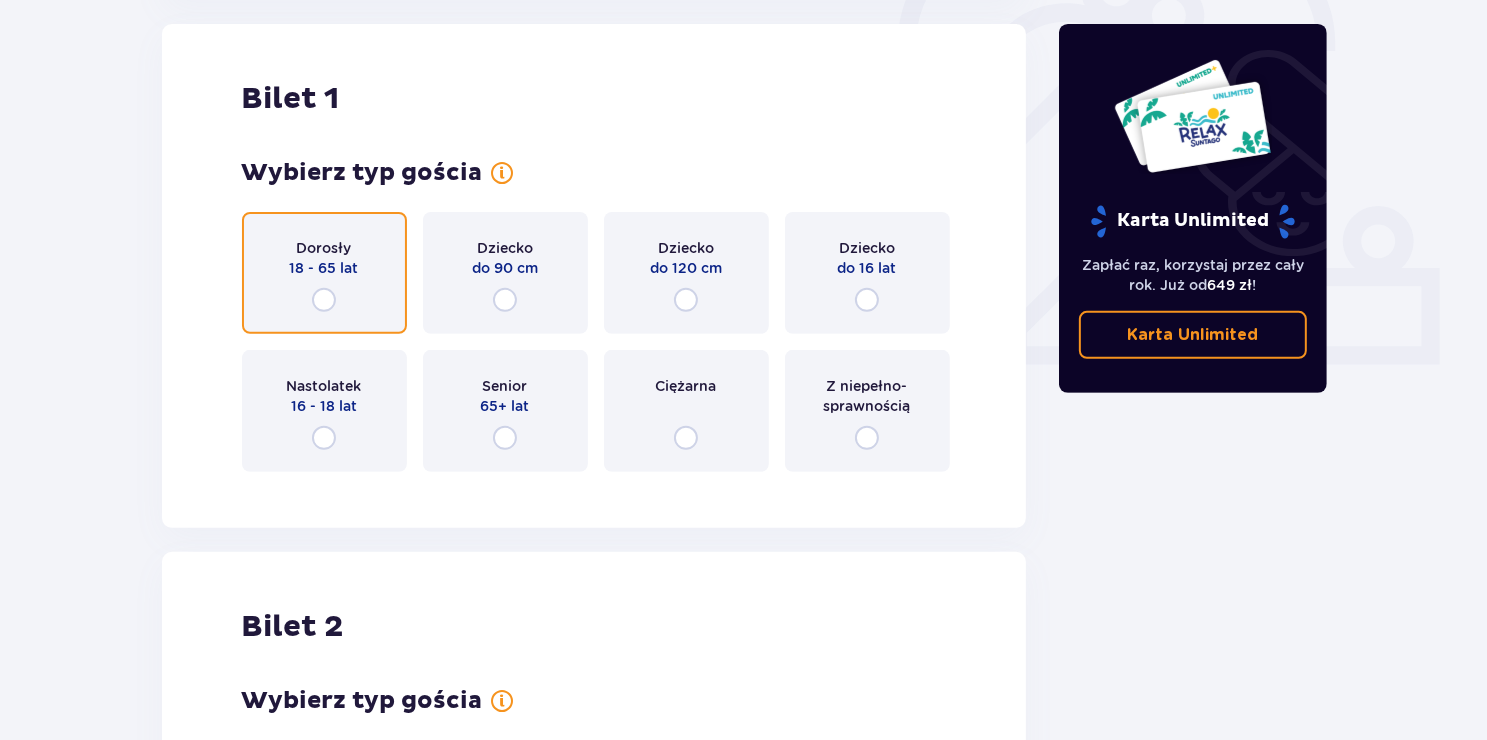 click at bounding box center (324, 300) 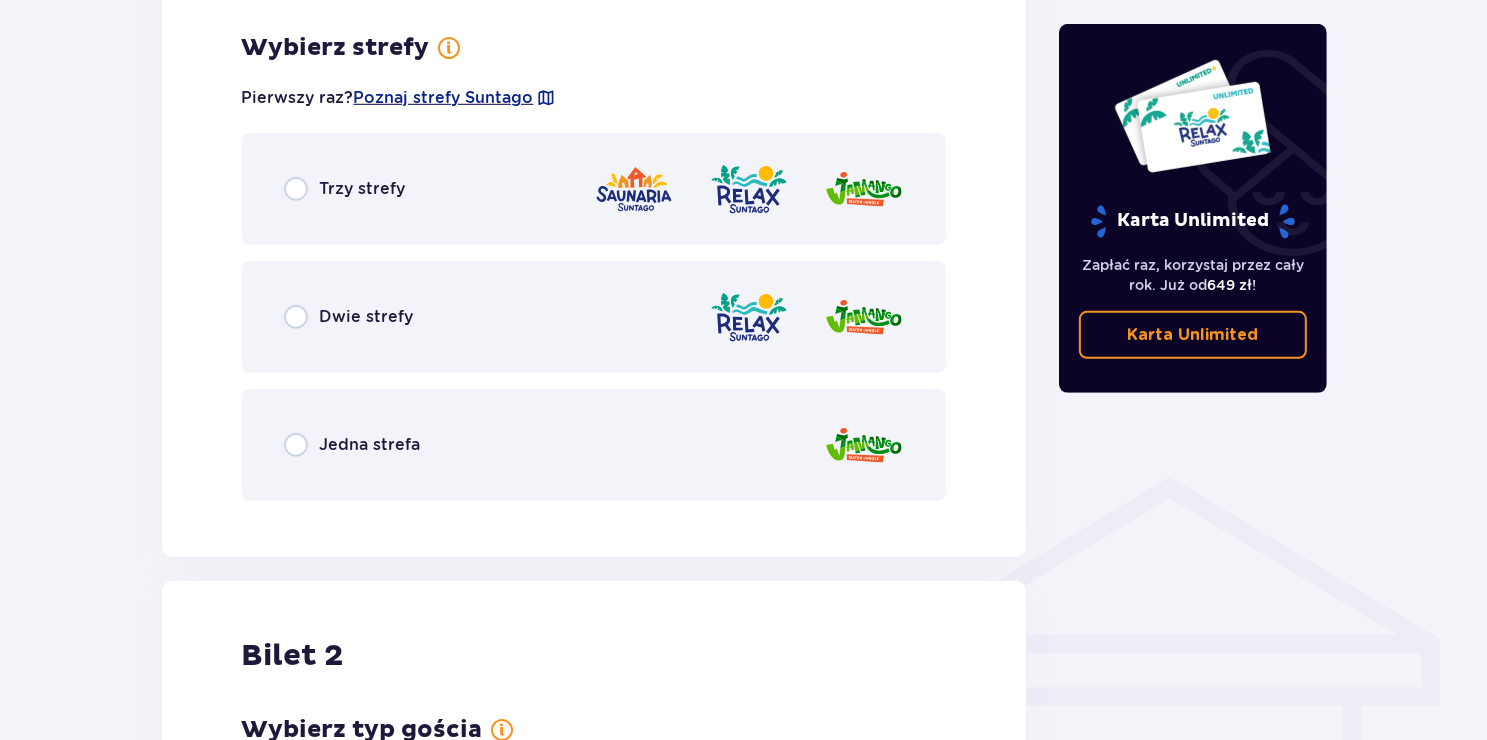 scroll, scrollTop: 1156, scrollLeft: 0, axis: vertical 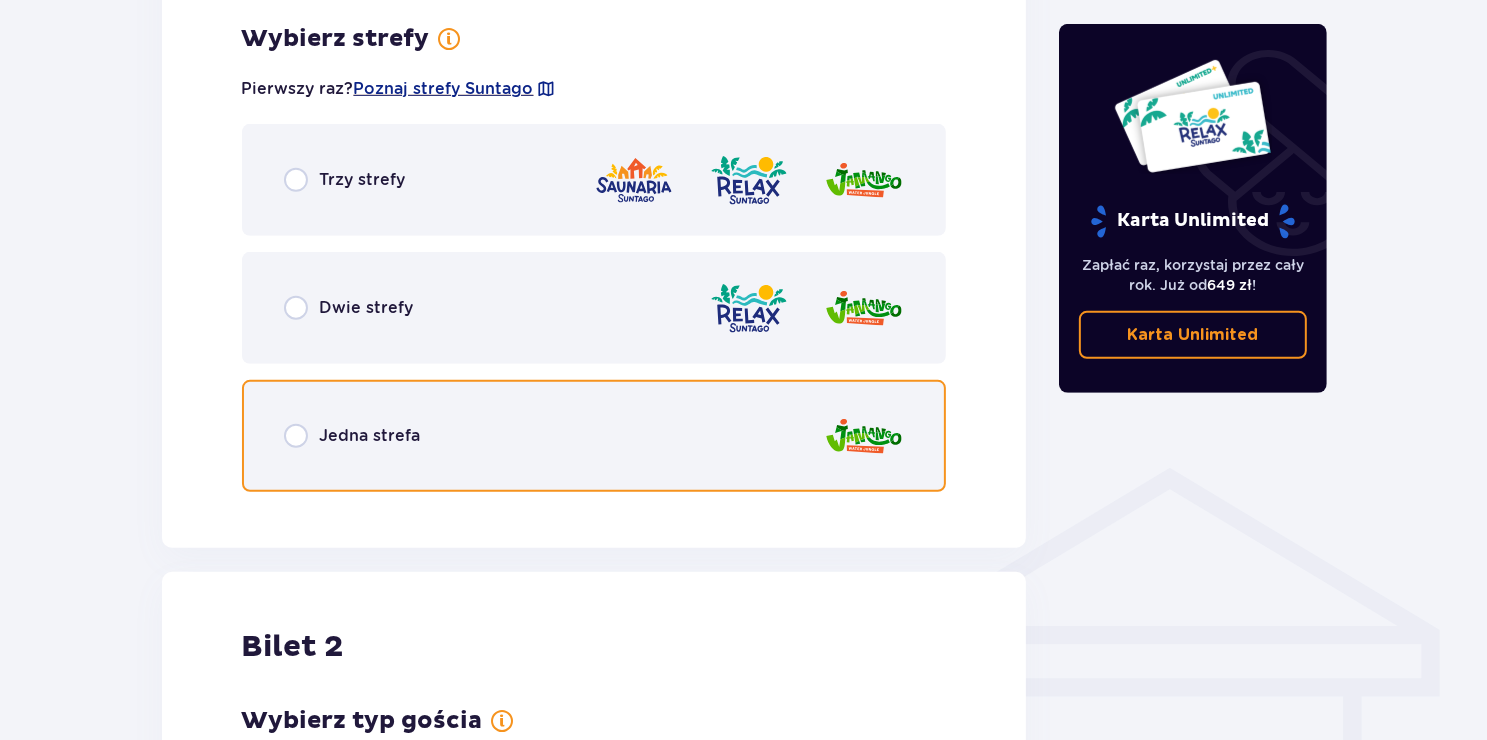 click at bounding box center (296, 436) 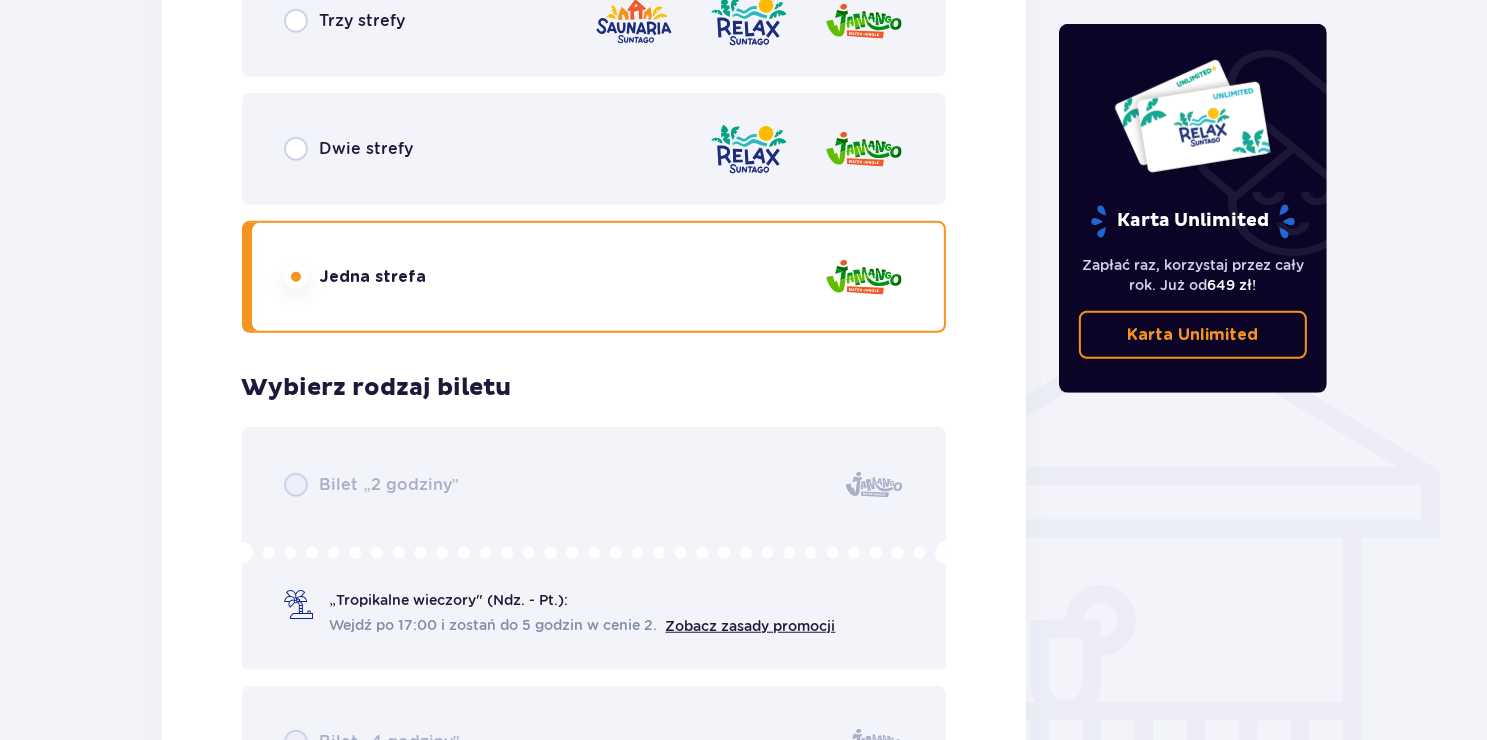 scroll, scrollTop: 1364, scrollLeft: 0, axis: vertical 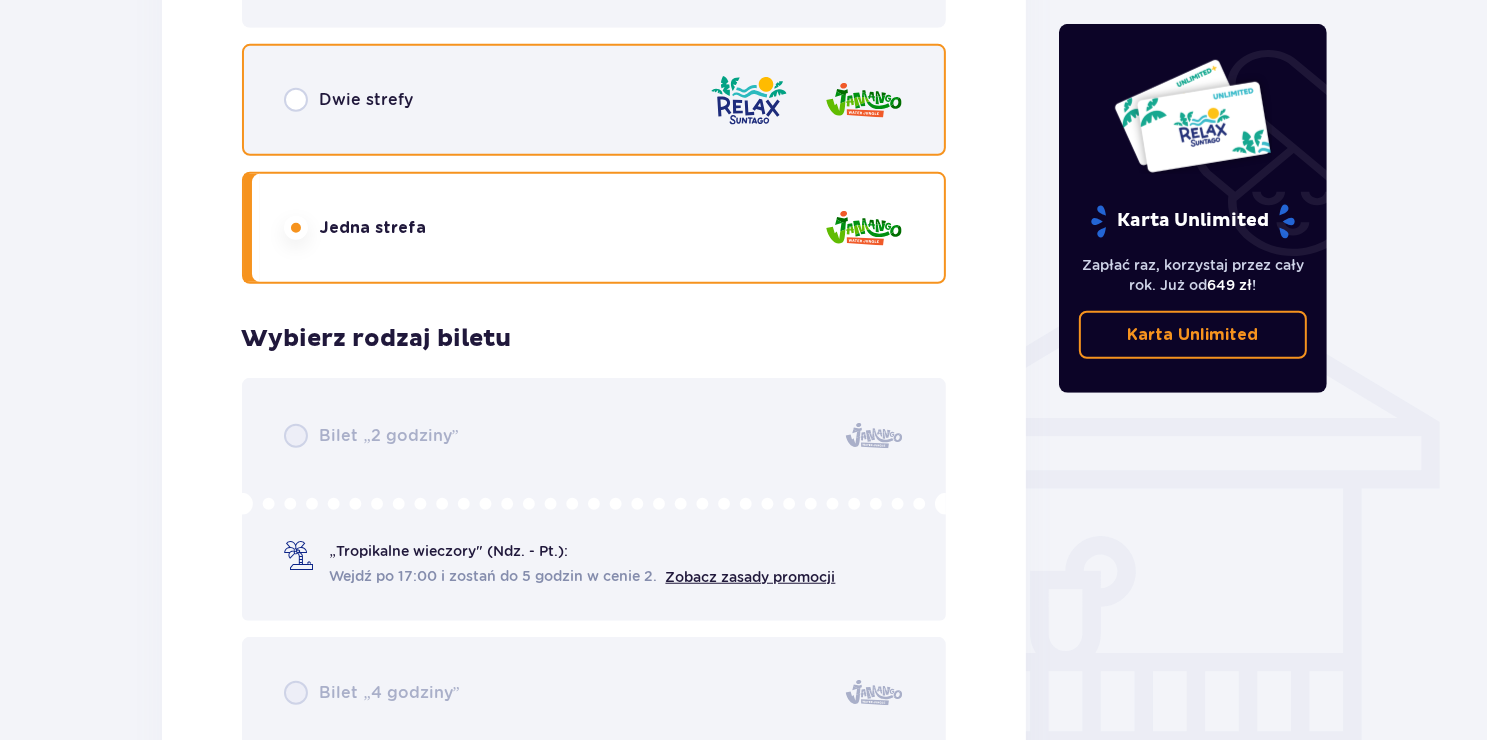 click at bounding box center [296, 100] 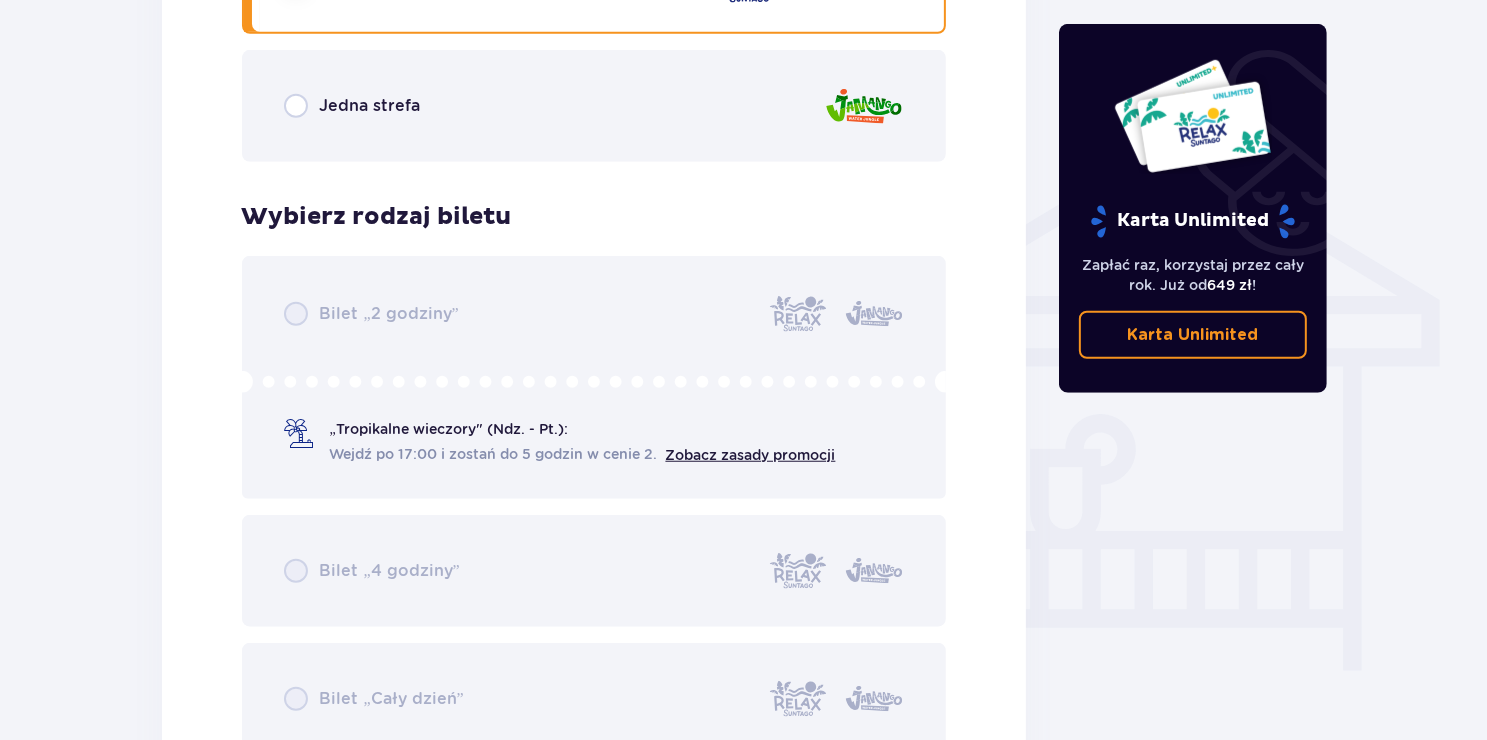 scroll, scrollTop: 1264, scrollLeft: 0, axis: vertical 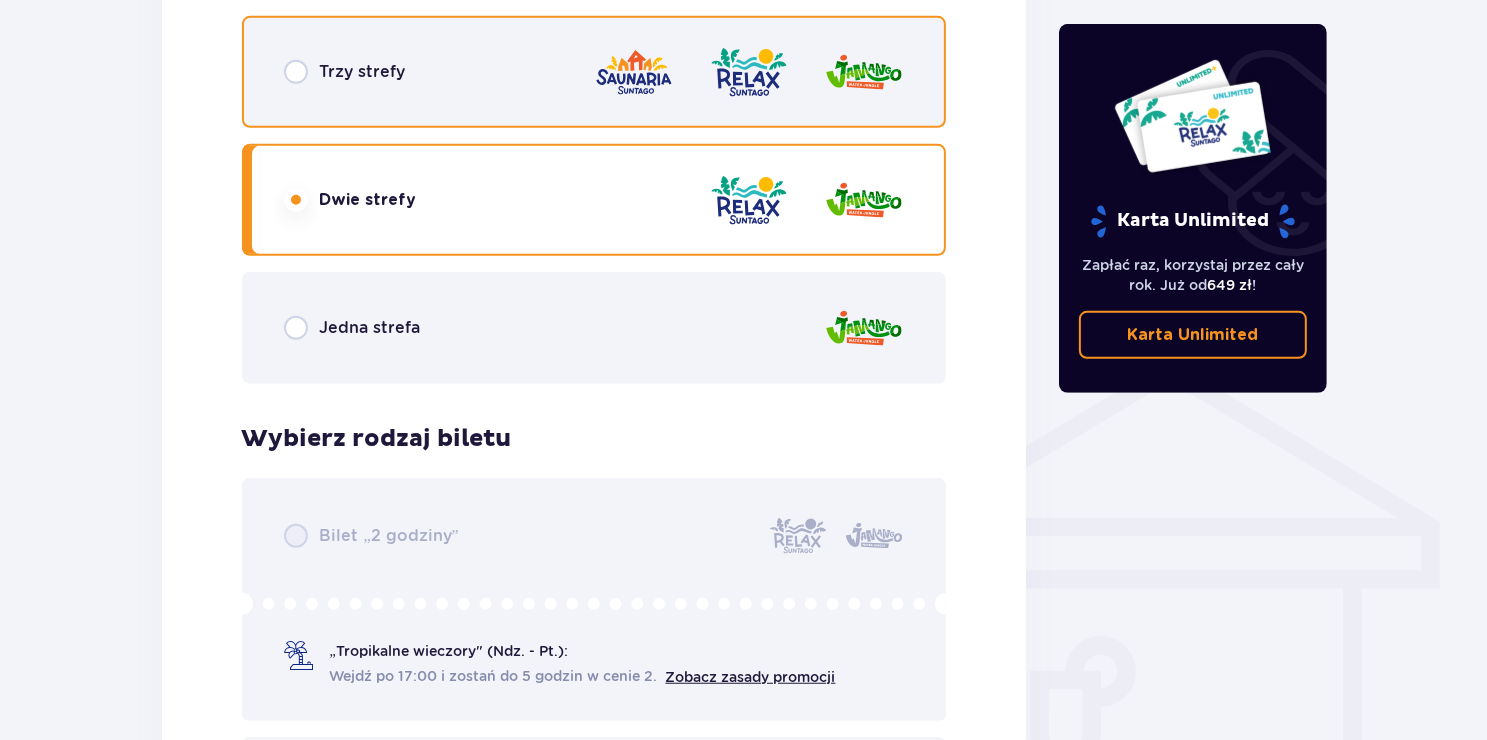 click at bounding box center [296, 72] 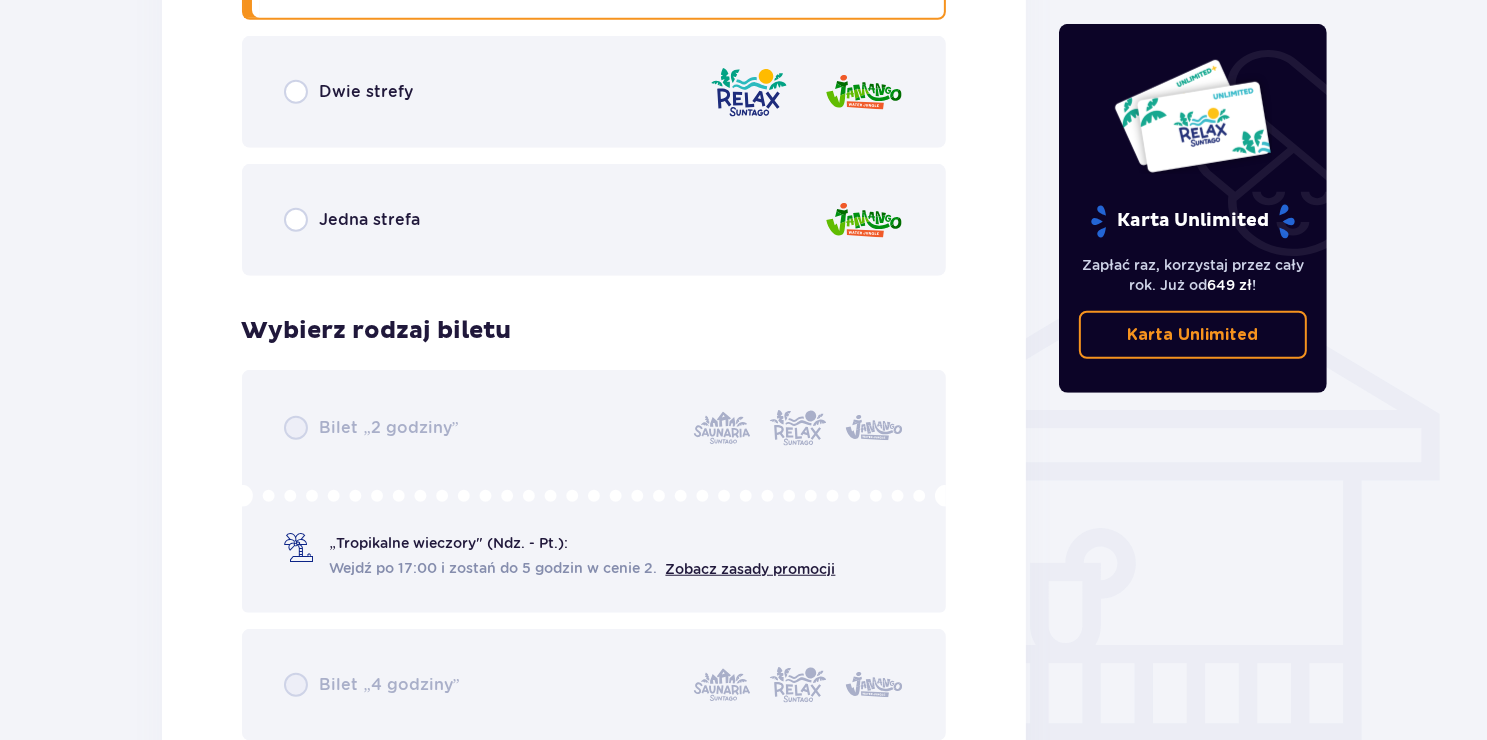 scroll, scrollTop: 1364, scrollLeft: 0, axis: vertical 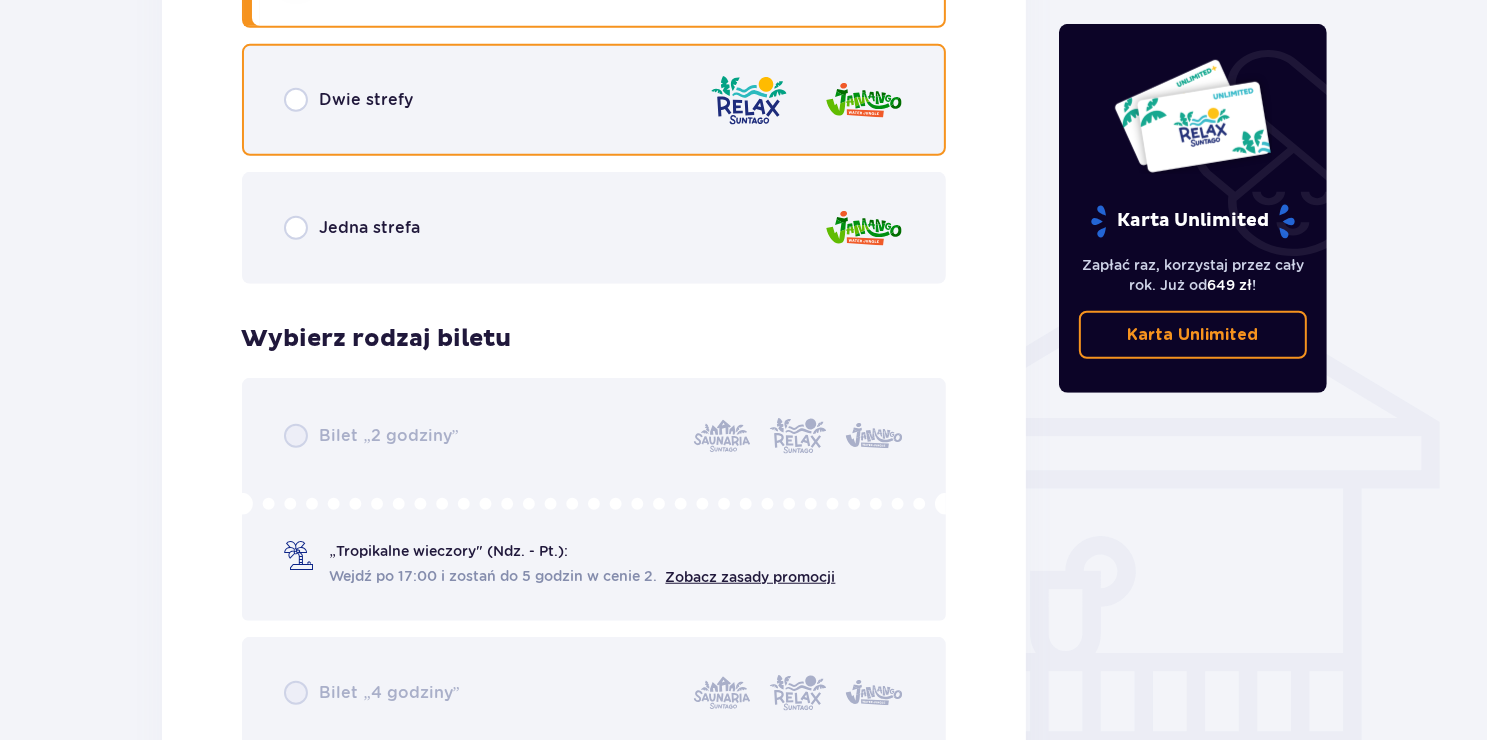 click at bounding box center [296, 100] 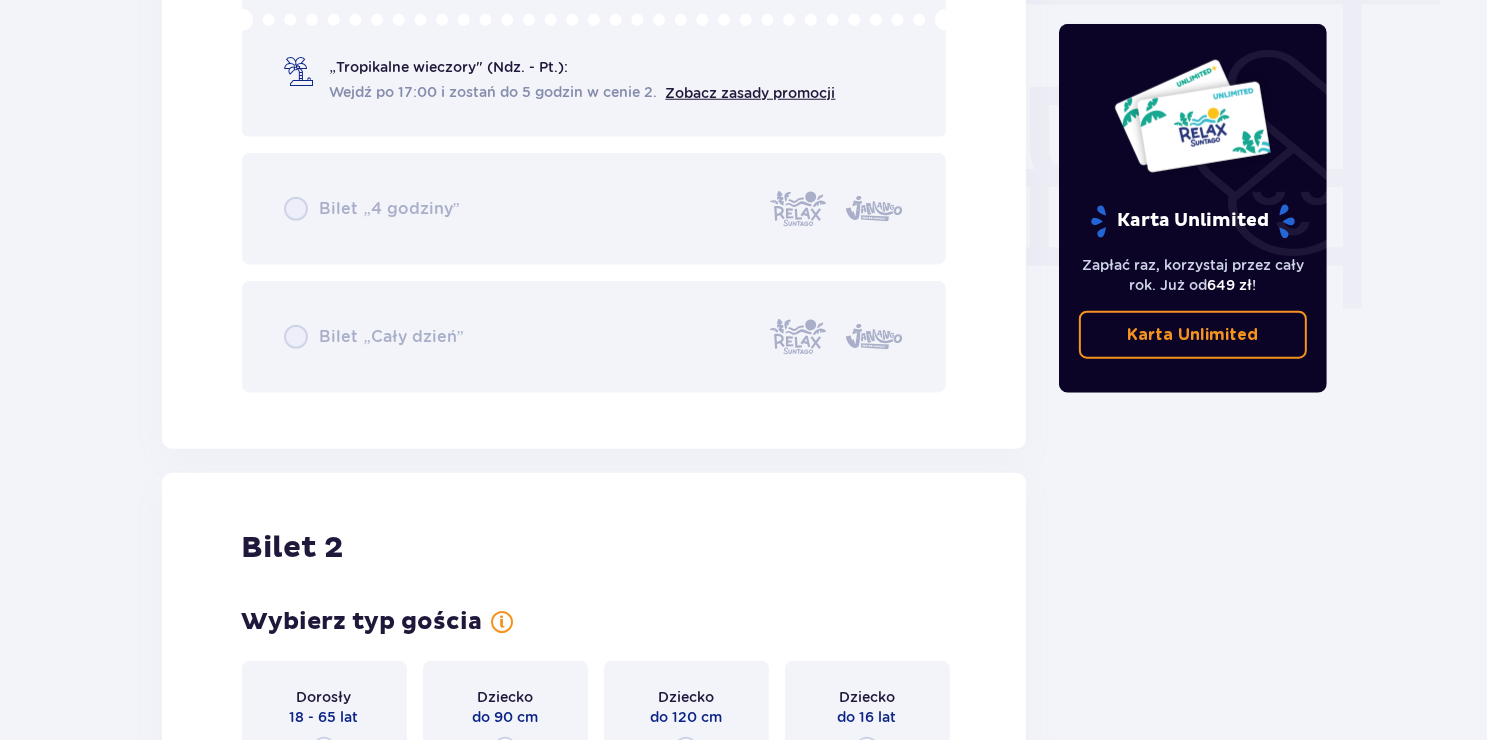 scroll, scrollTop: 1664, scrollLeft: 0, axis: vertical 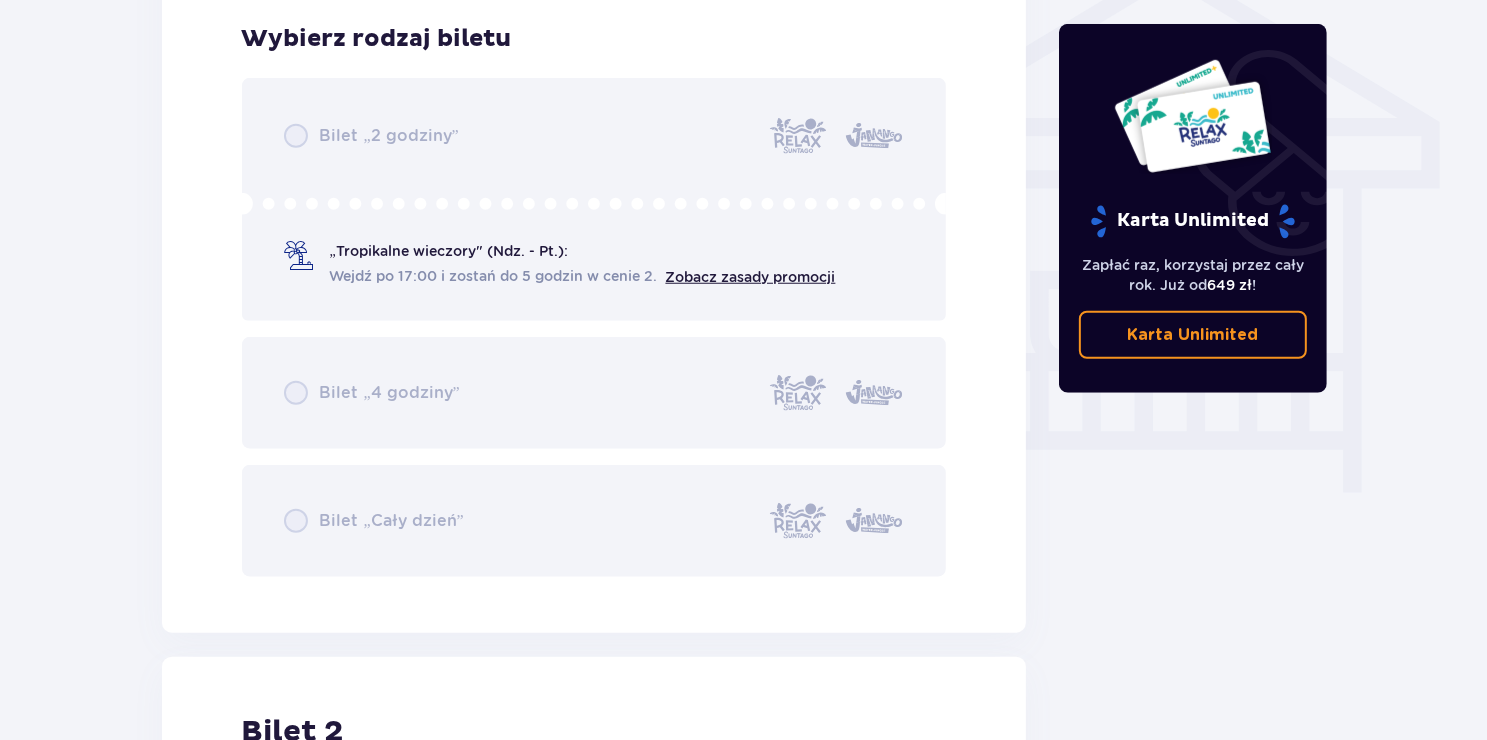 click on "Bilet „2 godziny” „Tropikalne wieczory" (Ndz. - Pt.): Wejdź po 17:00 i zostań do 5 godzin w cenie 2. Zobacz zasady promocji Bilet „4 godziny” Bilet „Cały dzień”" at bounding box center (594, 327) 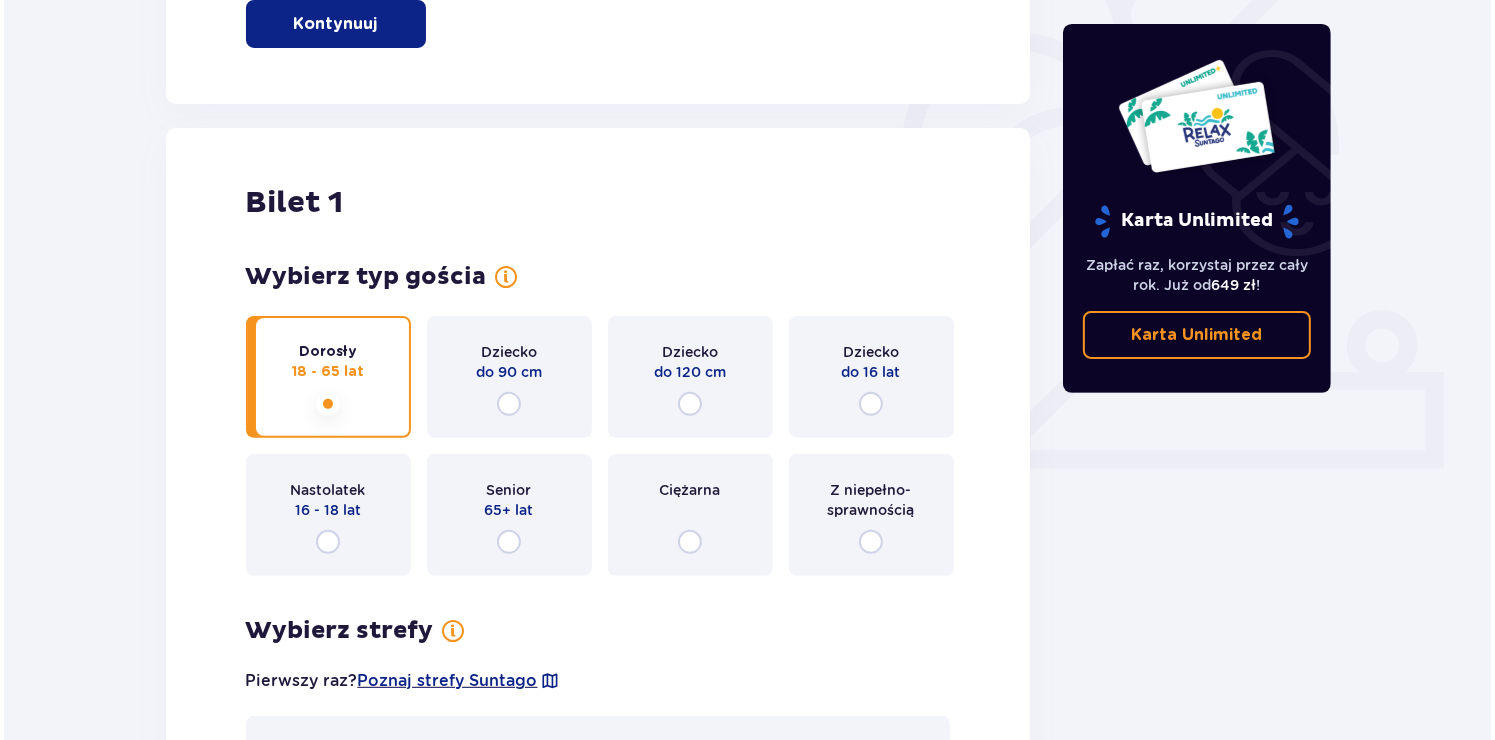 scroll, scrollTop: 64, scrollLeft: 0, axis: vertical 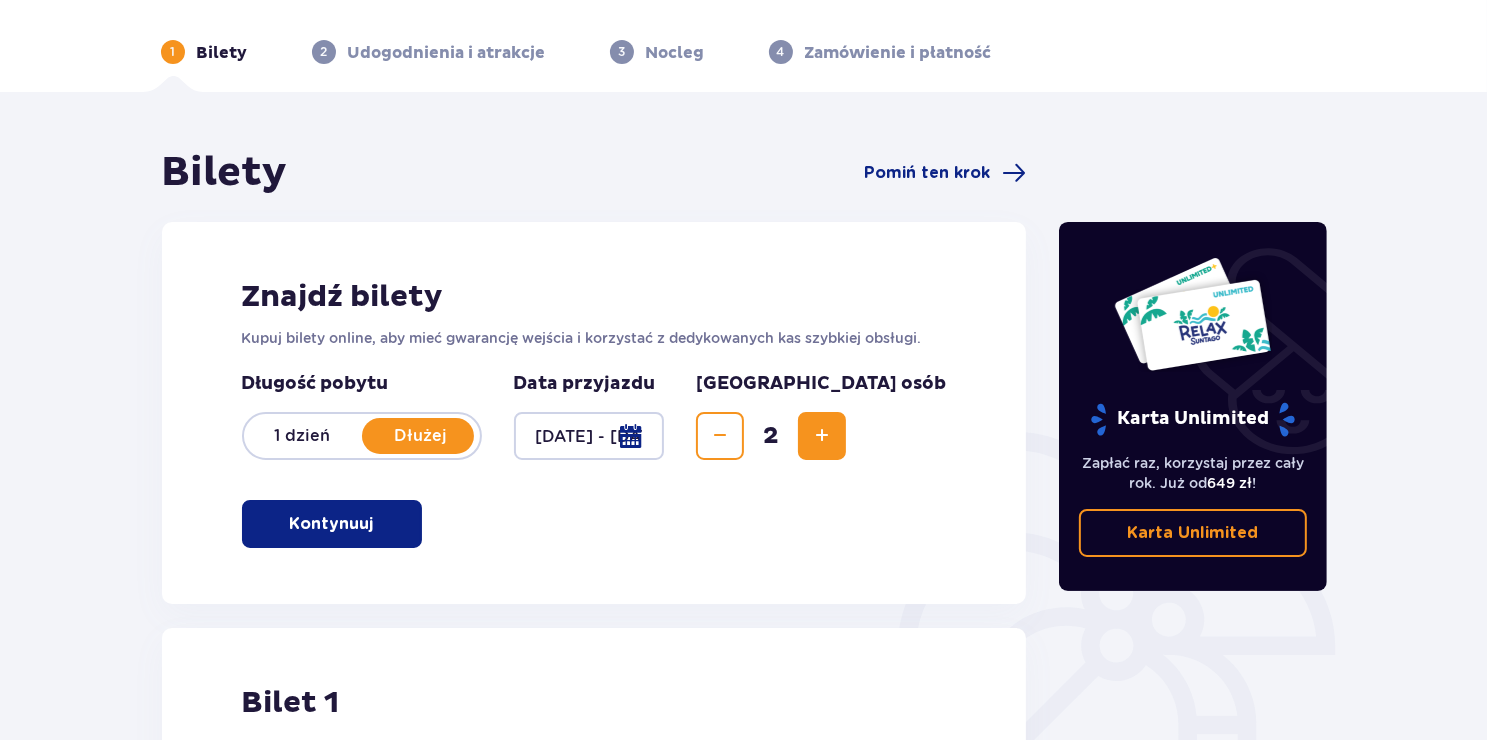 click at bounding box center [589, 436] 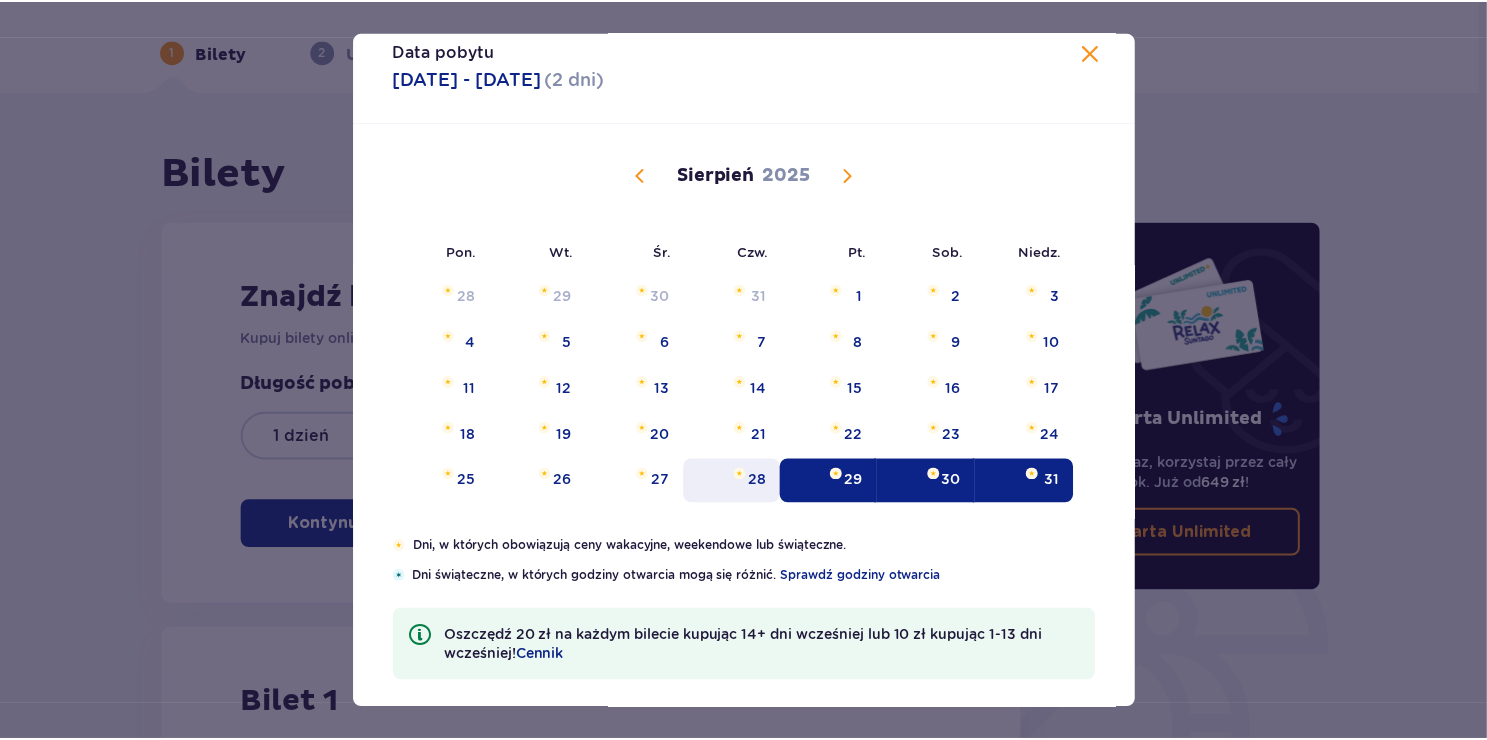 scroll, scrollTop: 36, scrollLeft: 0, axis: vertical 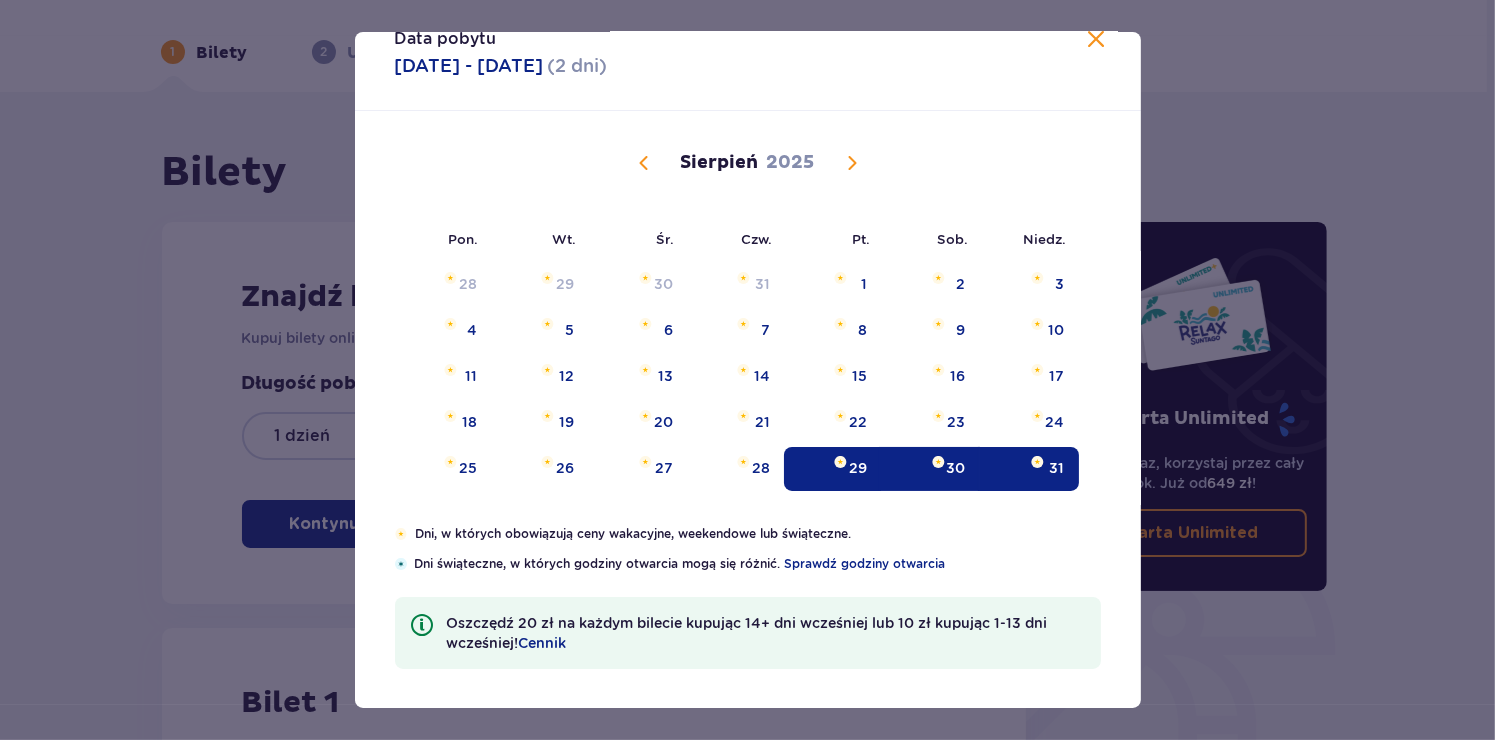 click at bounding box center (840, 462) 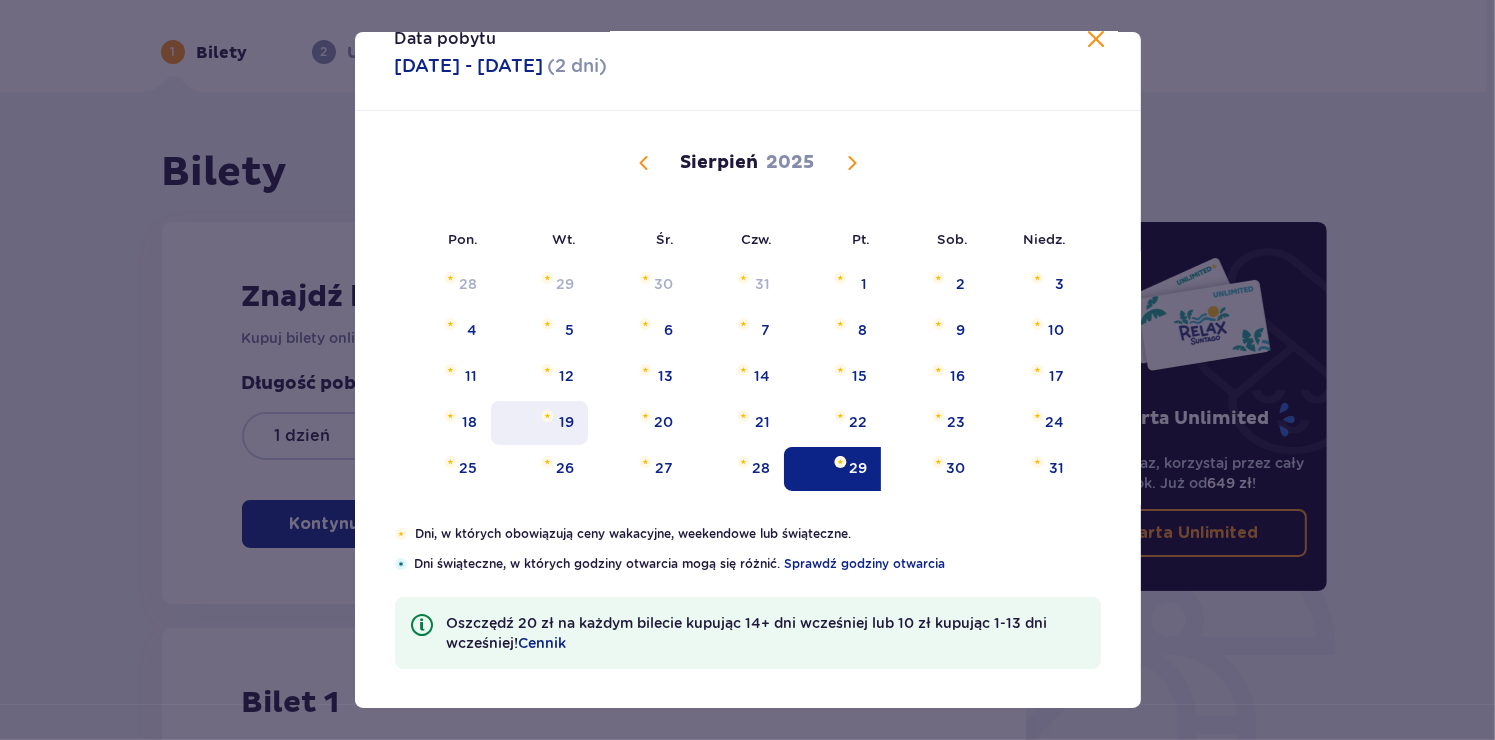 click on "19" at bounding box center (566, 422) 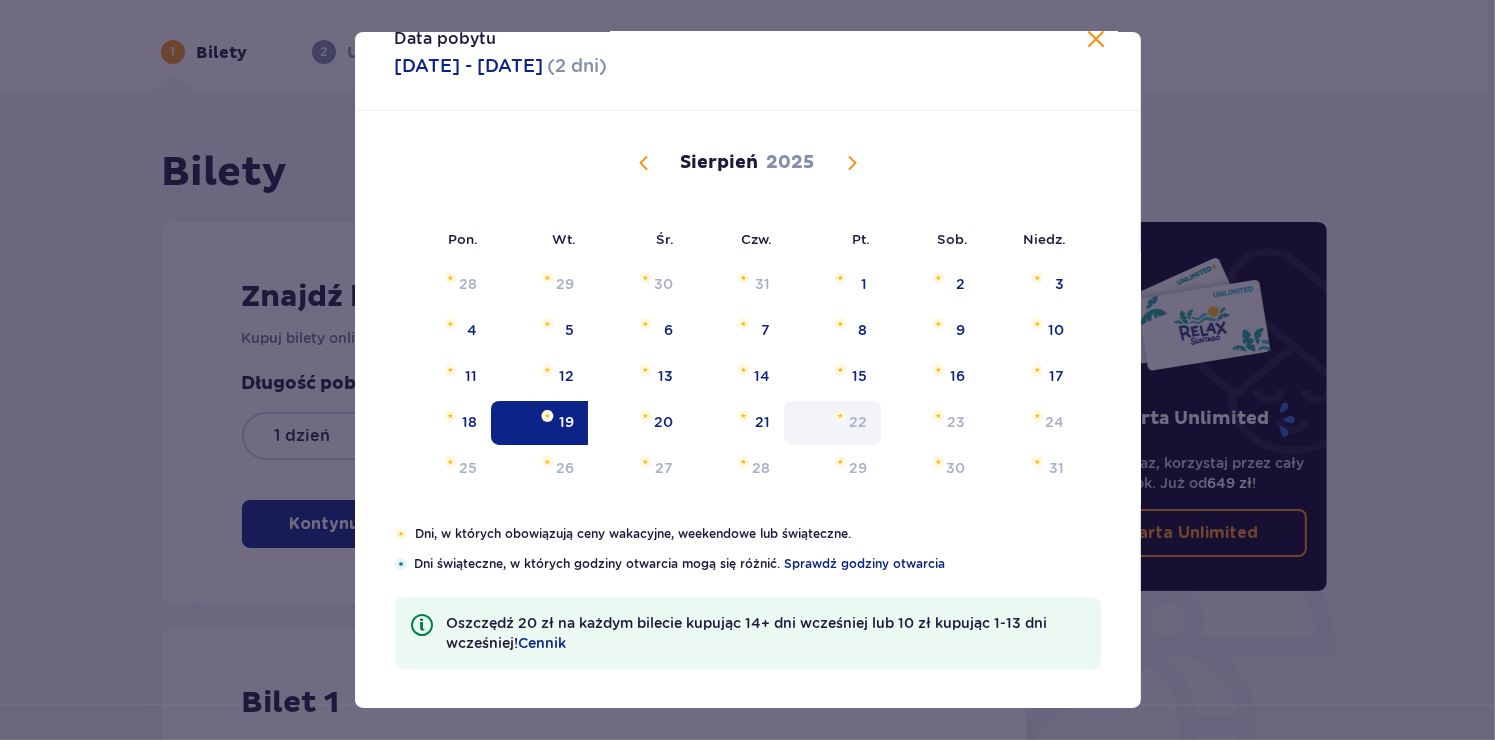 click on "22" at bounding box center [832, 423] 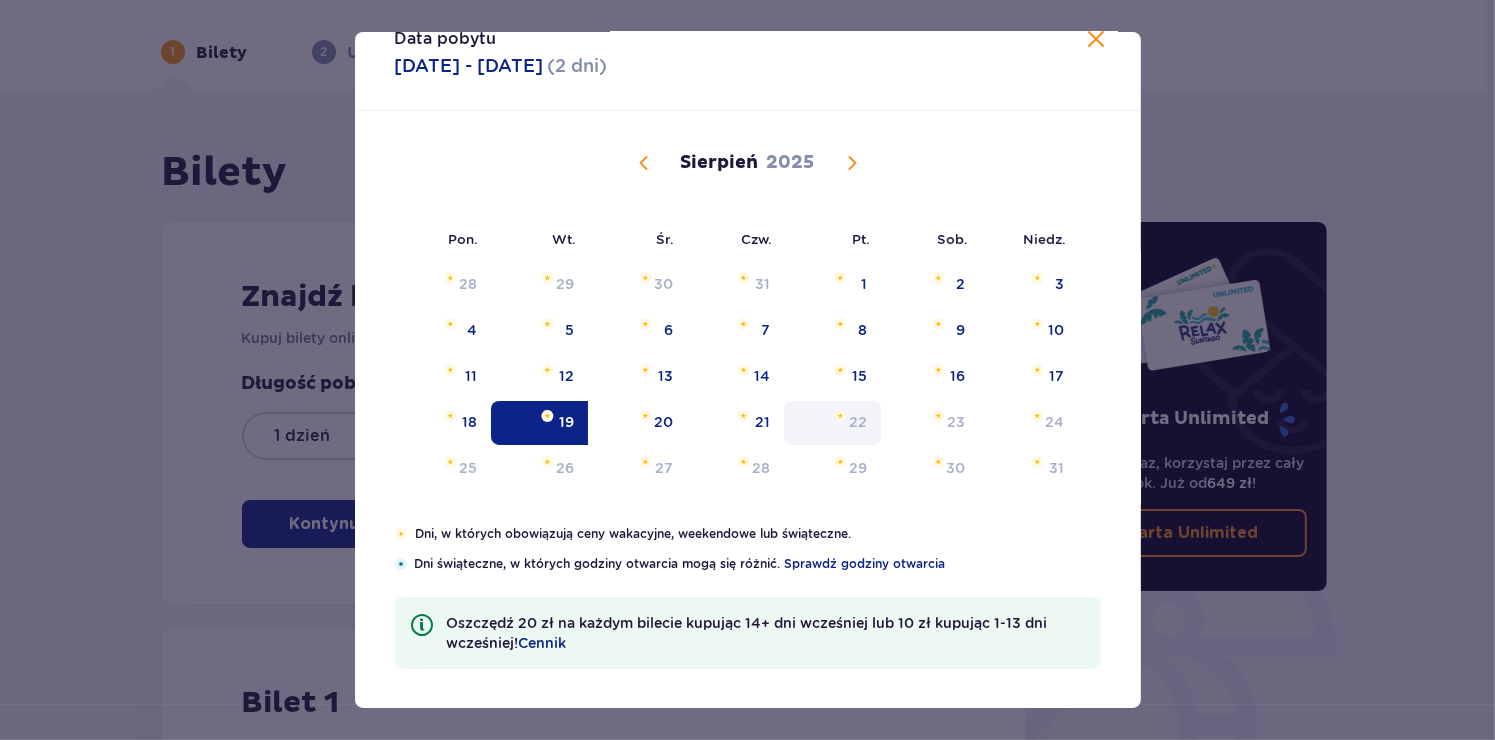 click at bounding box center [840, 416] 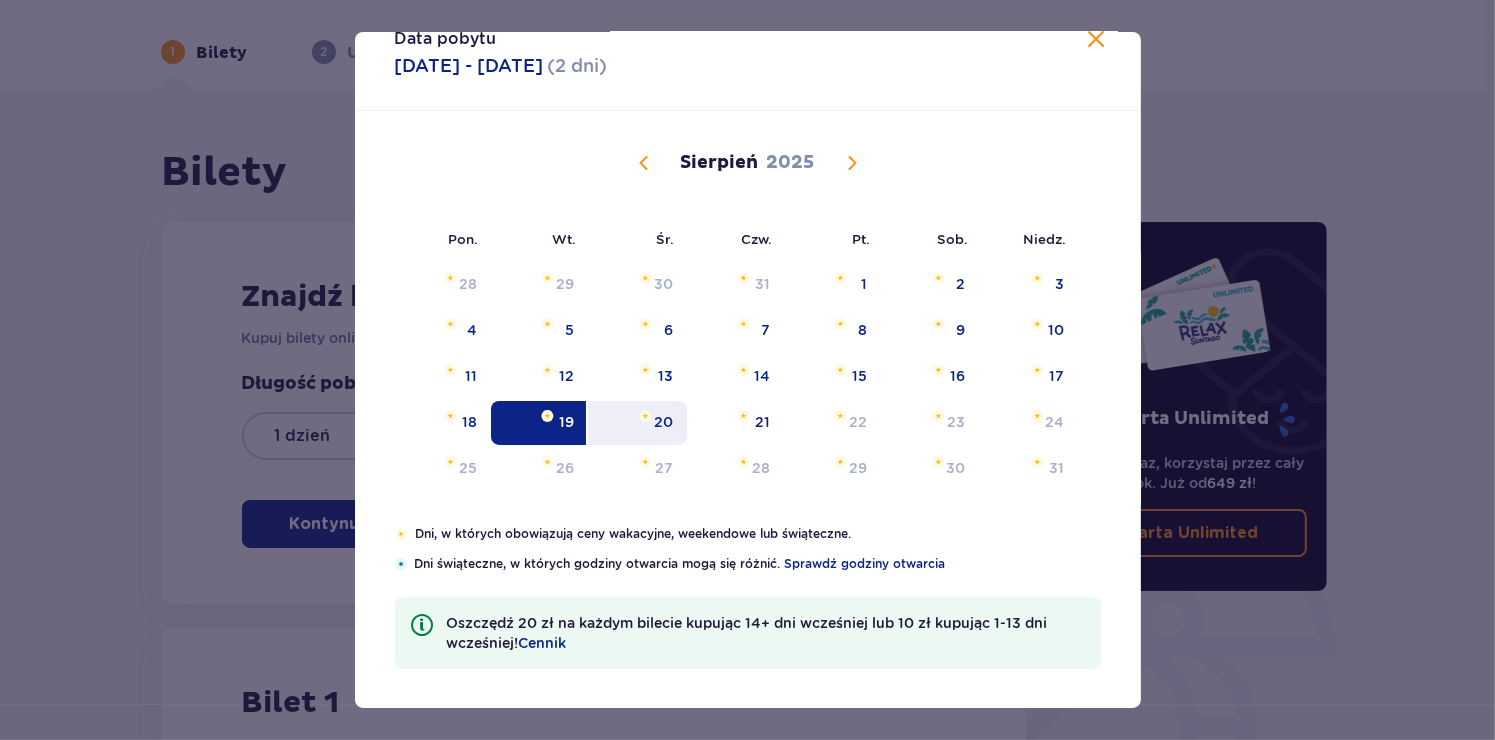click on "20" at bounding box center [637, 423] 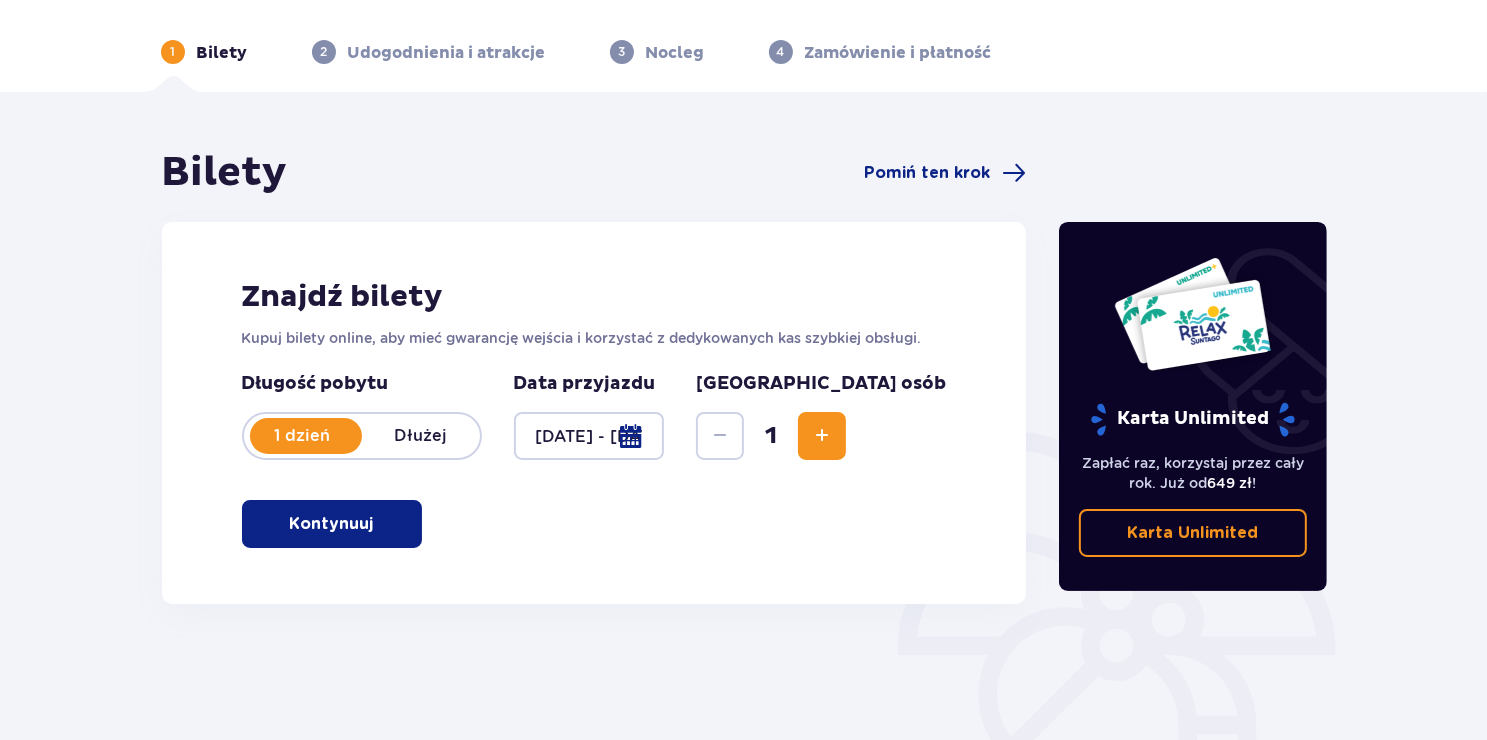 click at bounding box center [589, 436] 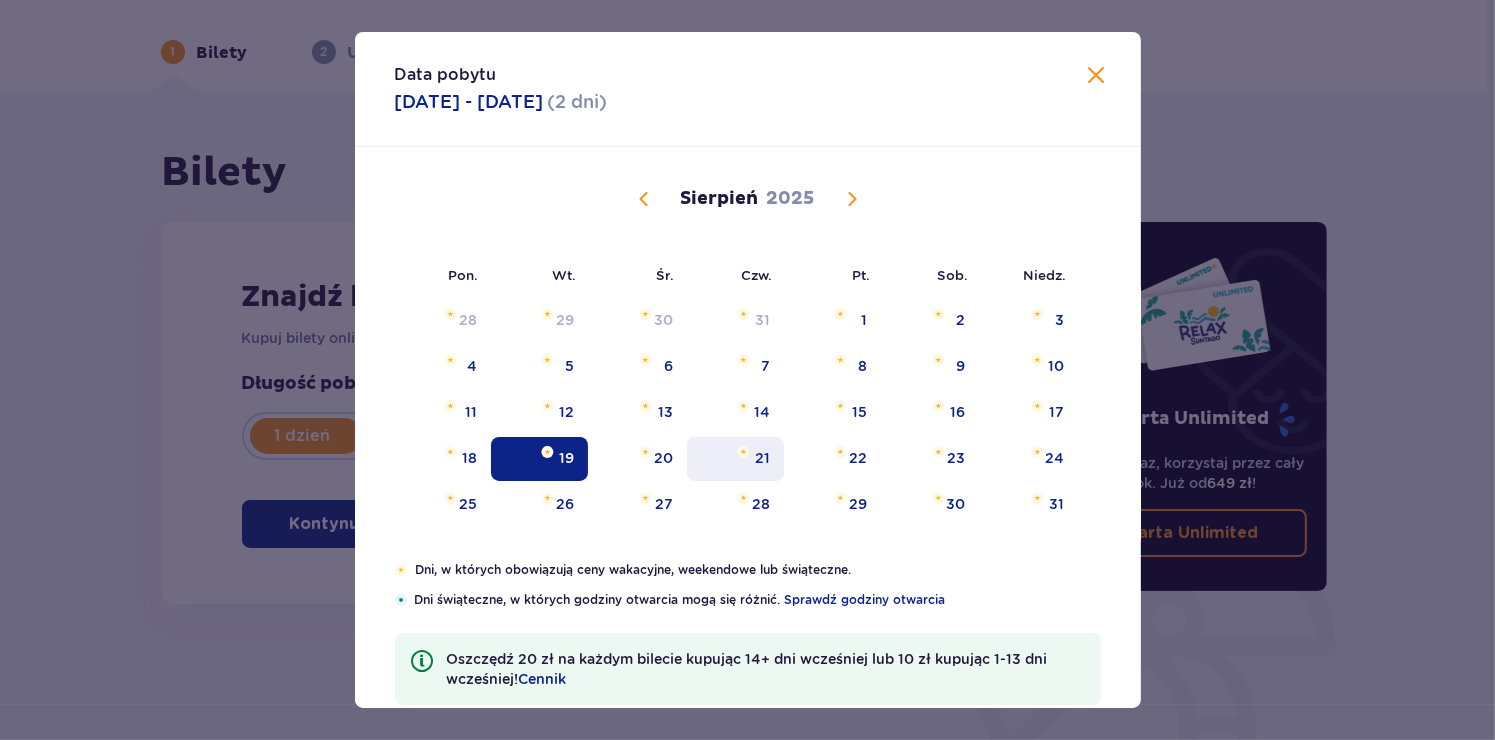 click at bounding box center (743, 452) 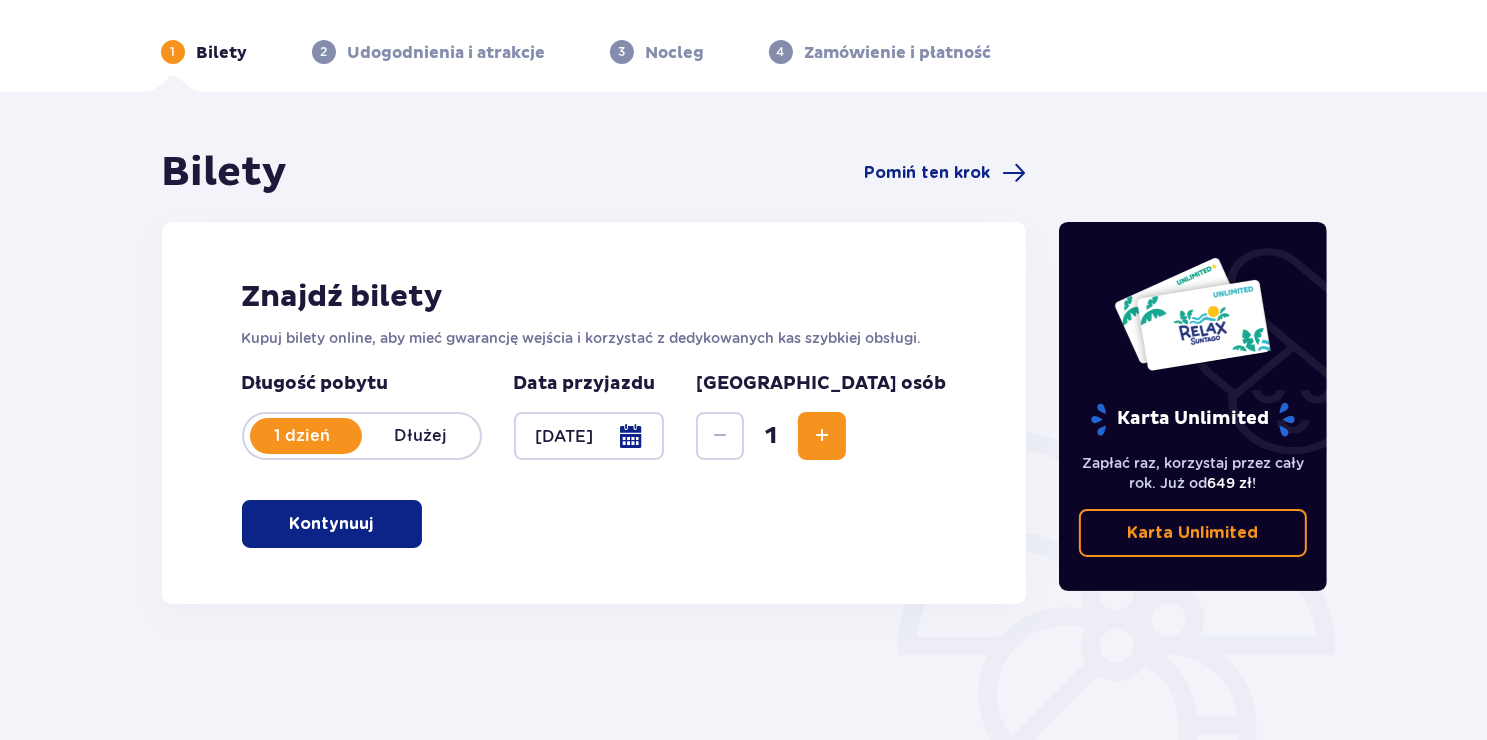 click at bounding box center [589, 436] 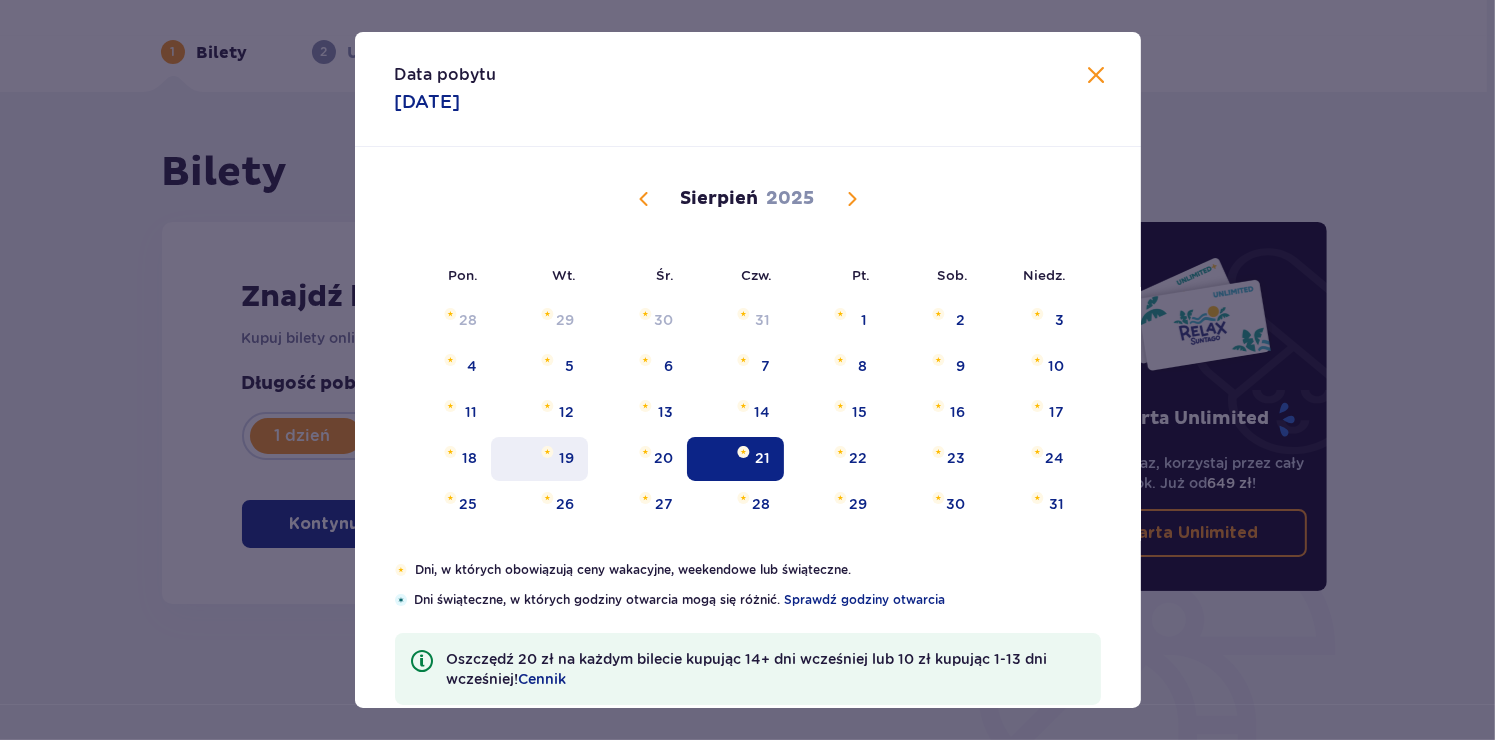 click on "19" at bounding box center [539, 459] 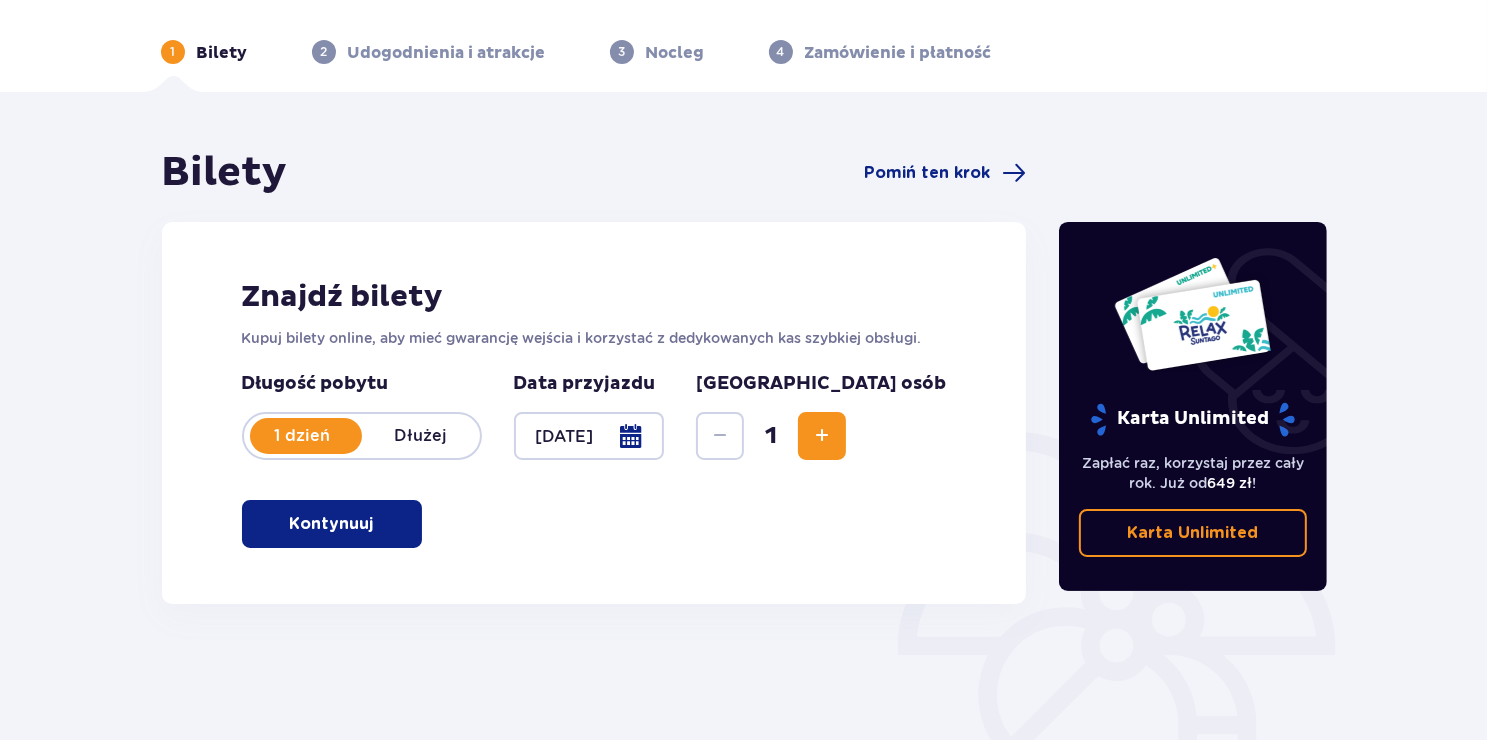 click at bounding box center (589, 436) 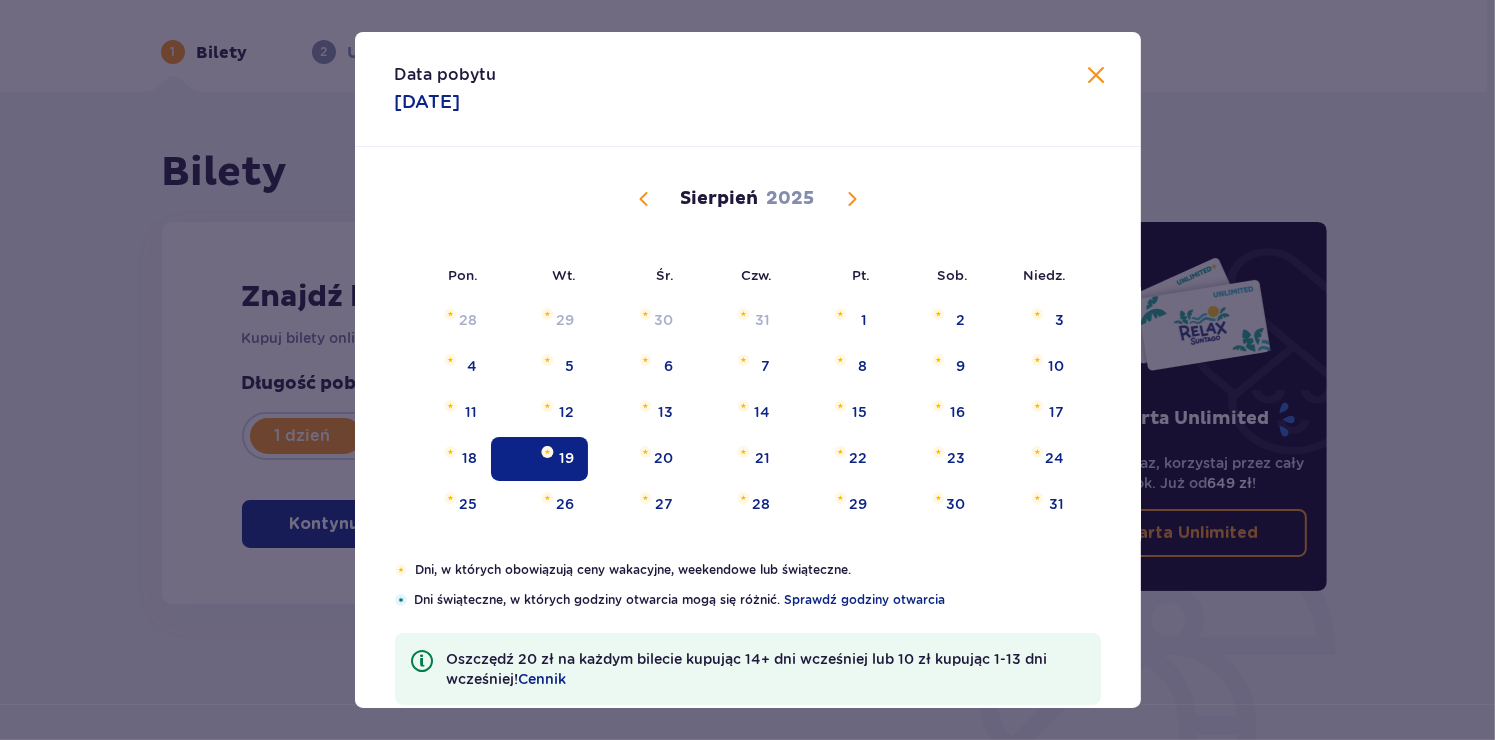 click on "Data pobytu 19.08.2025" at bounding box center [748, 89] 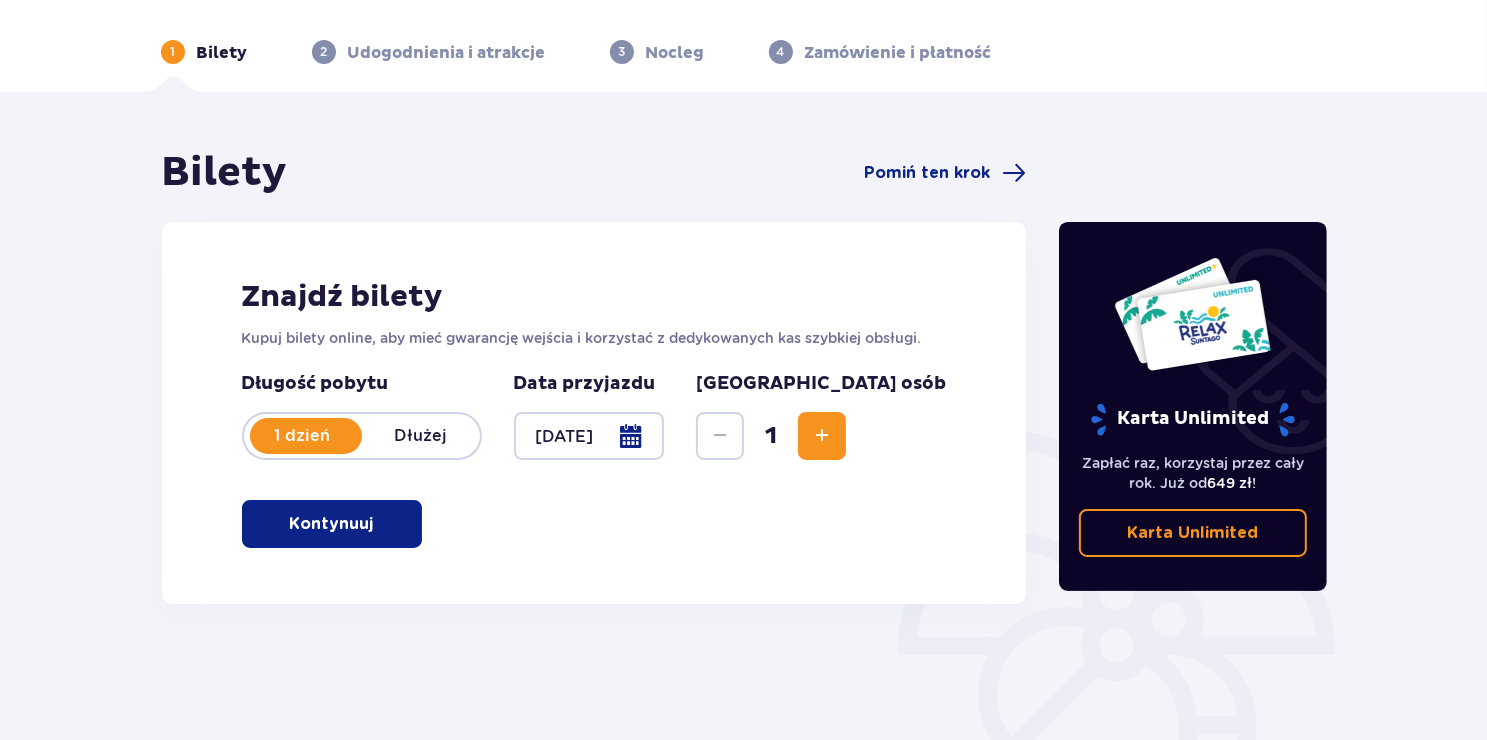click on "Dłużej" at bounding box center [421, 436] 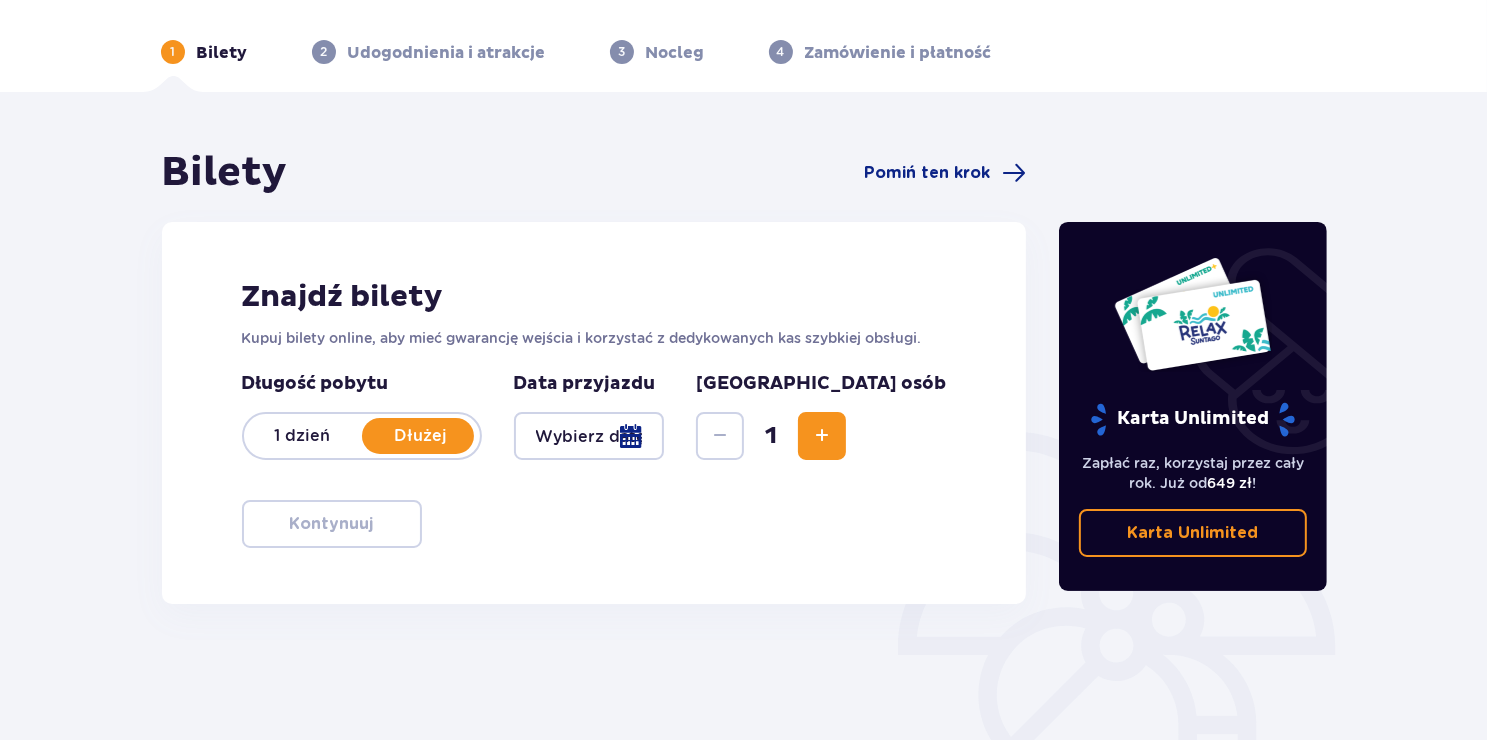 click at bounding box center [589, 436] 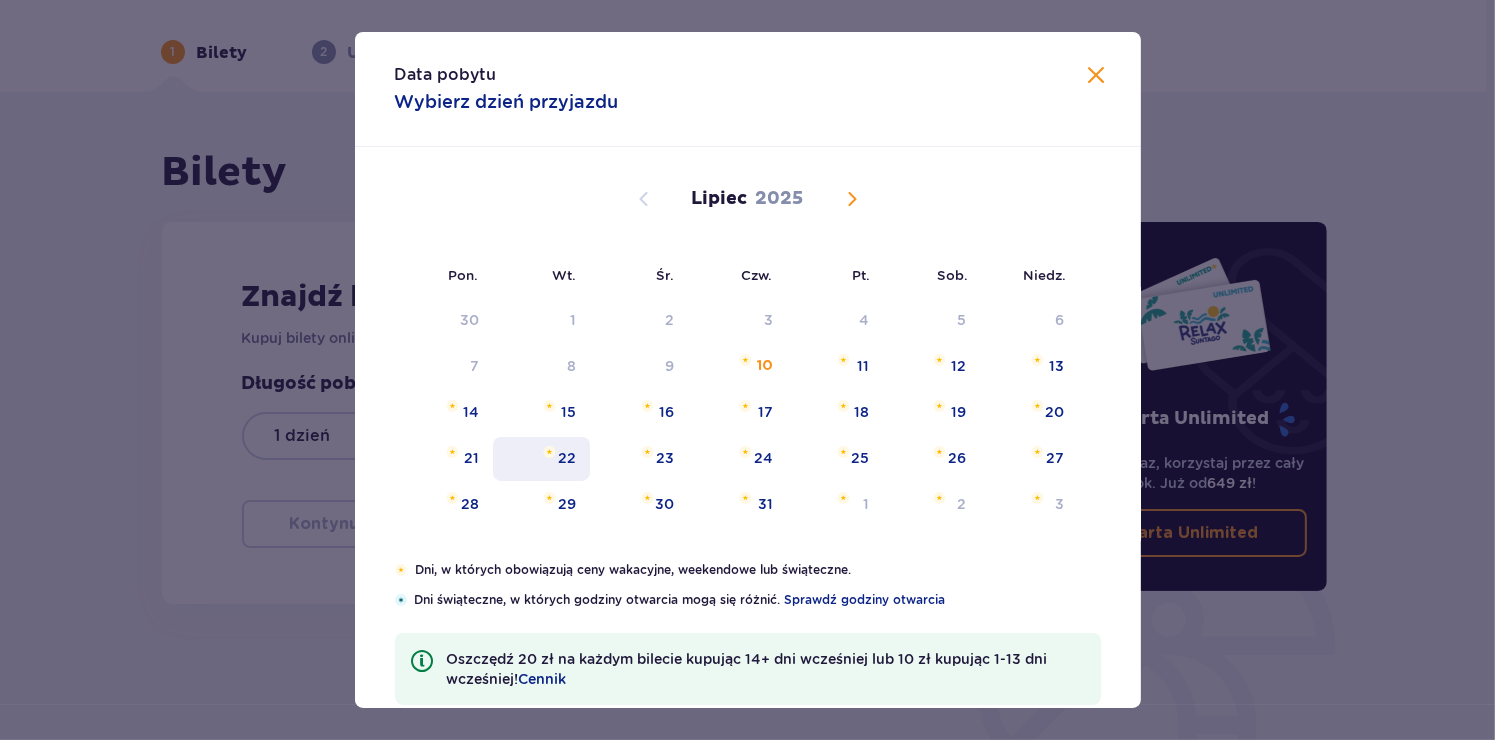 click on "22" at bounding box center (567, 458) 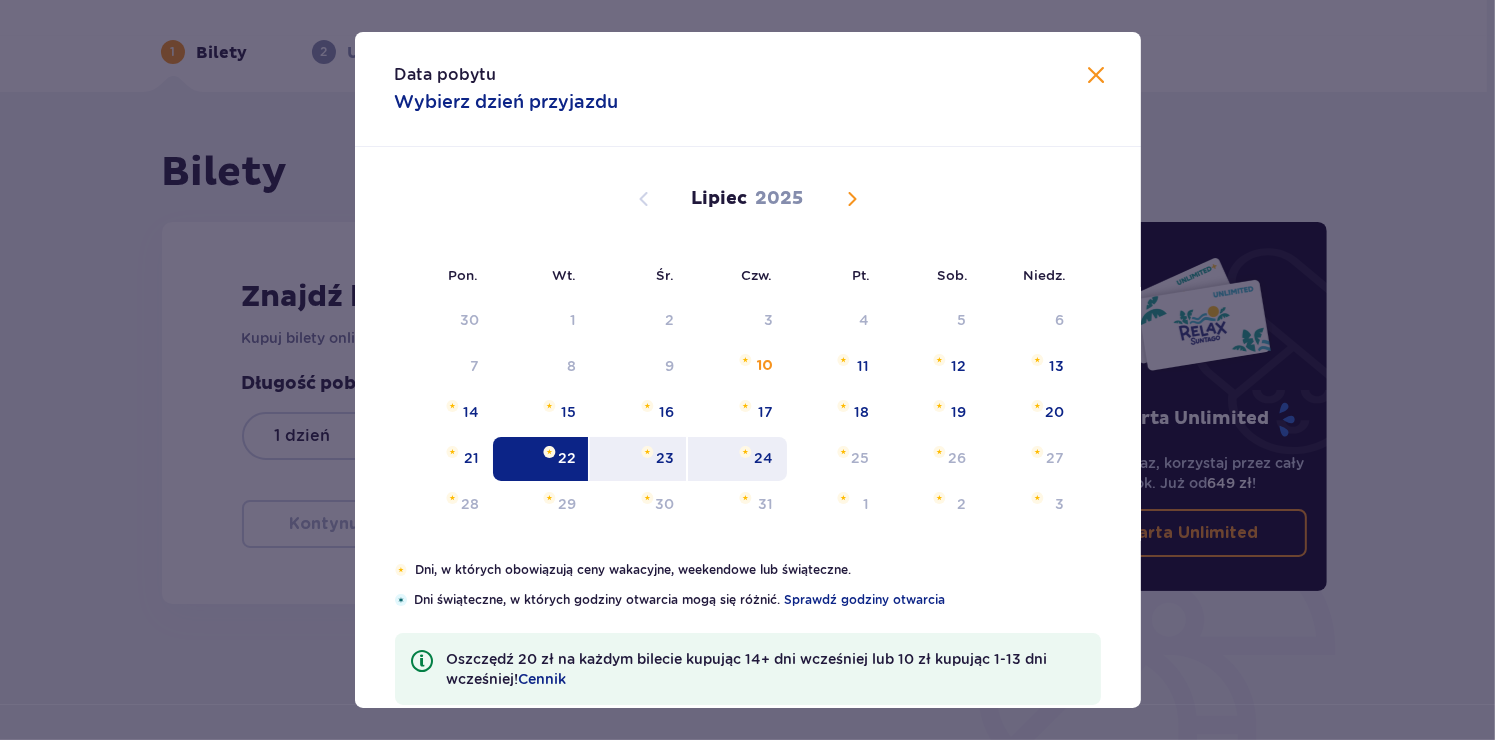click on "24" at bounding box center (763, 458) 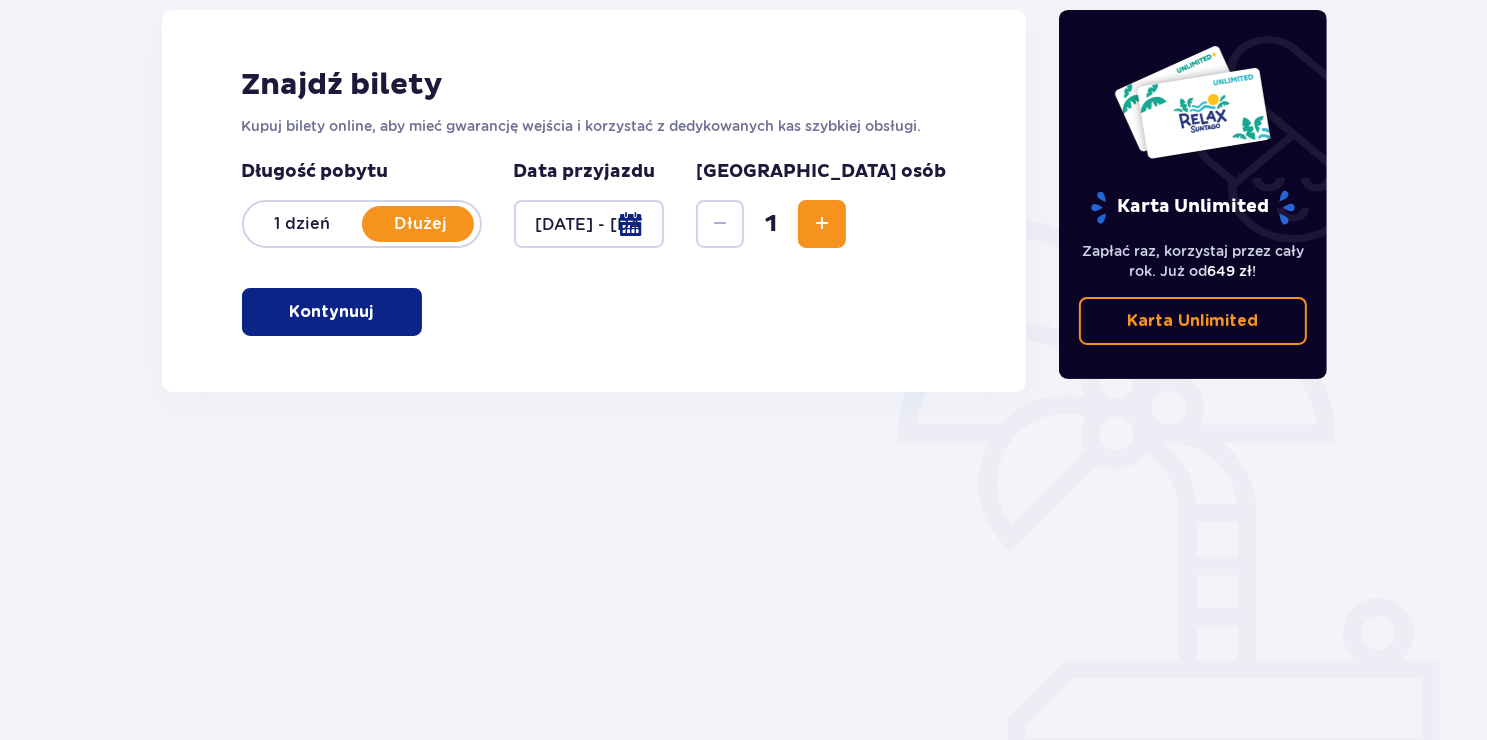 scroll, scrollTop: 279, scrollLeft: 0, axis: vertical 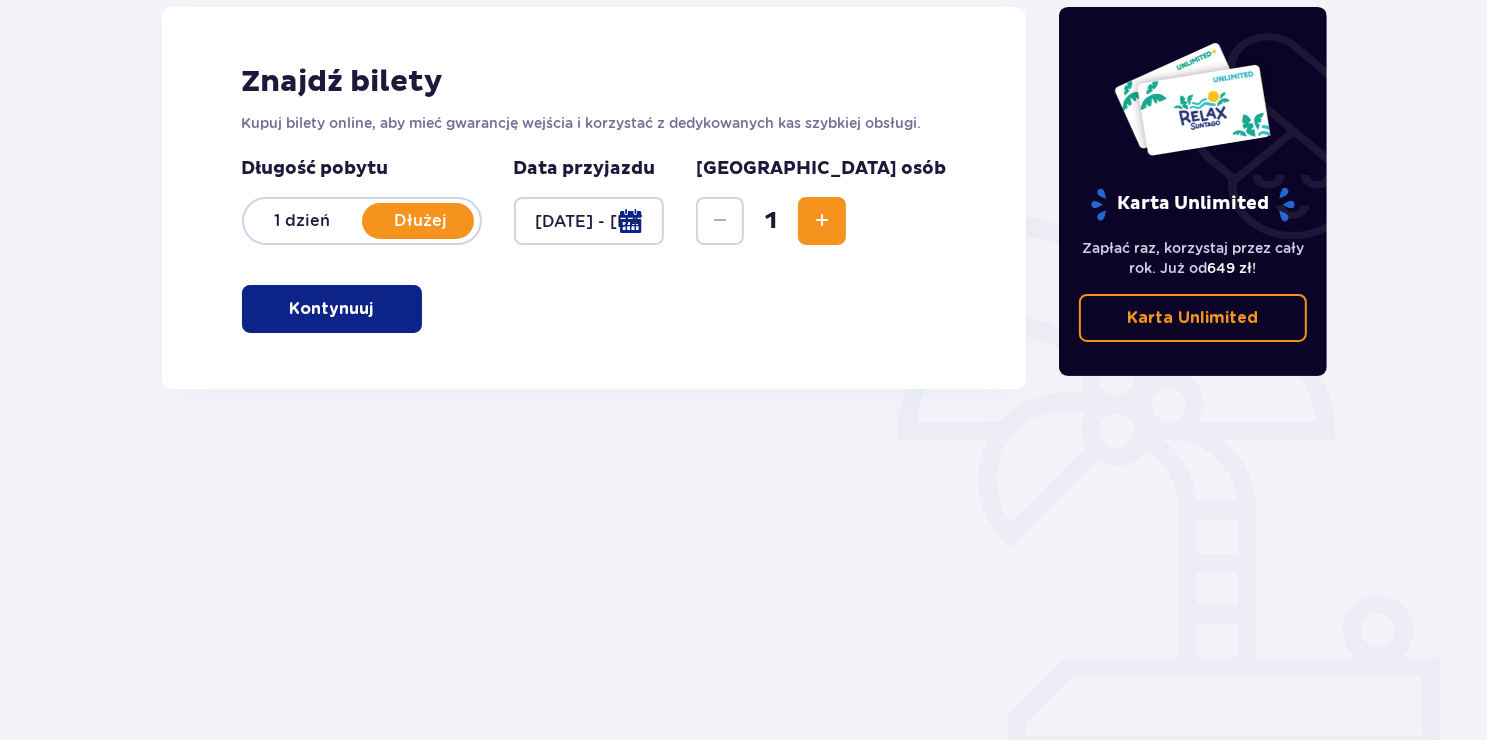 click on "Kontynuuj" at bounding box center [332, 309] 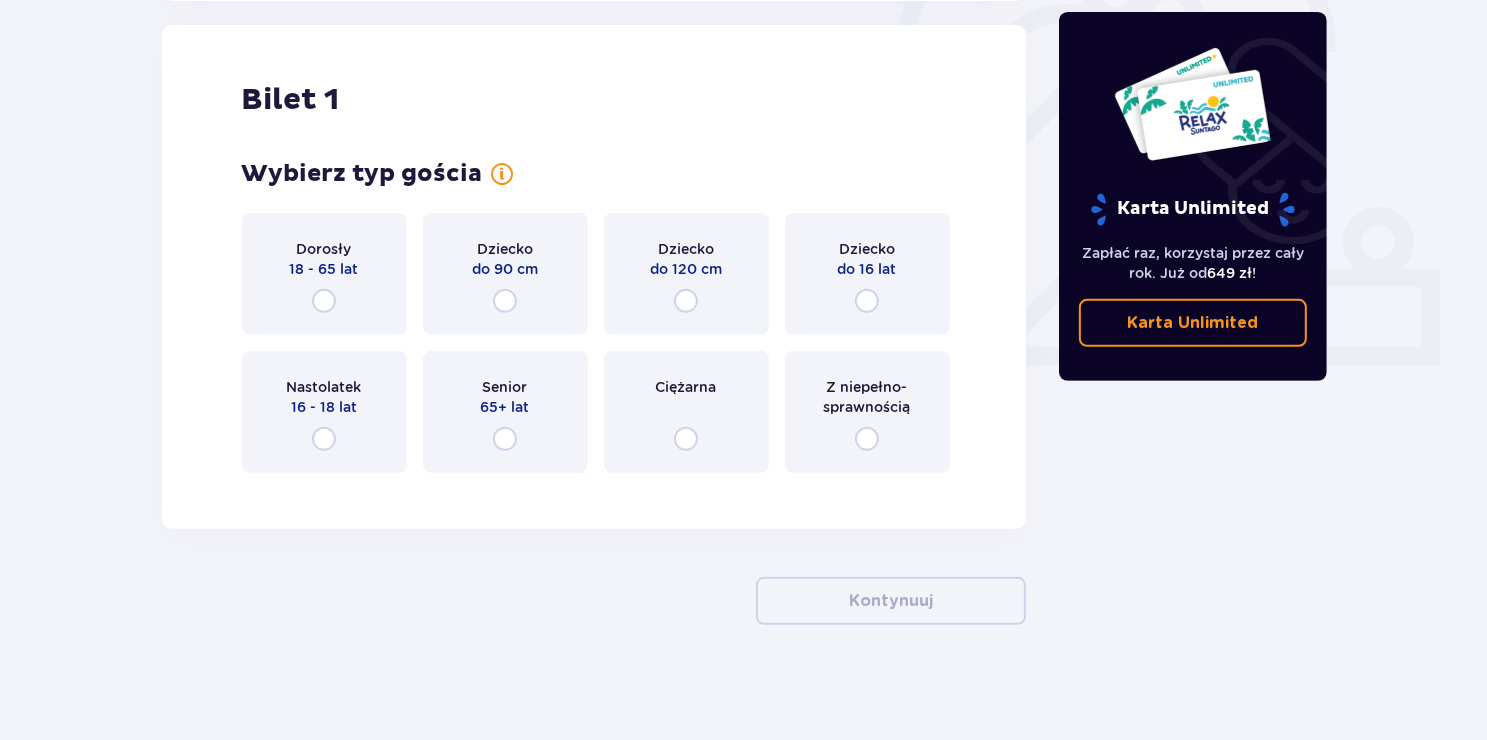 scroll, scrollTop: 668, scrollLeft: 0, axis: vertical 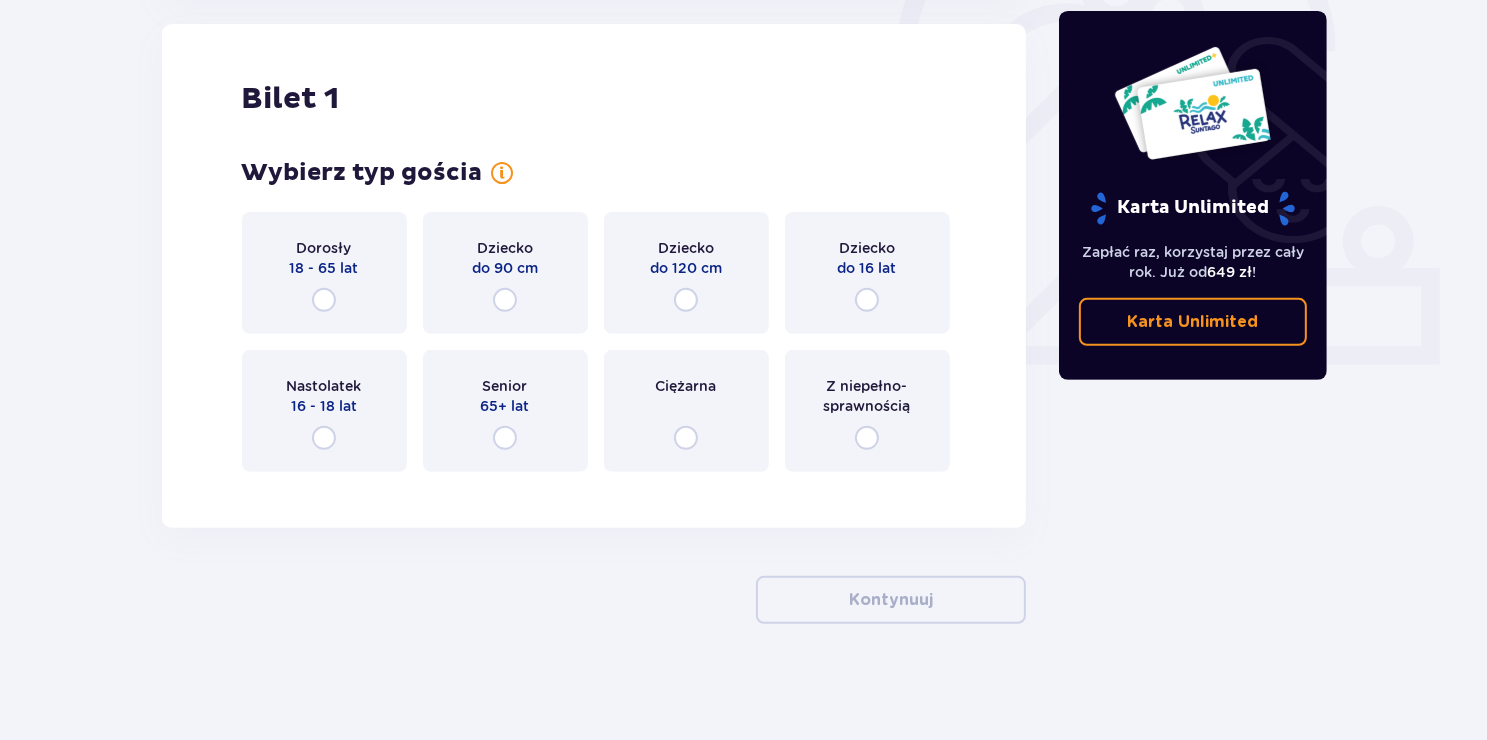 click on "Dorosły 18 - 65 lat" at bounding box center (324, 273) 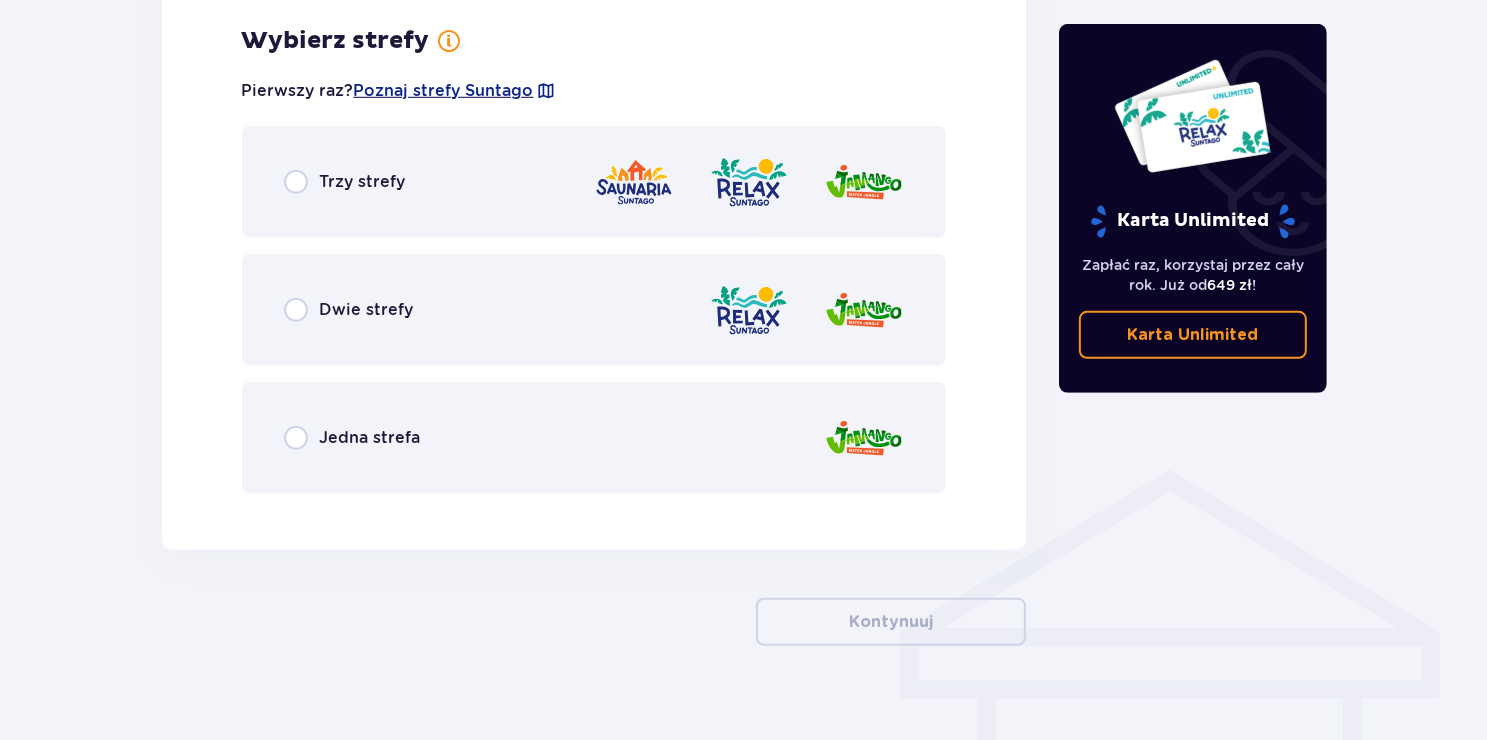 scroll, scrollTop: 1156, scrollLeft: 0, axis: vertical 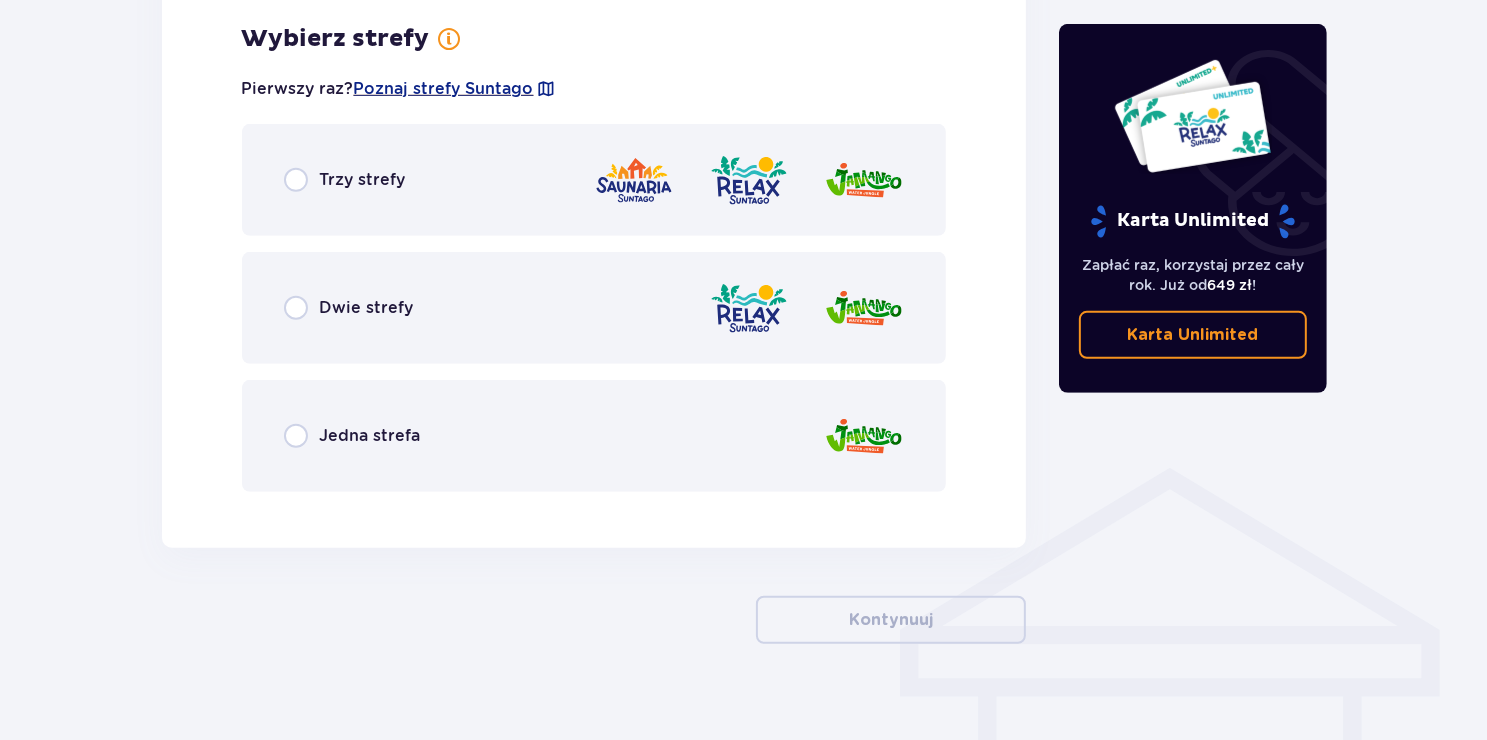 click on "Dwie strefy" at bounding box center [349, 308] 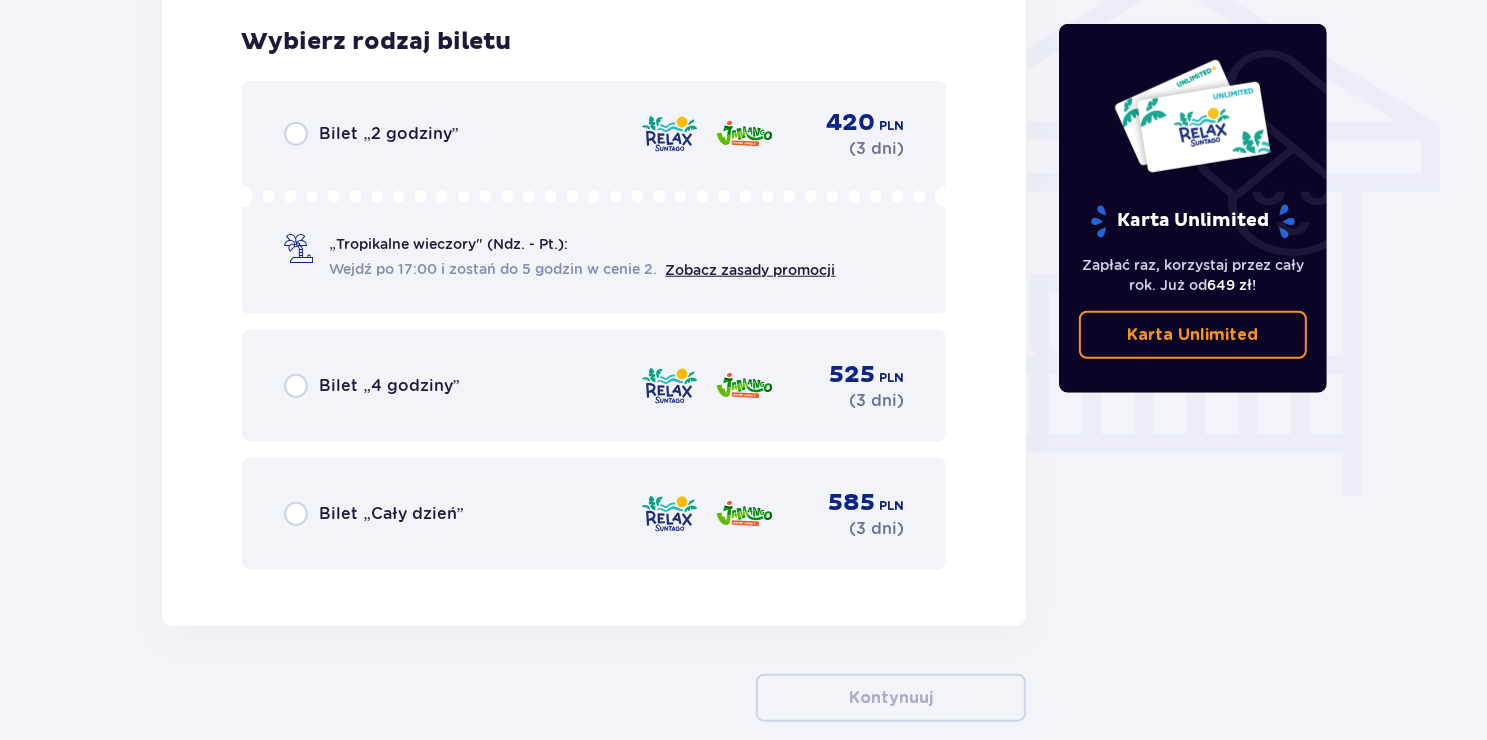 scroll, scrollTop: 1664, scrollLeft: 0, axis: vertical 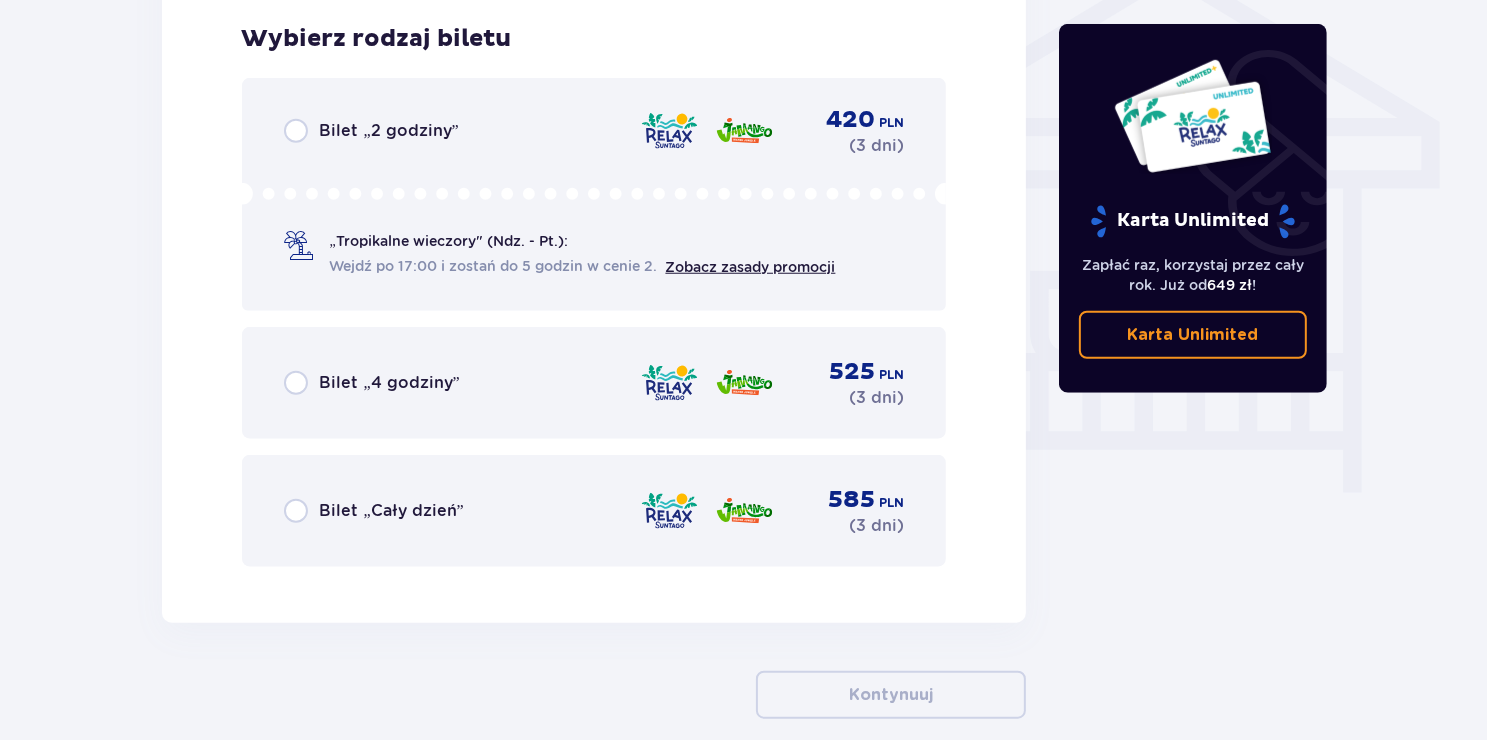 click on "Bilet „Cały dzień”" at bounding box center [392, 511] 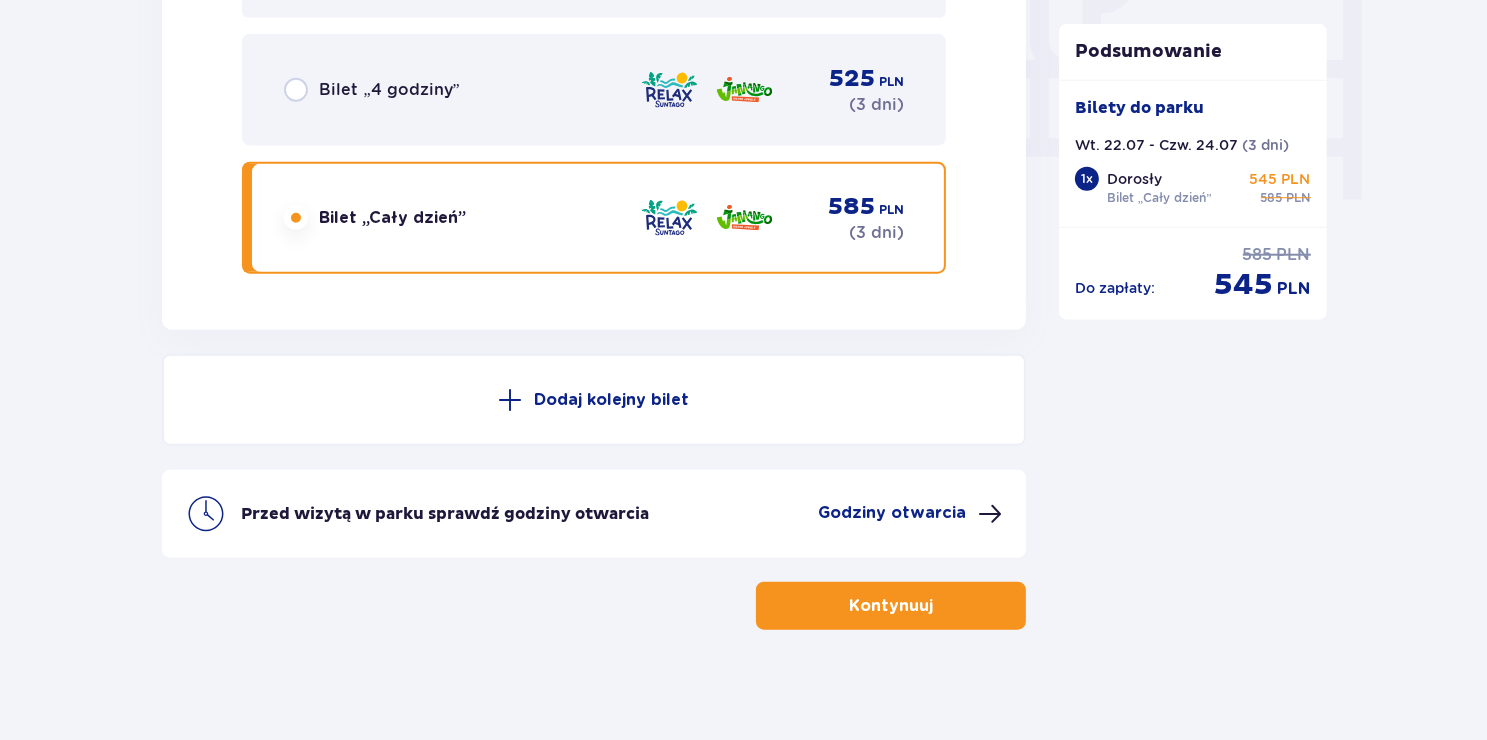 scroll, scrollTop: 1965, scrollLeft: 0, axis: vertical 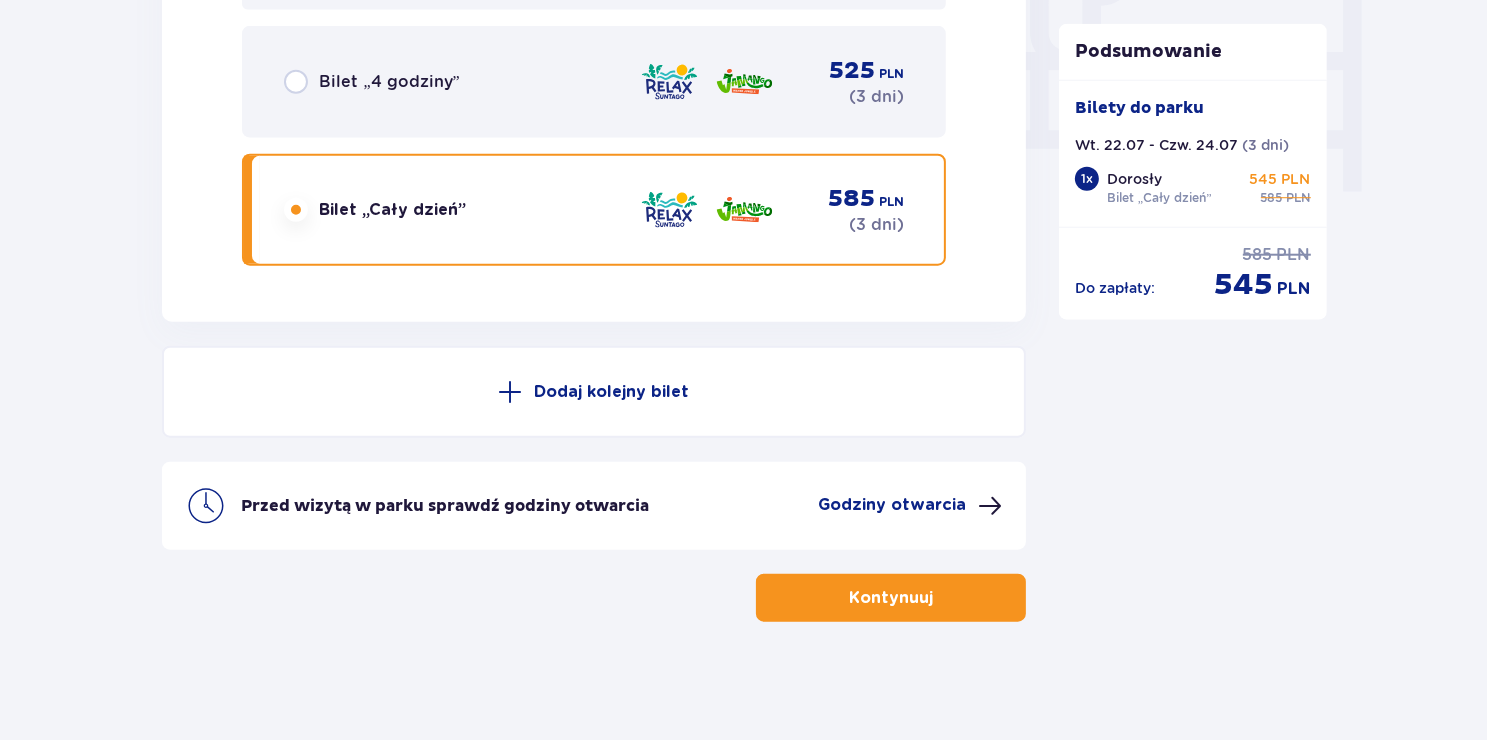 click on "Dodaj kolejny bilet" at bounding box center [611, 392] 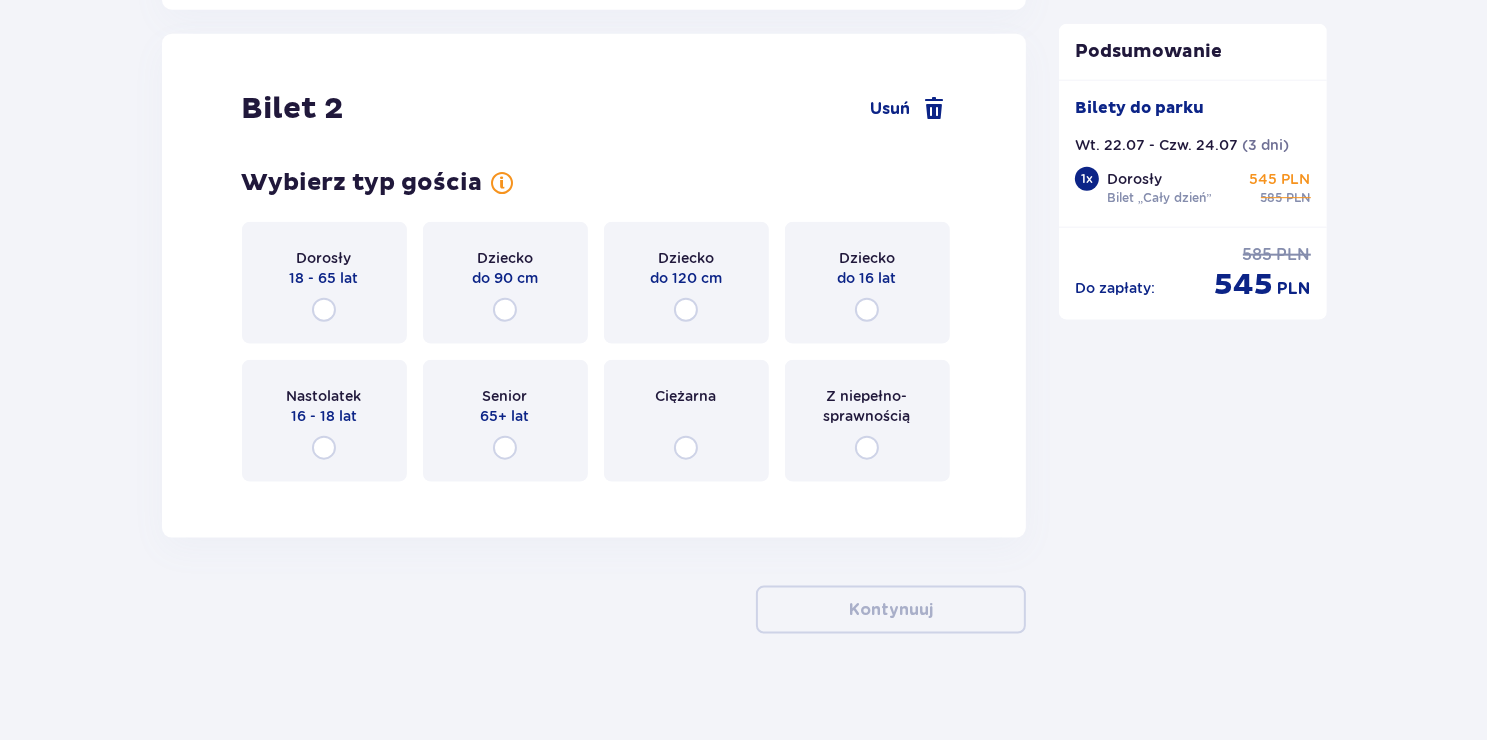 scroll, scrollTop: 2285, scrollLeft: 0, axis: vertical 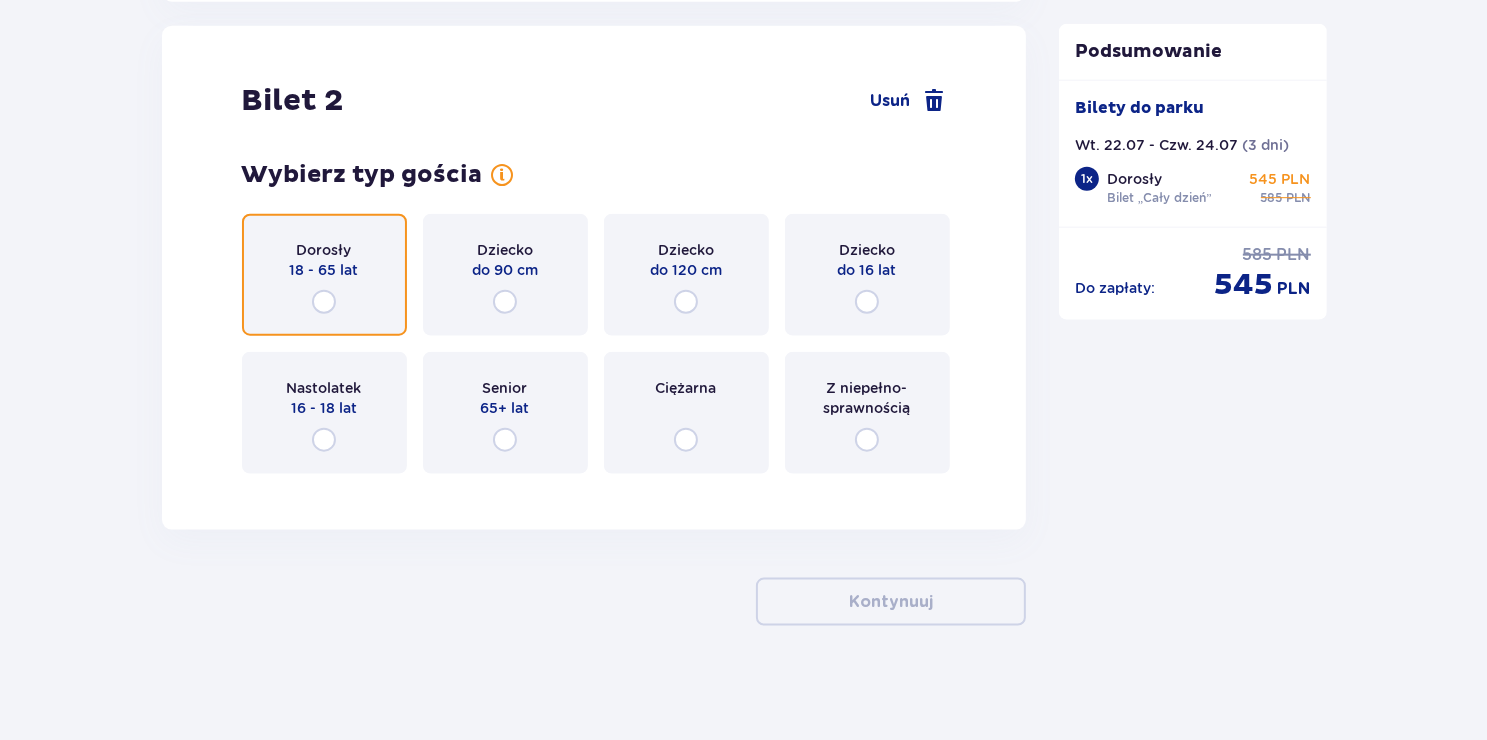 click at bounding box center [324, 302] 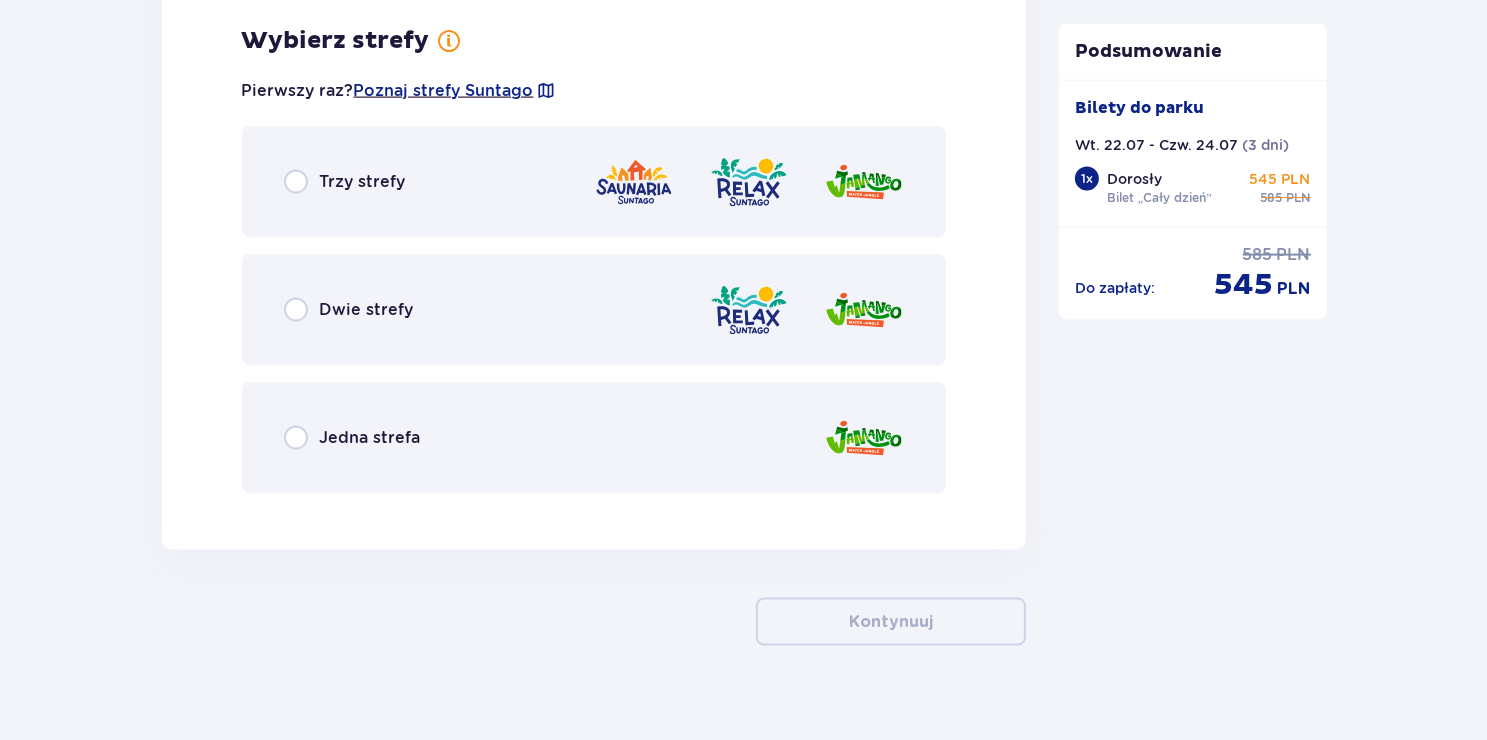 click on "Dwie strefy" at bounding box center (367, 310) 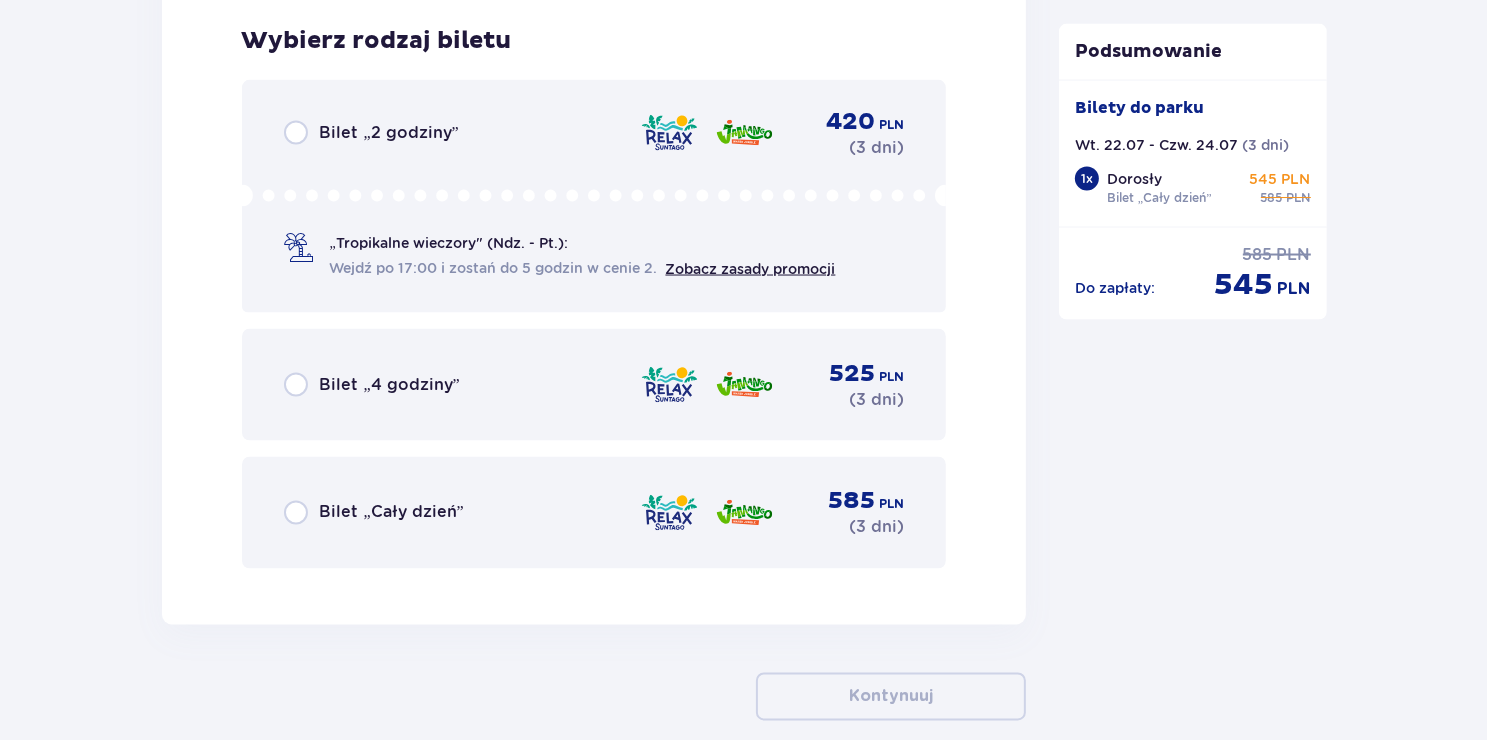 scroll, scrollTop: 2881, scrollLeft: 0, axis: vertical 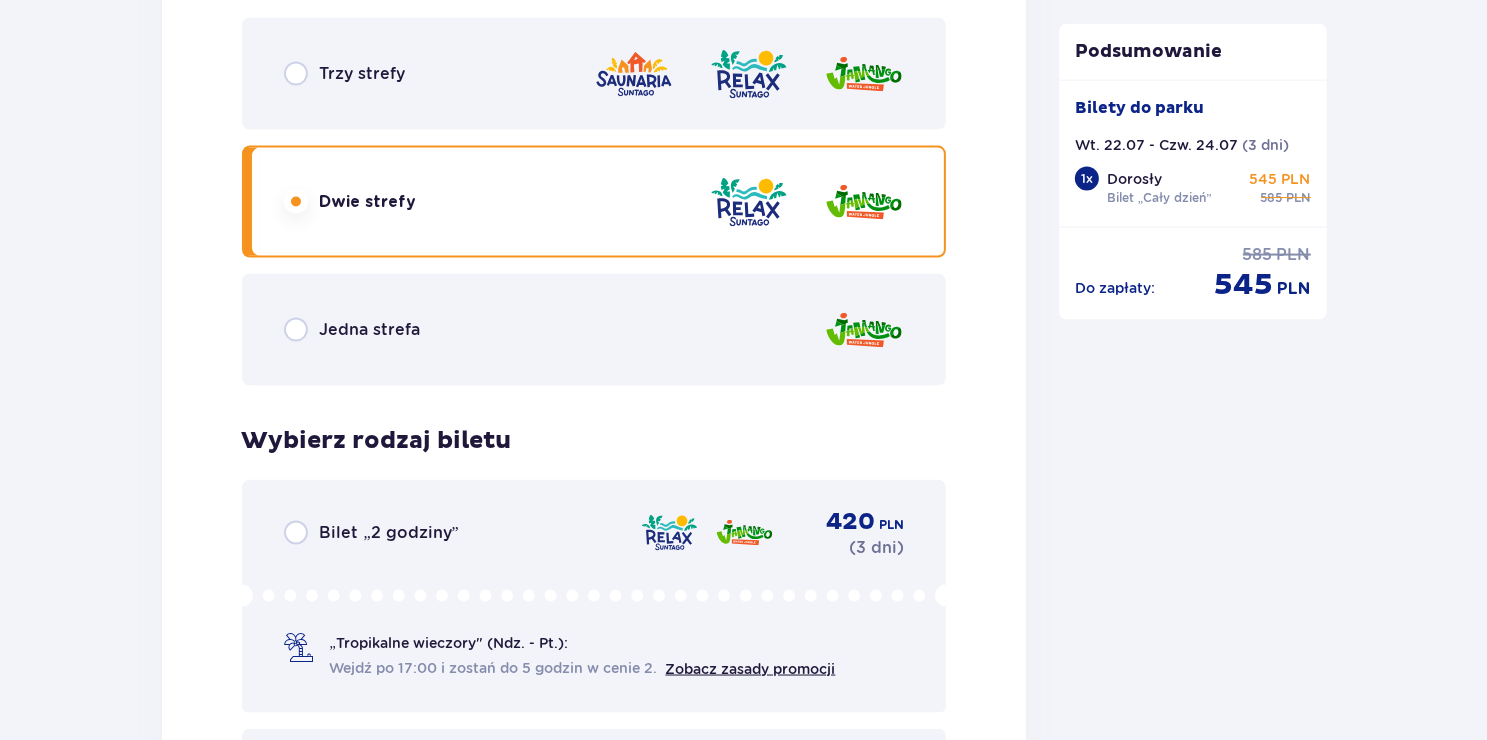 click on "Trzy strefy" at bounding box center [345, 74] 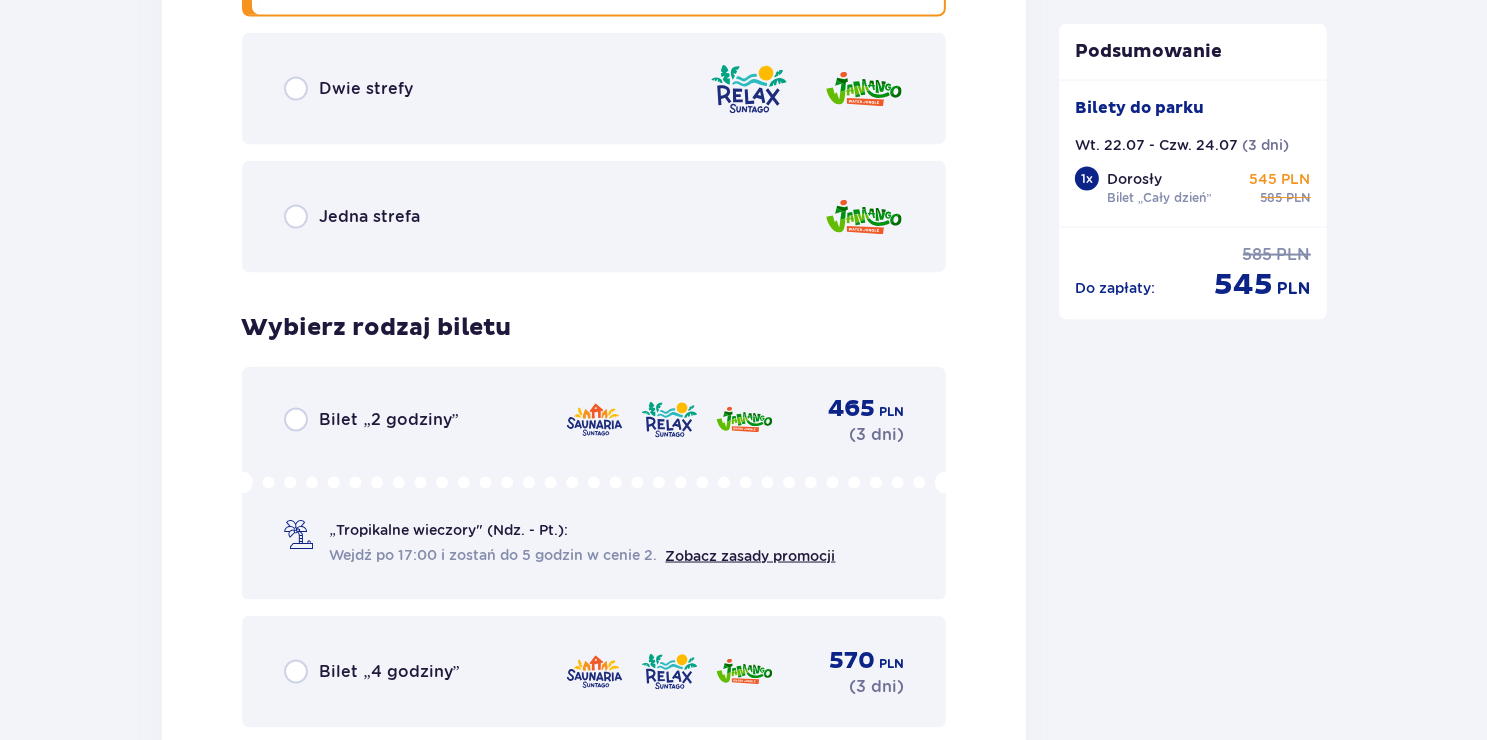 scroll, scrollTop: 2981, scrollLeft: 0, axis: vertical 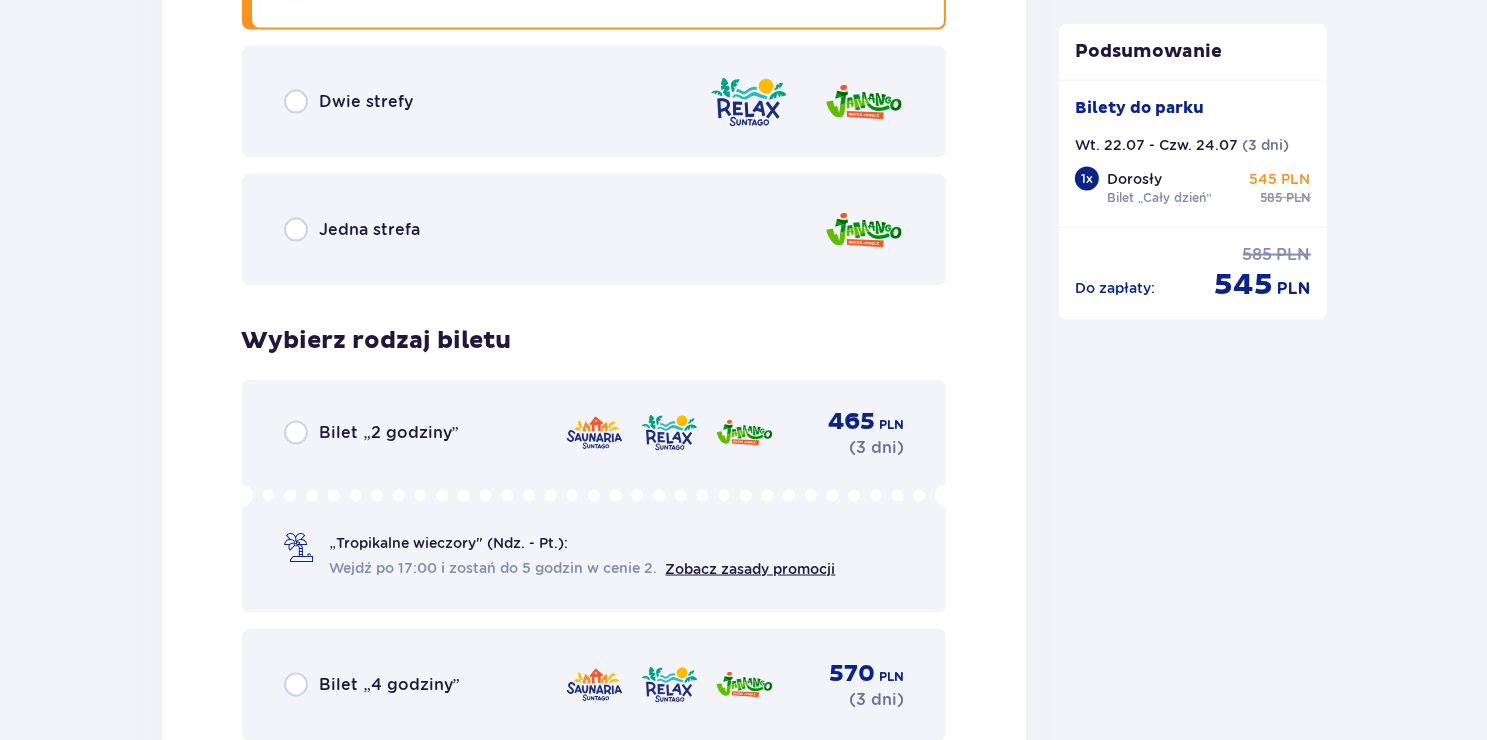 click on "Dwie strefy" at bounding box center (367, 102) 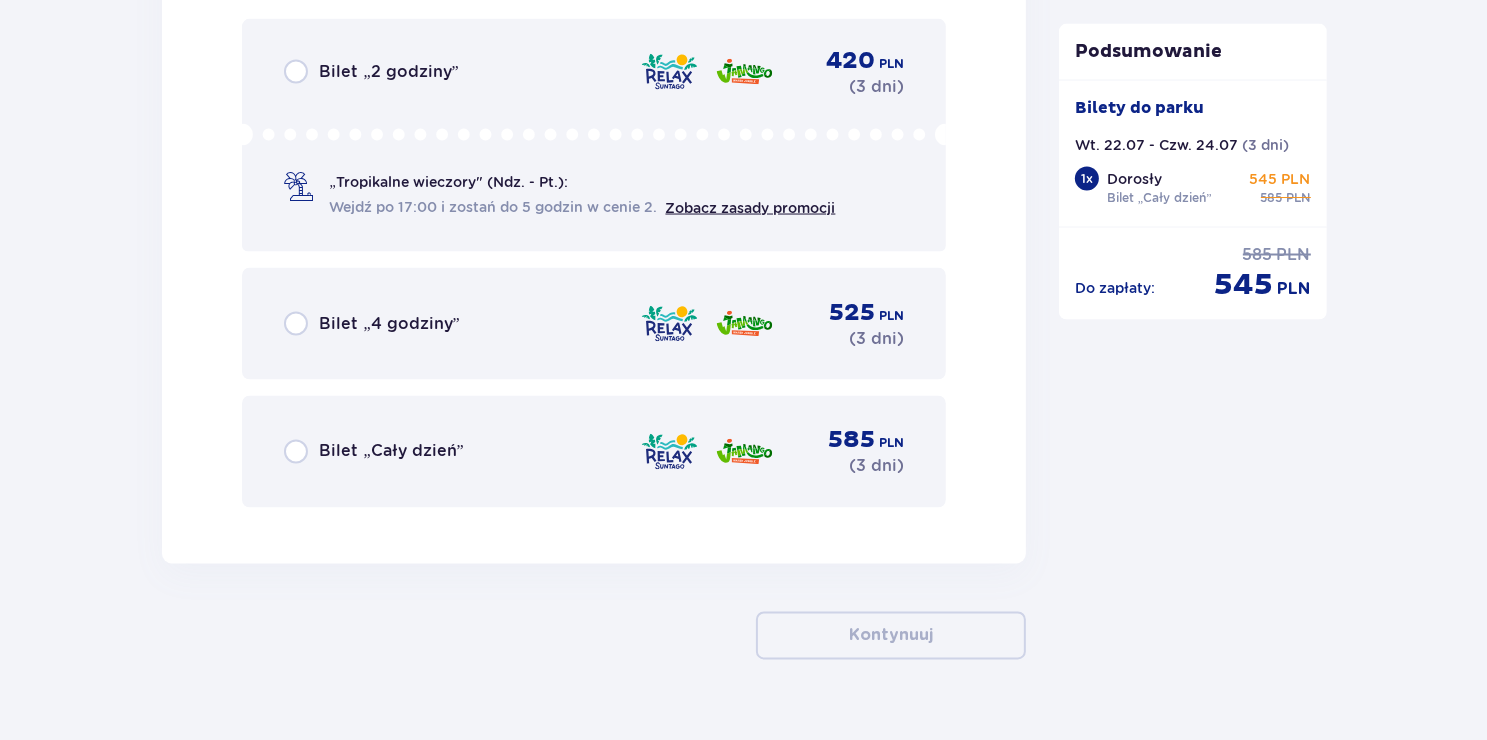 scroll, scrollTop: 3380, scrollLeft: 0, axis: vertical 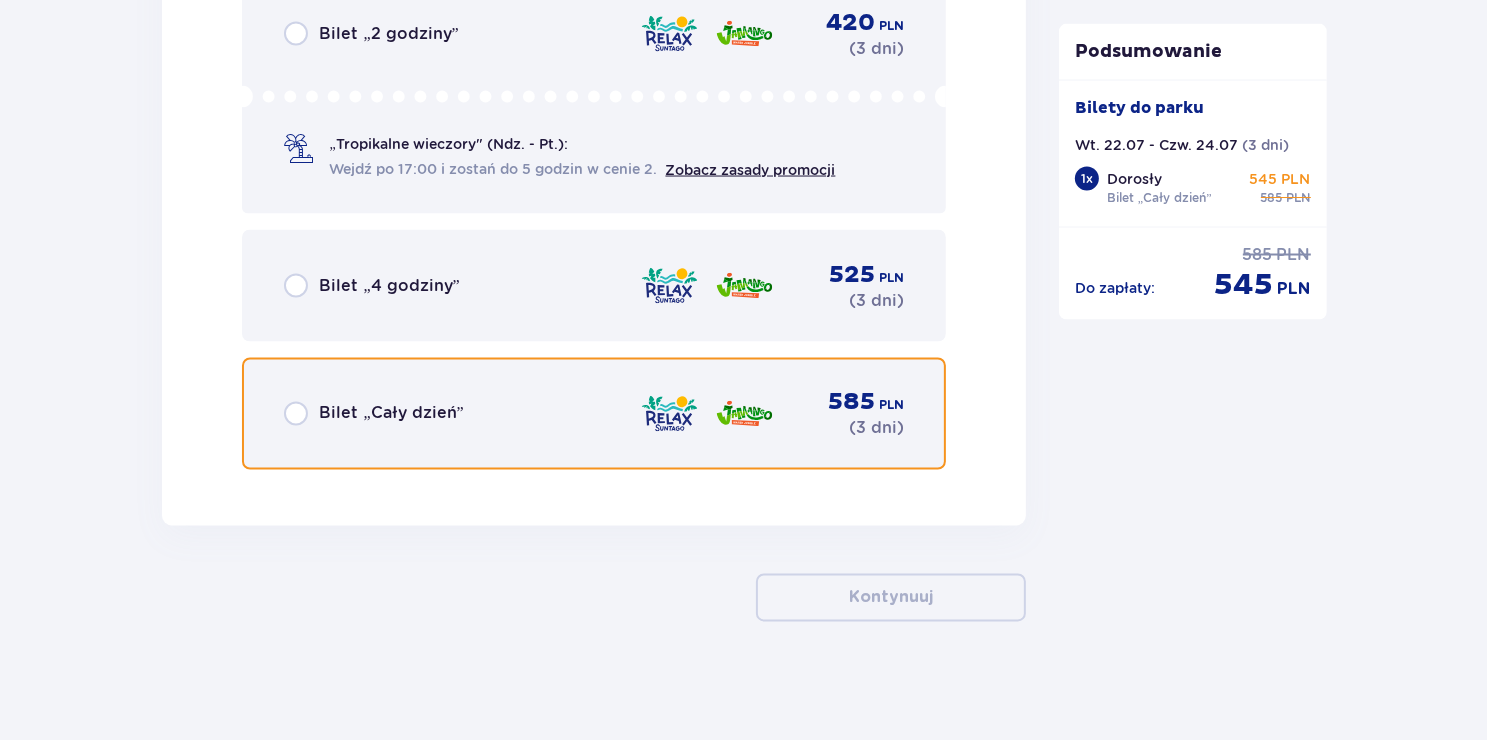 click at bounding box center (296, 414) 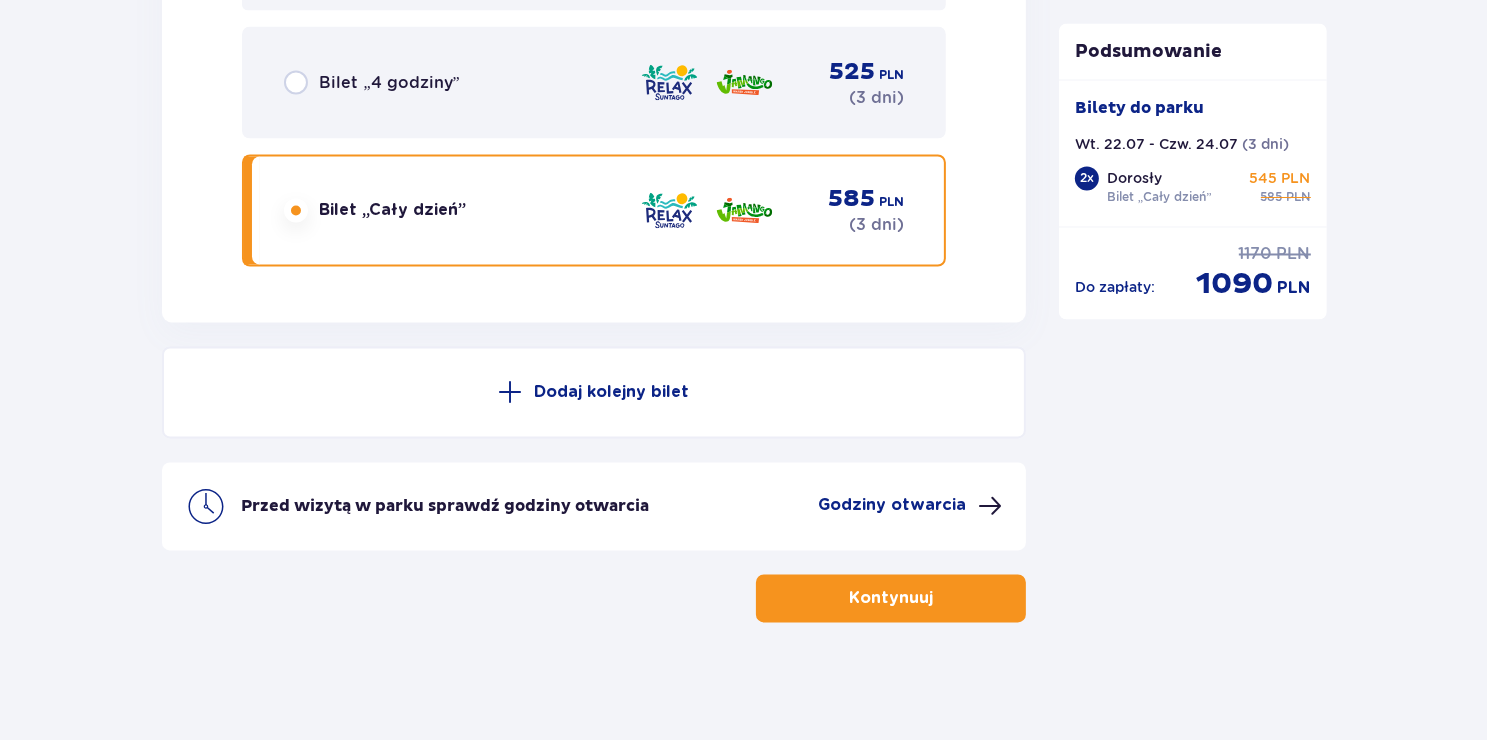 scroll, scrollTop: 3584, scrollLeft: 0, axis: vertical 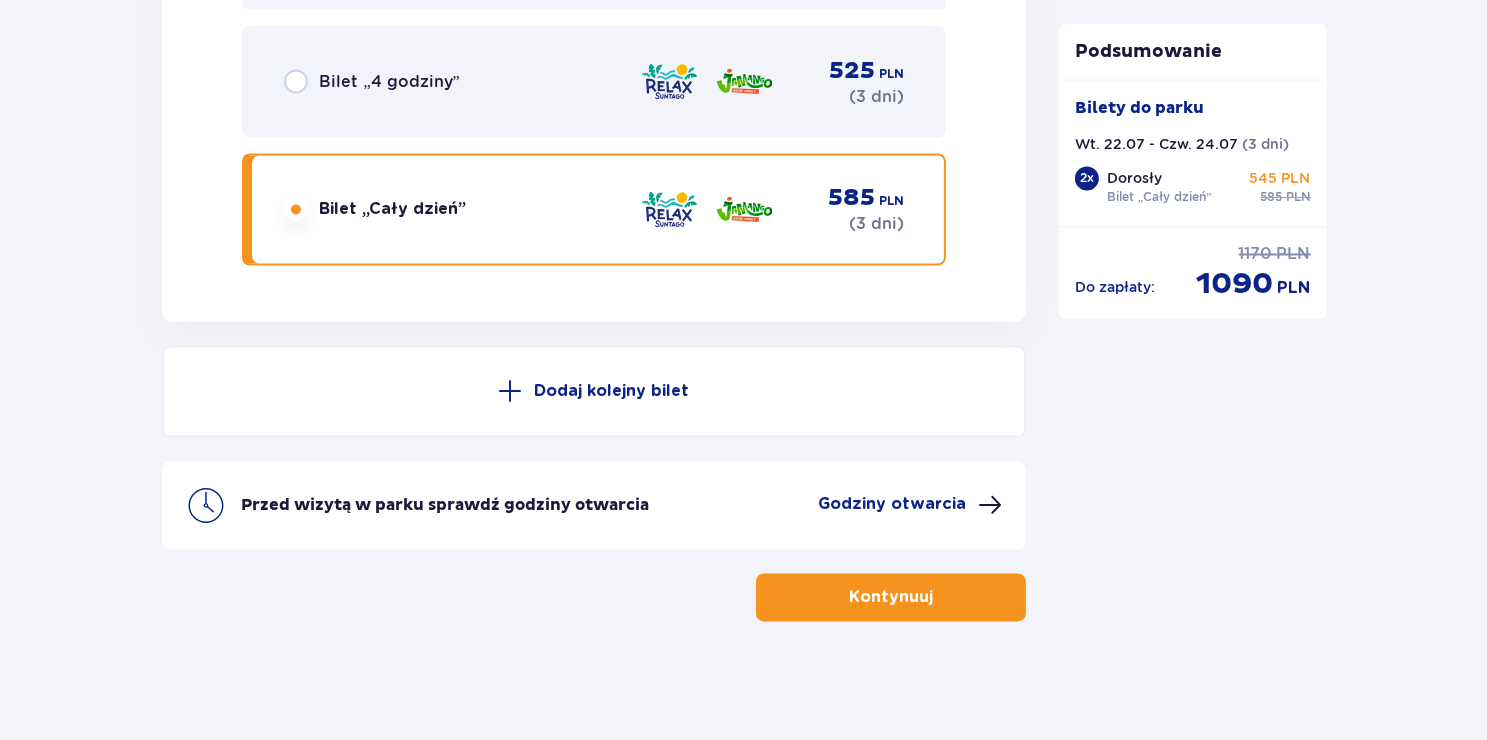click on "Kontynuuj" at bounding box center [891, 598] 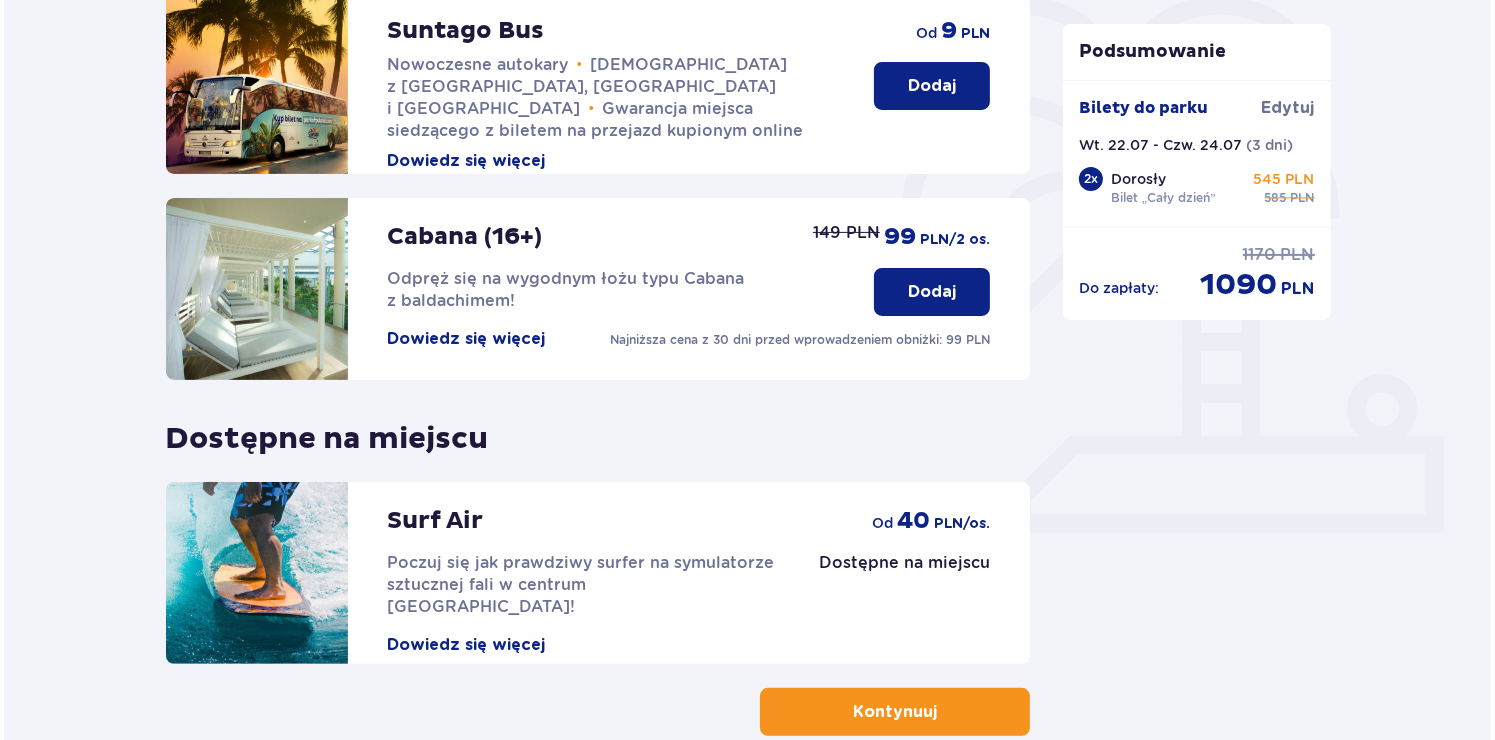 scroll, scrollTop: 600, scrollLeft: 0, axis: vertical 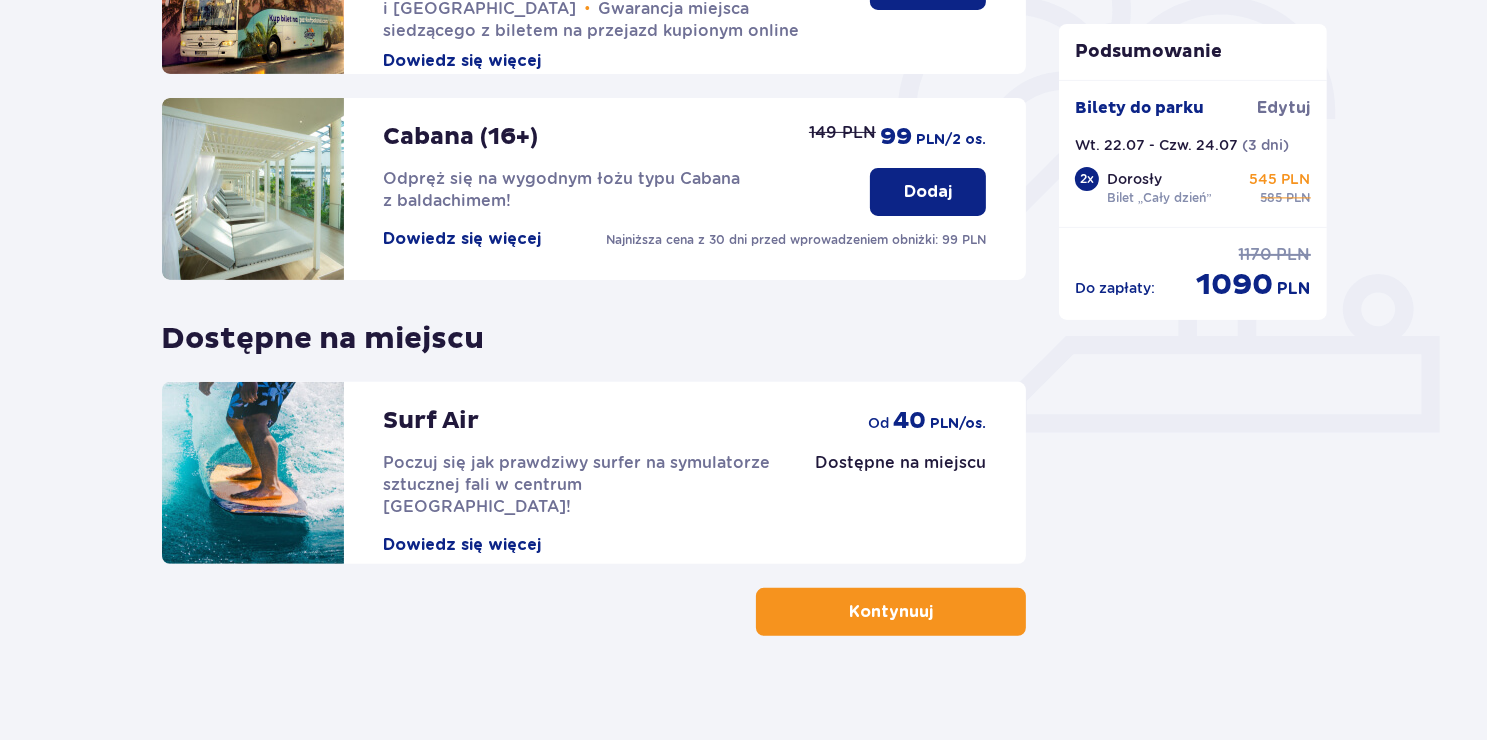 click on "Dowiedz się więcej" at bounding box center [463, 239] 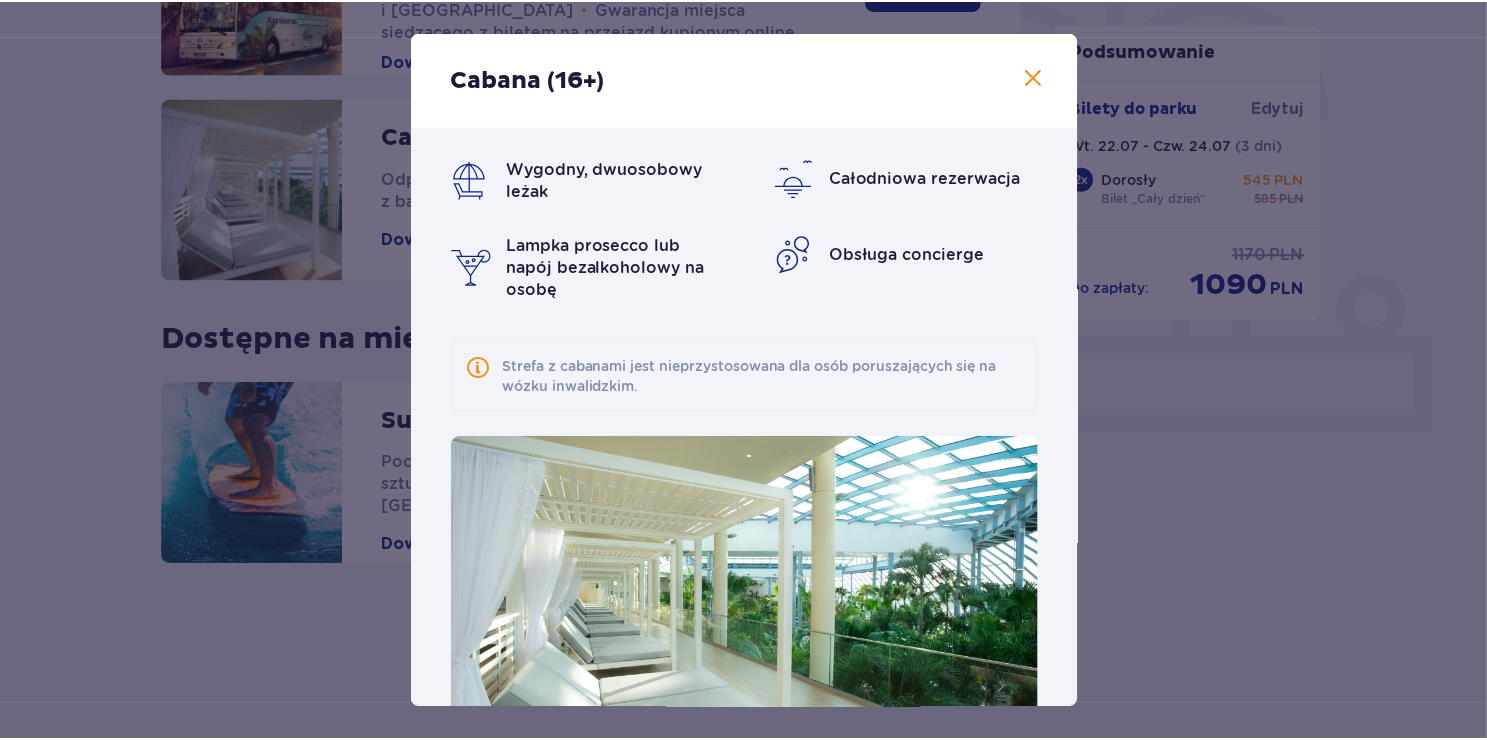 scroll, scrollTop: 95, scrollLeft: 0, axis: vertical 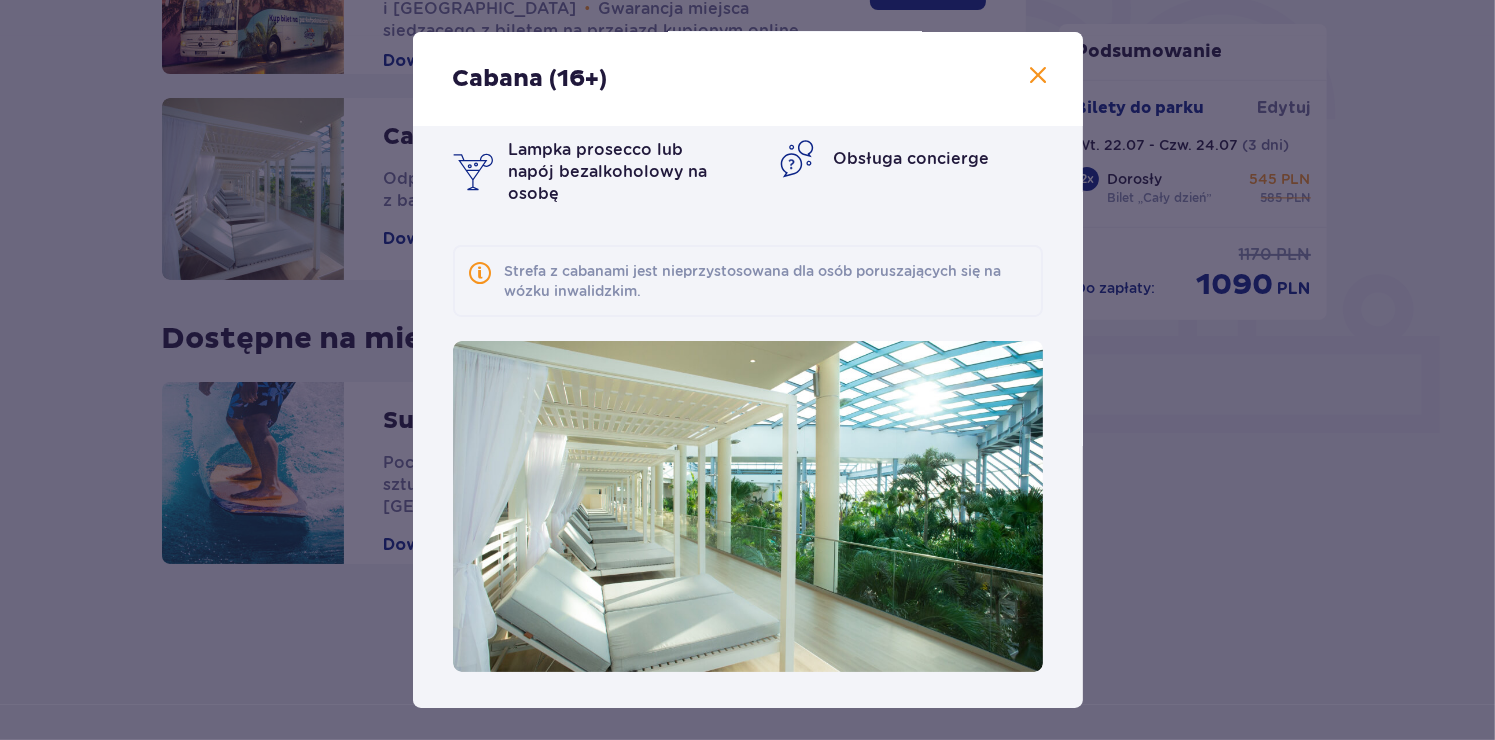 click at bounding box center [1039, 76] 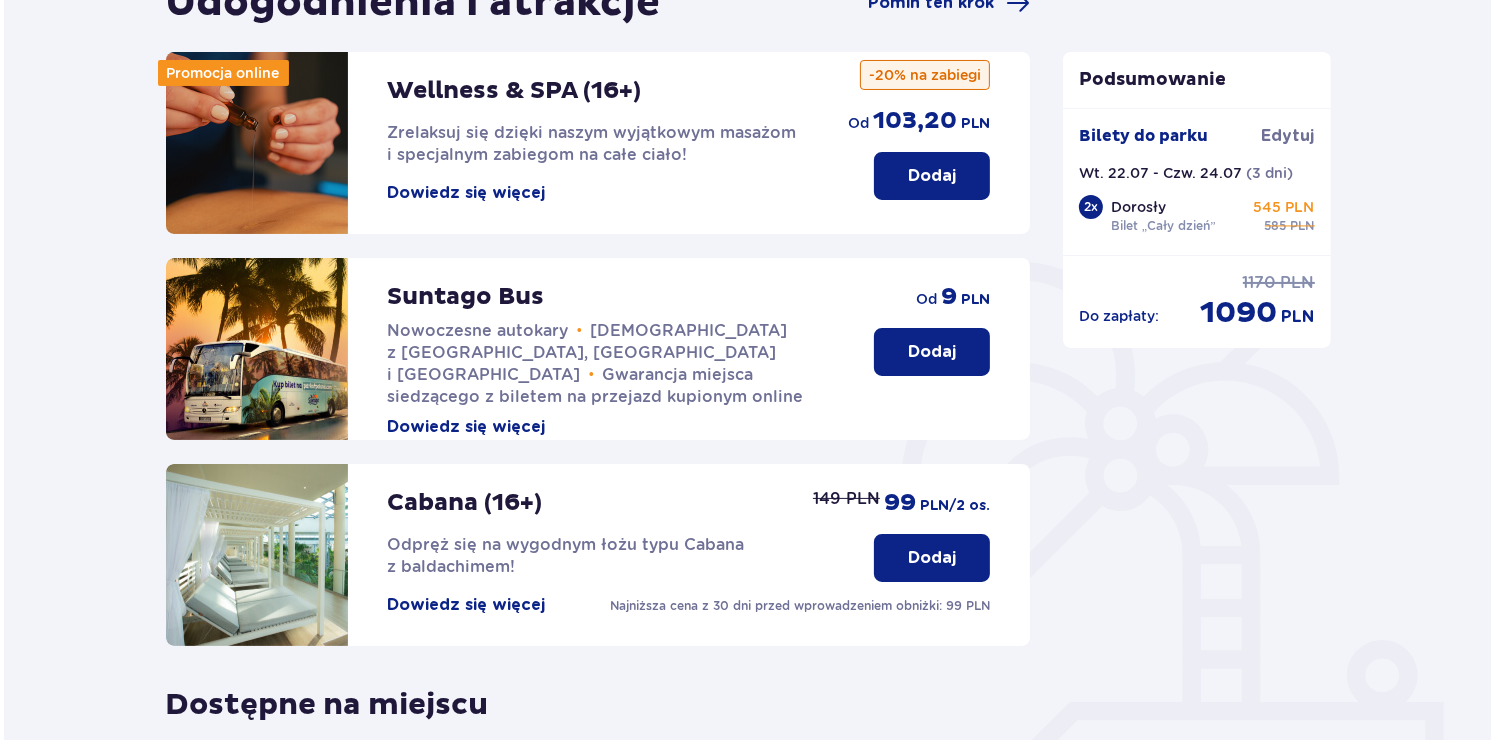 scroll, scrollTop: 200, scrollLeft: 0, axis: vertical 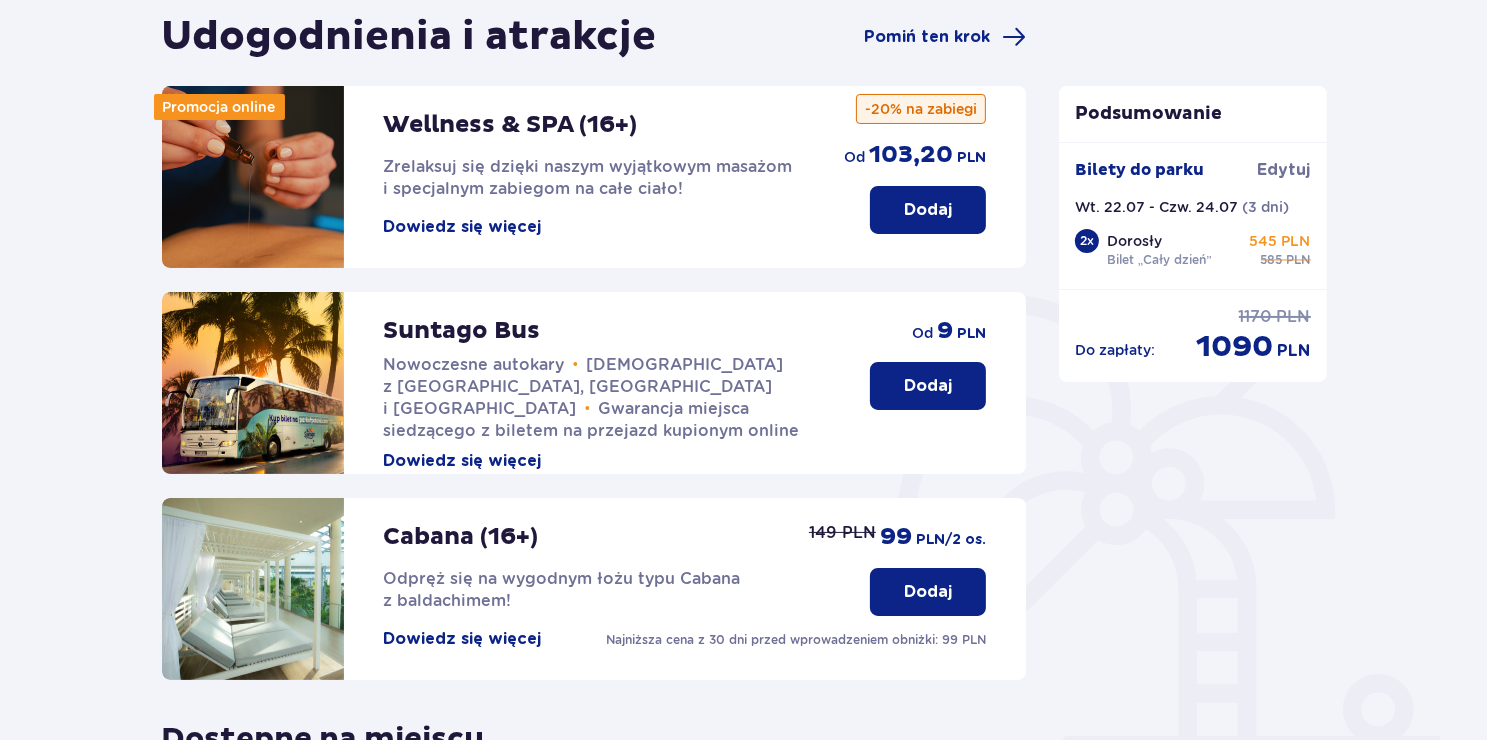 click on "Dowiedz się więcej" at bounding box center (463, 227) 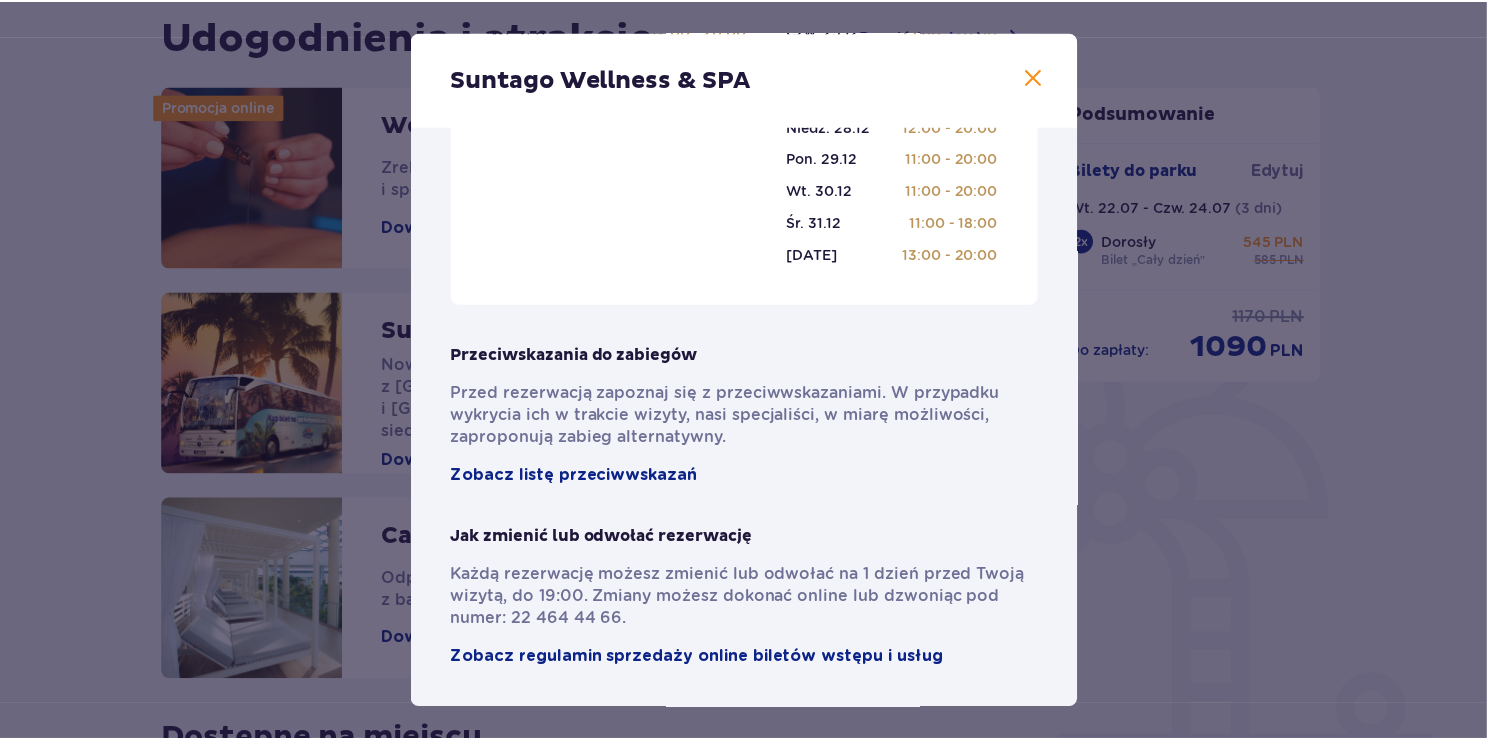 scroll, scrollTop: 1338, scrollLeft: 0, axis: vertical 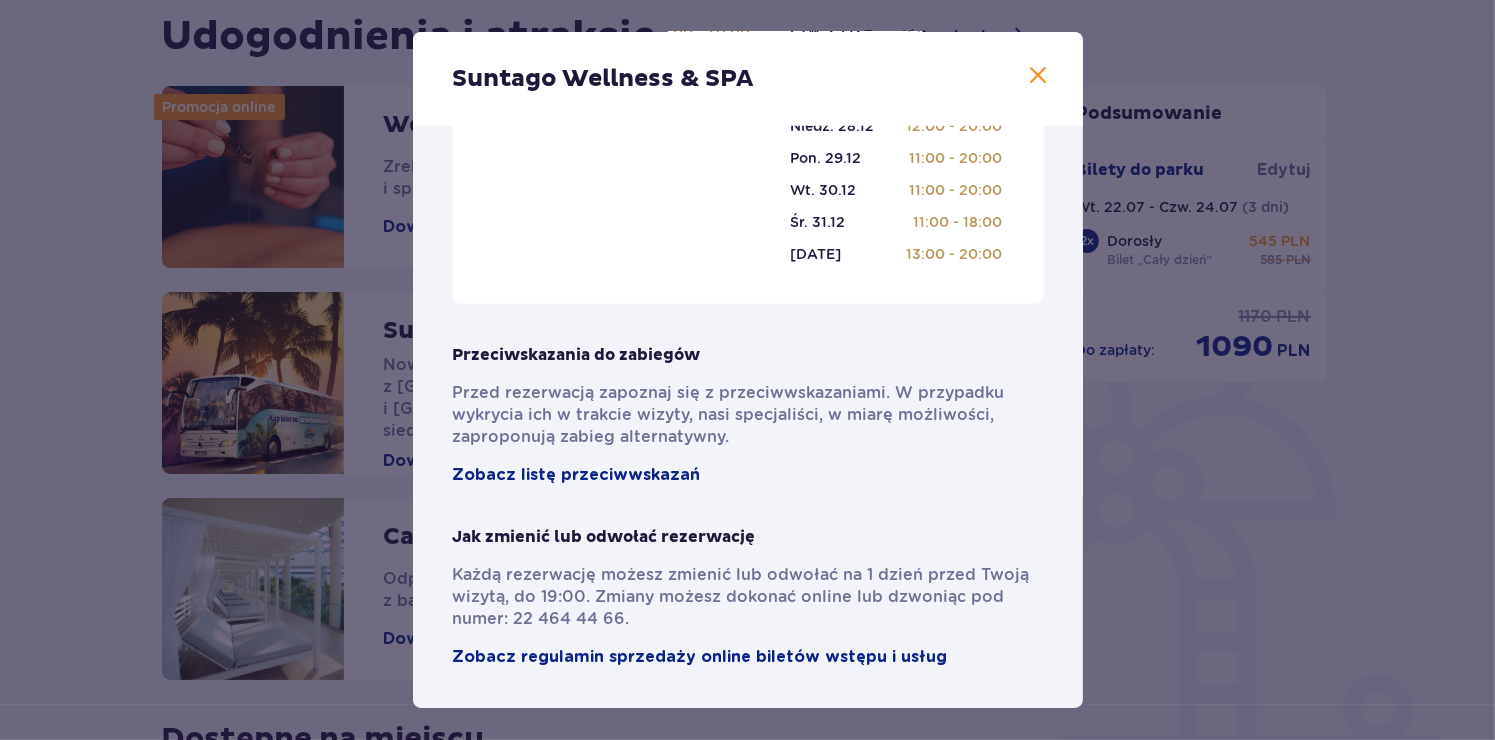 click at bounding box center (1039, 76) 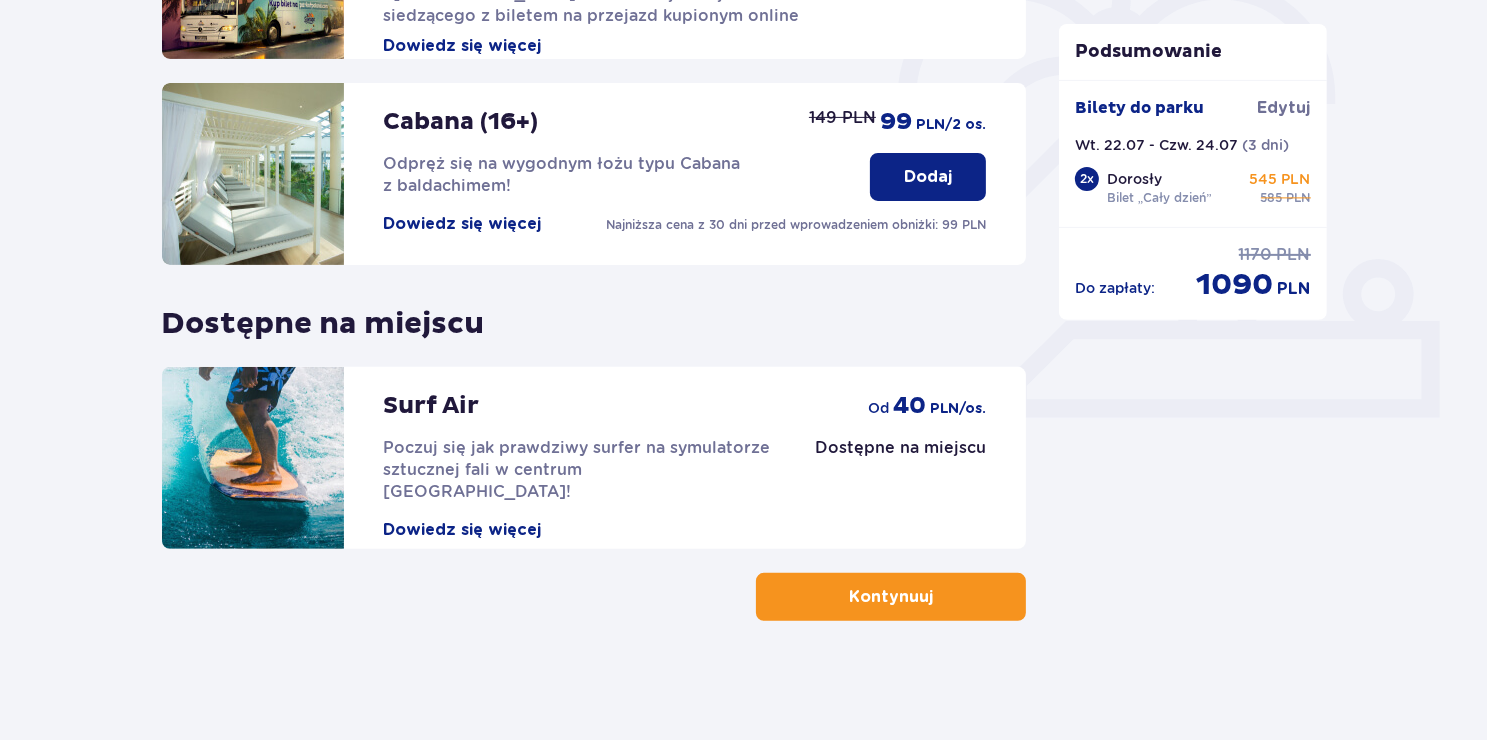 scroll, scrollTop: 616, scrollLeft: 0, axis: vertical 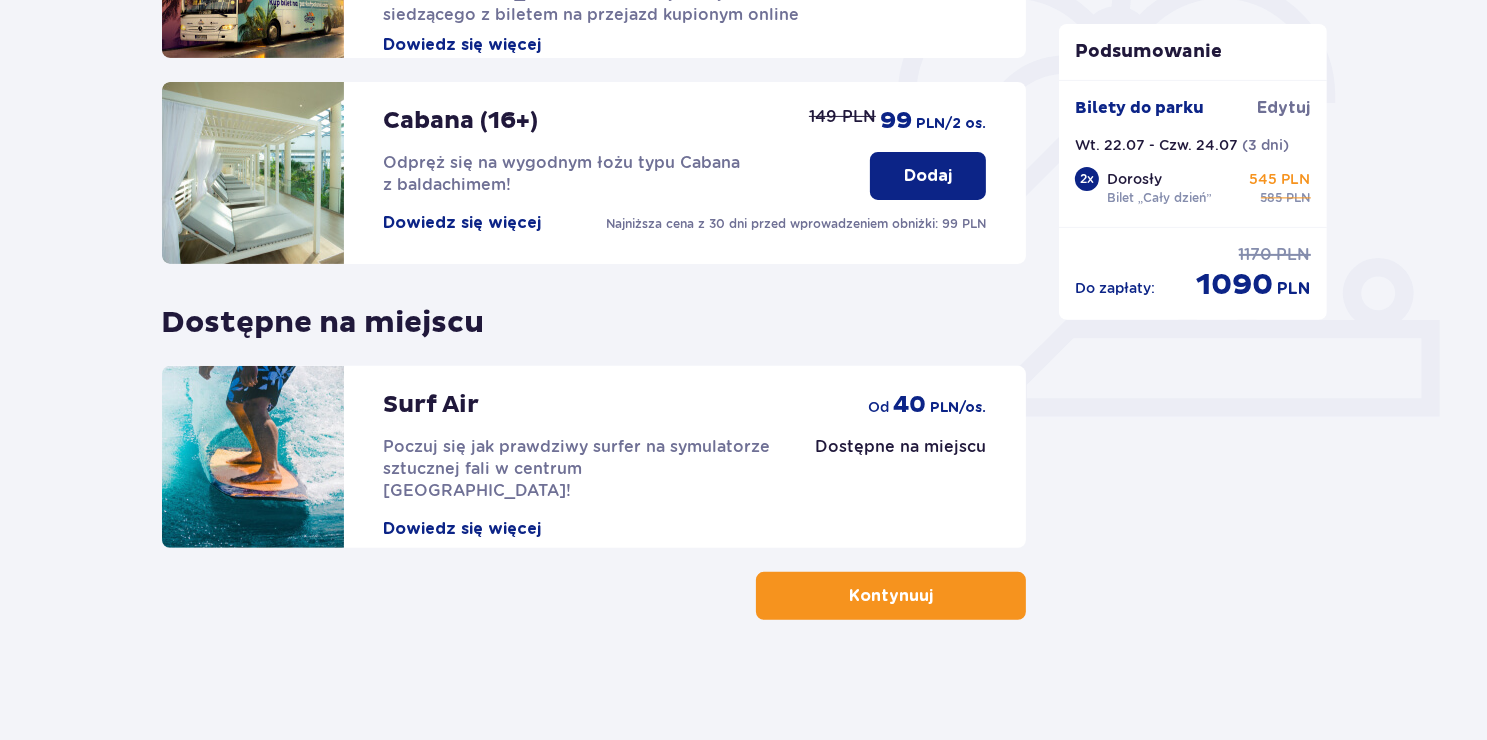 click at bounding box center [937, 596] 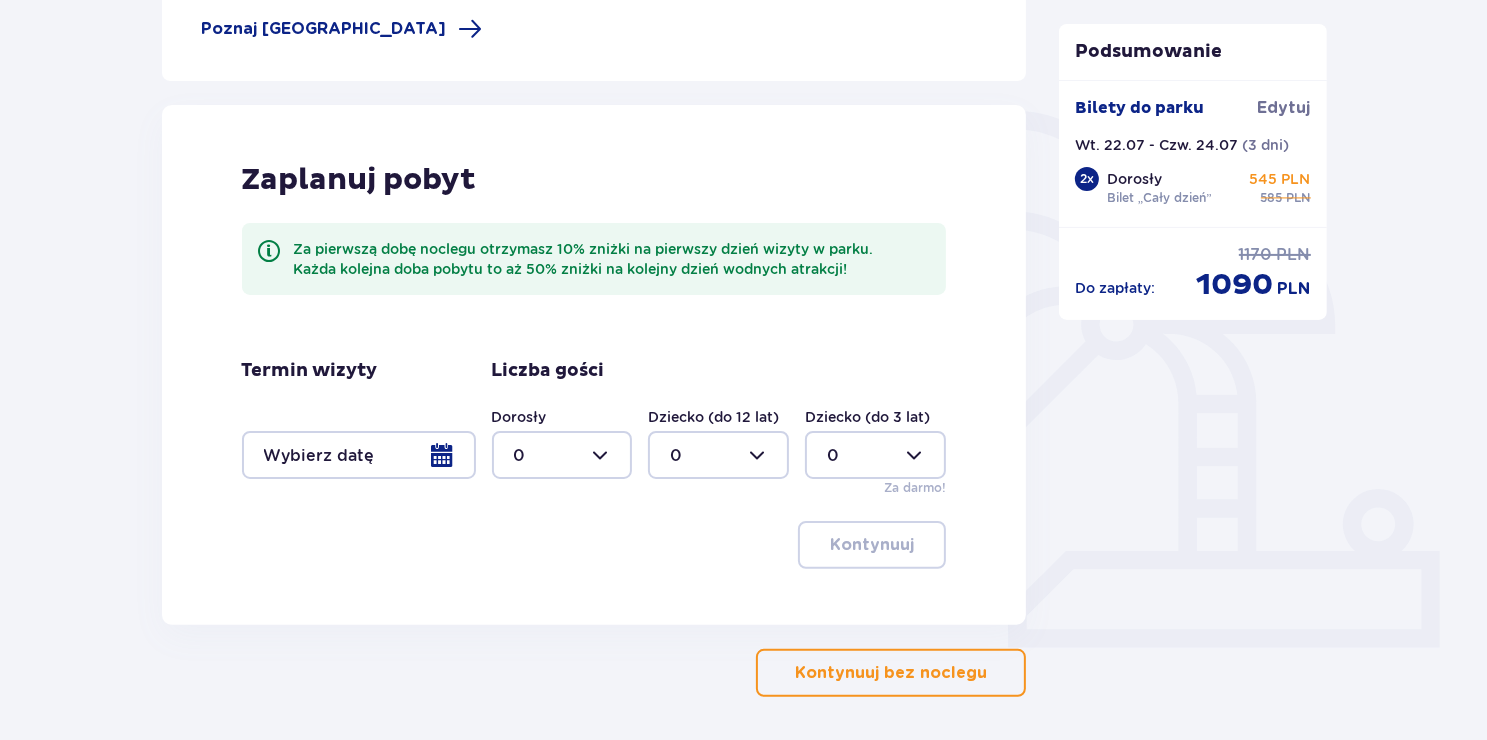 scroll, scrollTop: 403, scrollLeft: 0, axis: vertical 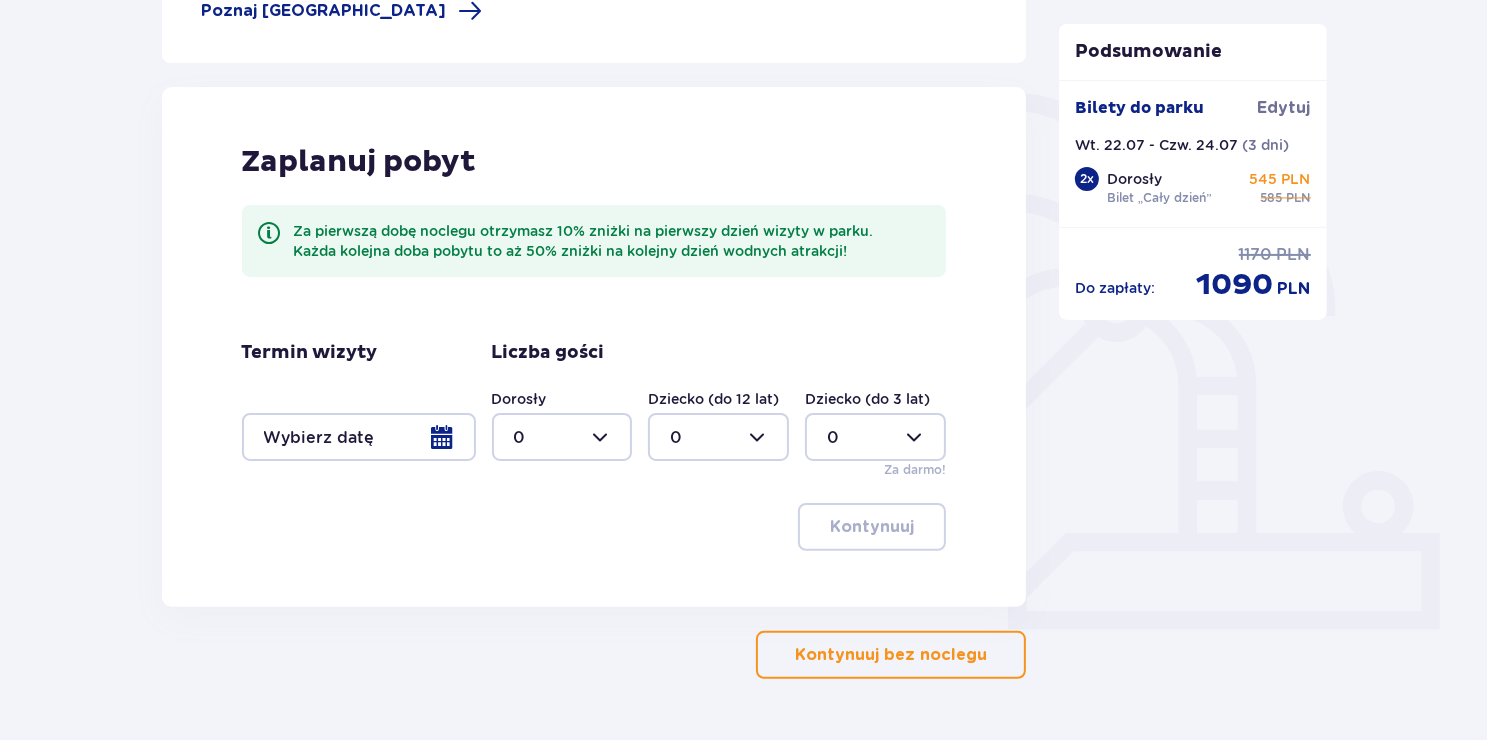 click at bounding box center [562, 437] 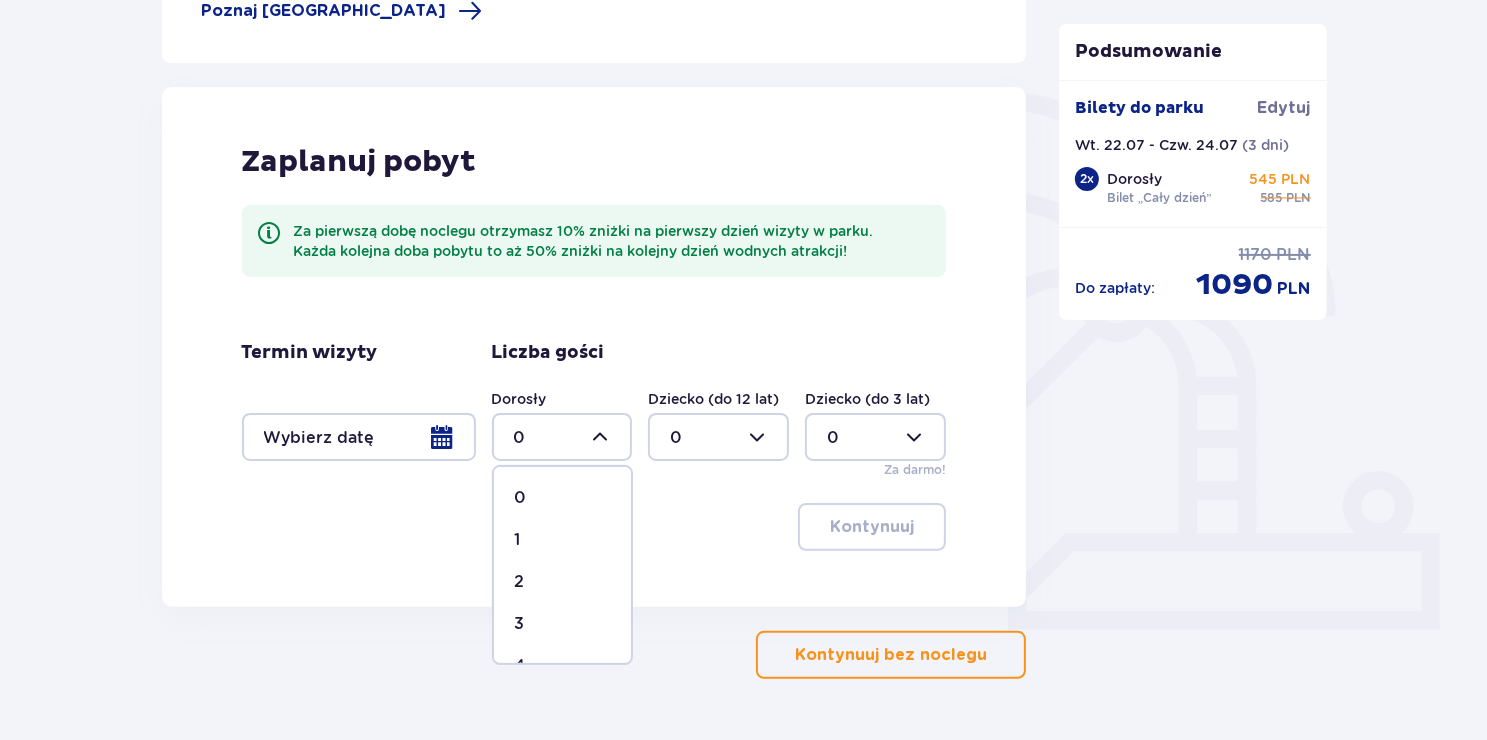 drag, startPoint x: 550, startPoint y: 577, endPoint x: 519, endPoint y: 561, distance: 34.88553 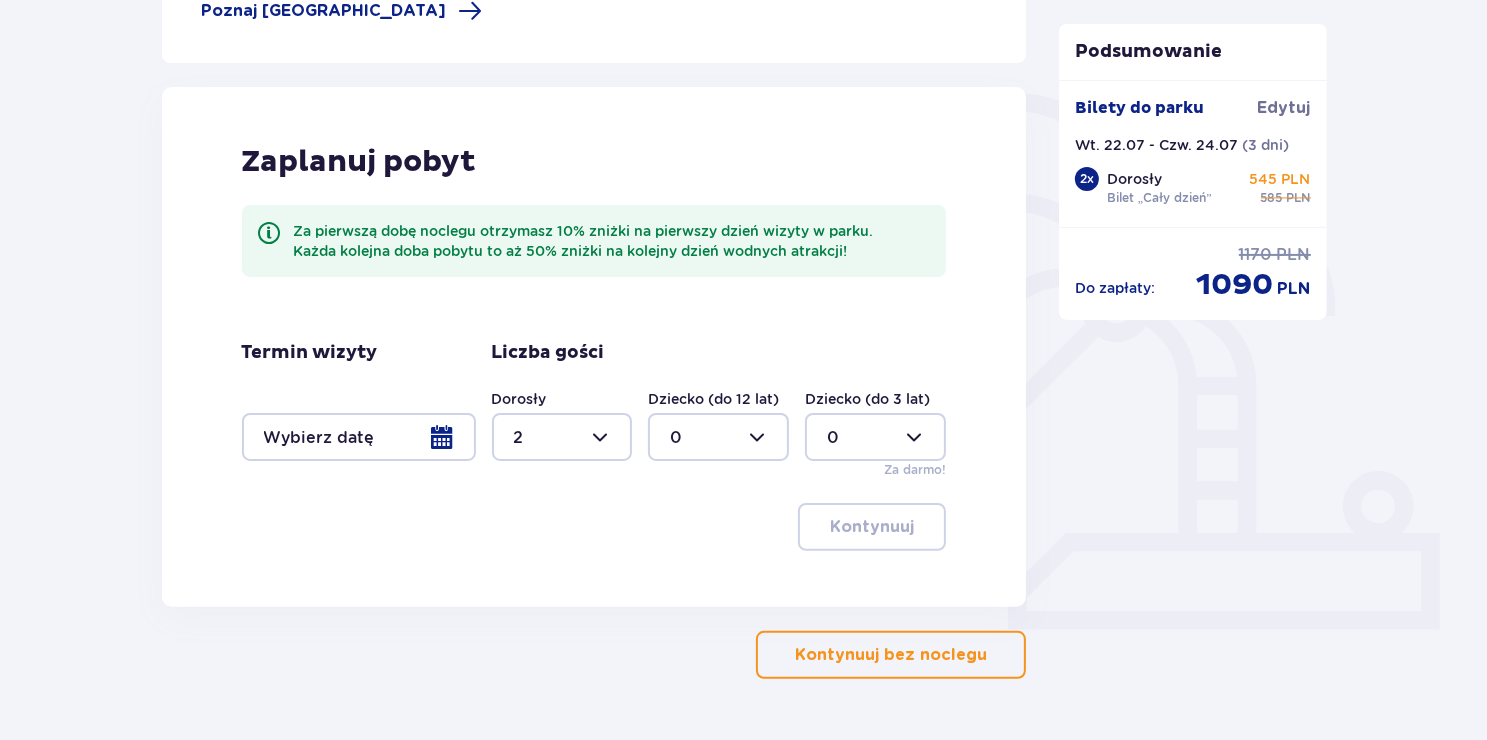 click at bounding box center [359, 437] 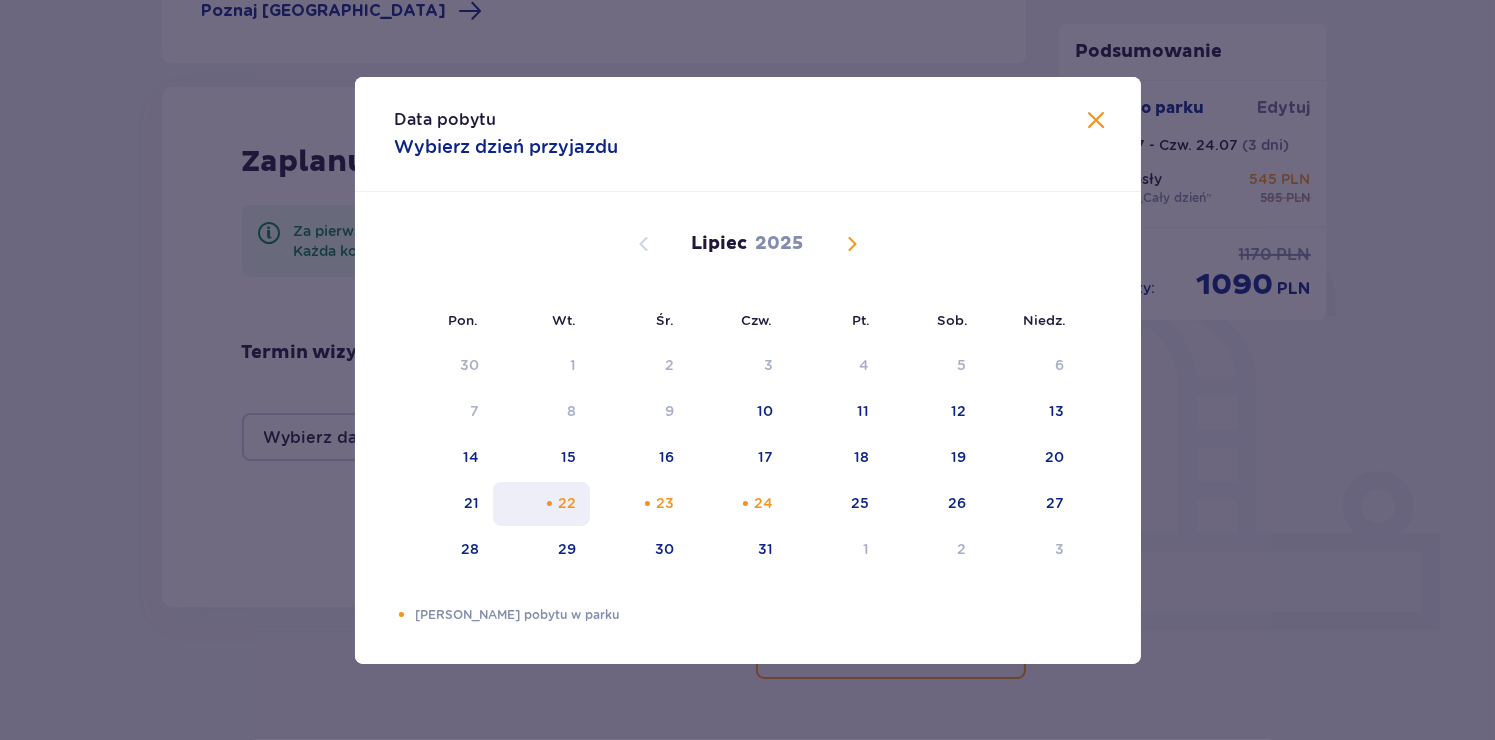 click on "22" at bounding box center (567, 503) 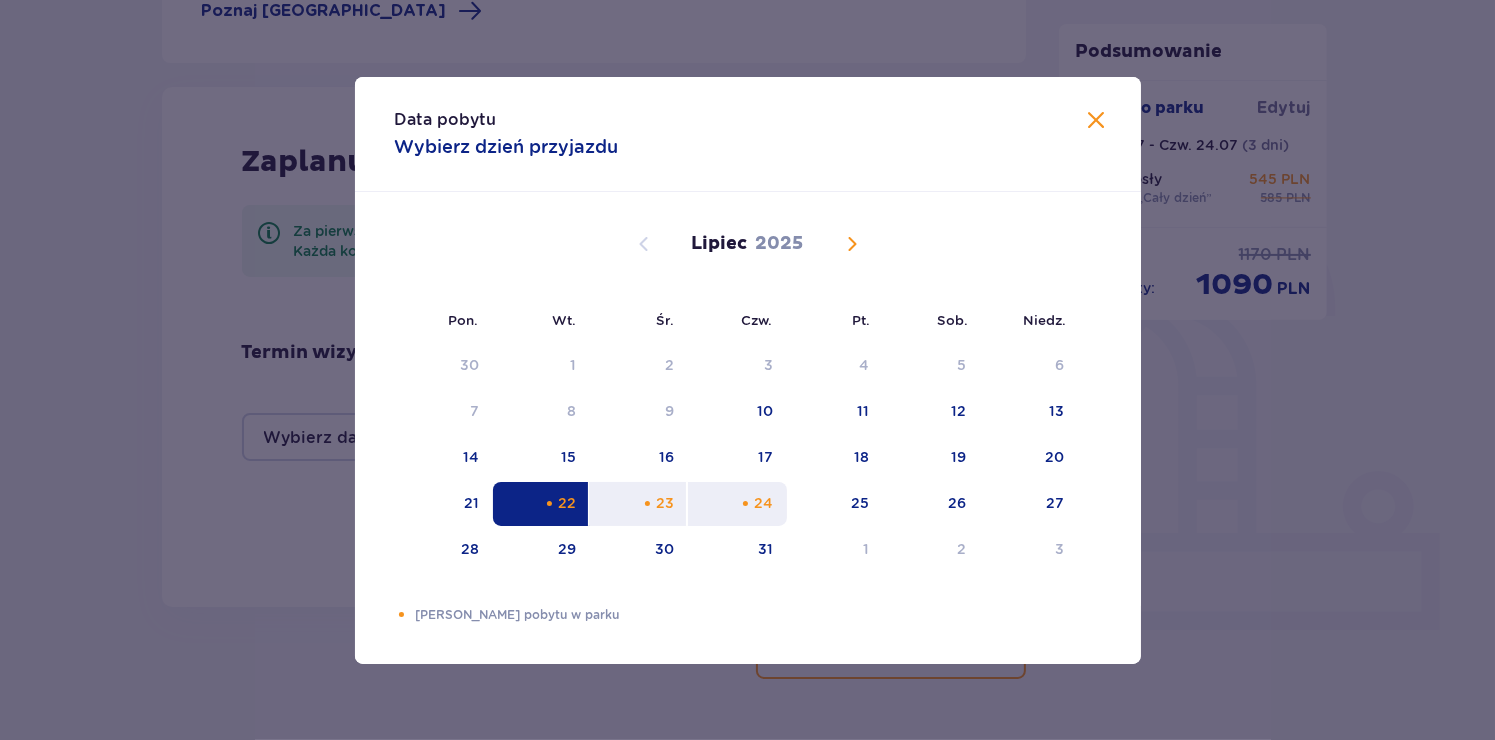 click on "24" at bounding box center (737, 504) 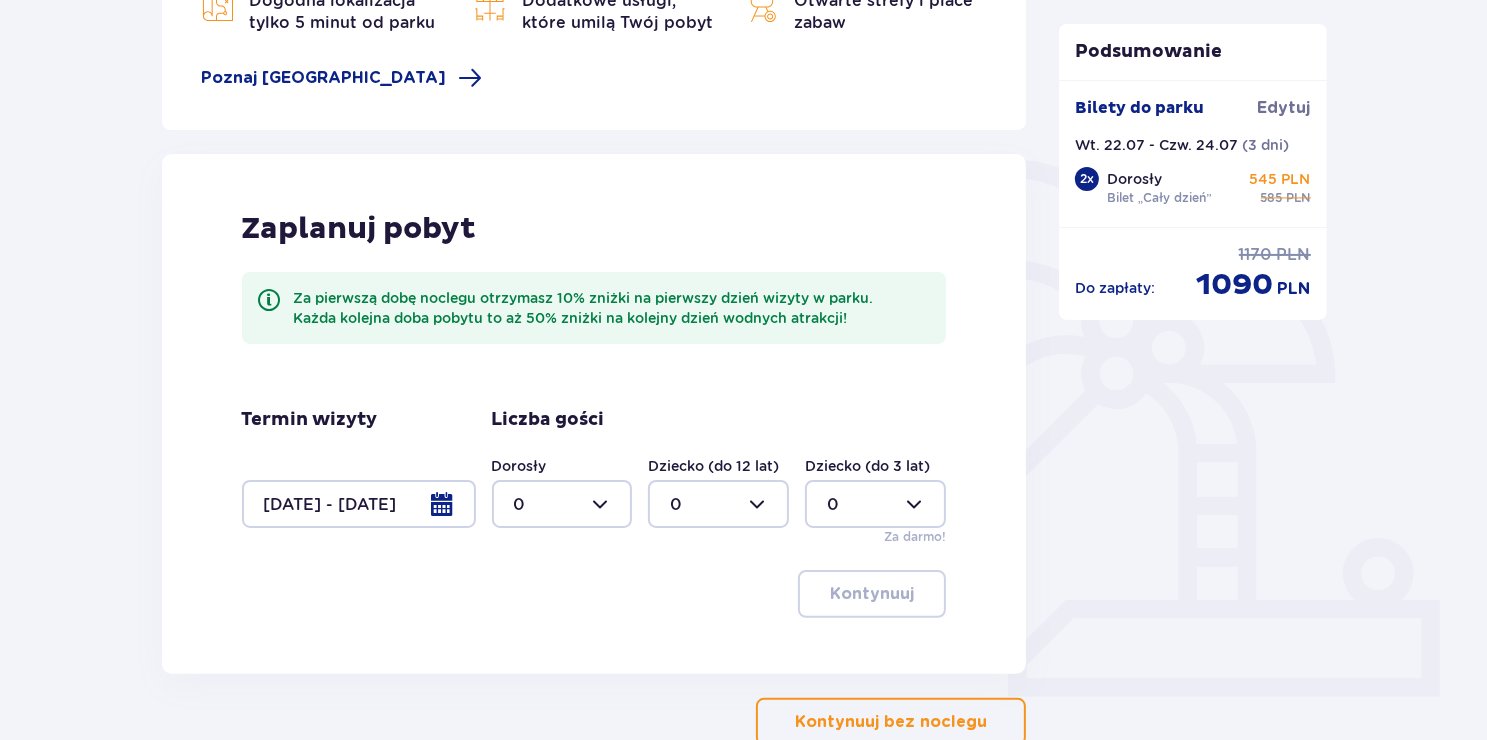 scroll, scrollTop: 303, scrollLeft: 0, axis: vertical 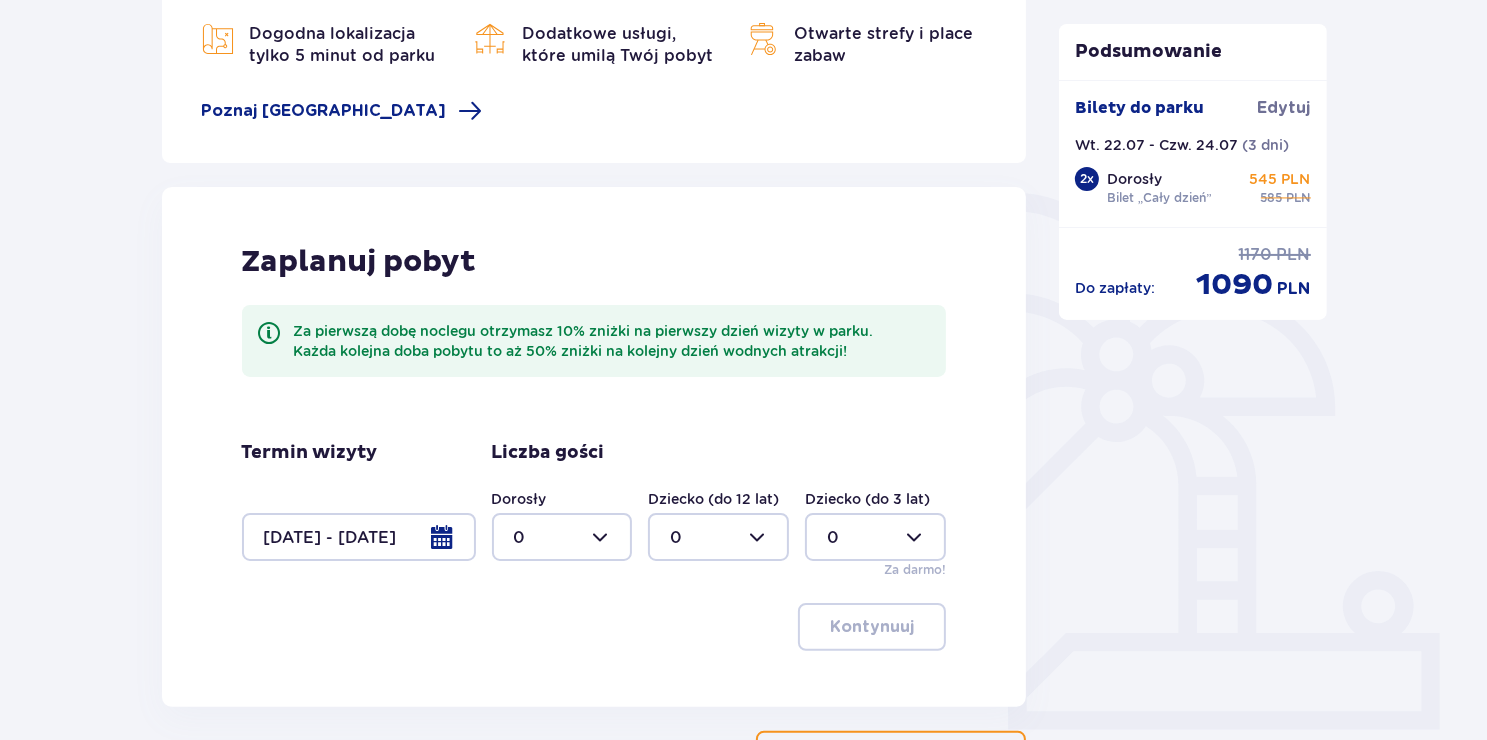 drag, startPoint x: 606, startPoint y: 532, endPoint x: 595, endPoint y: 543, distance: 15.556349 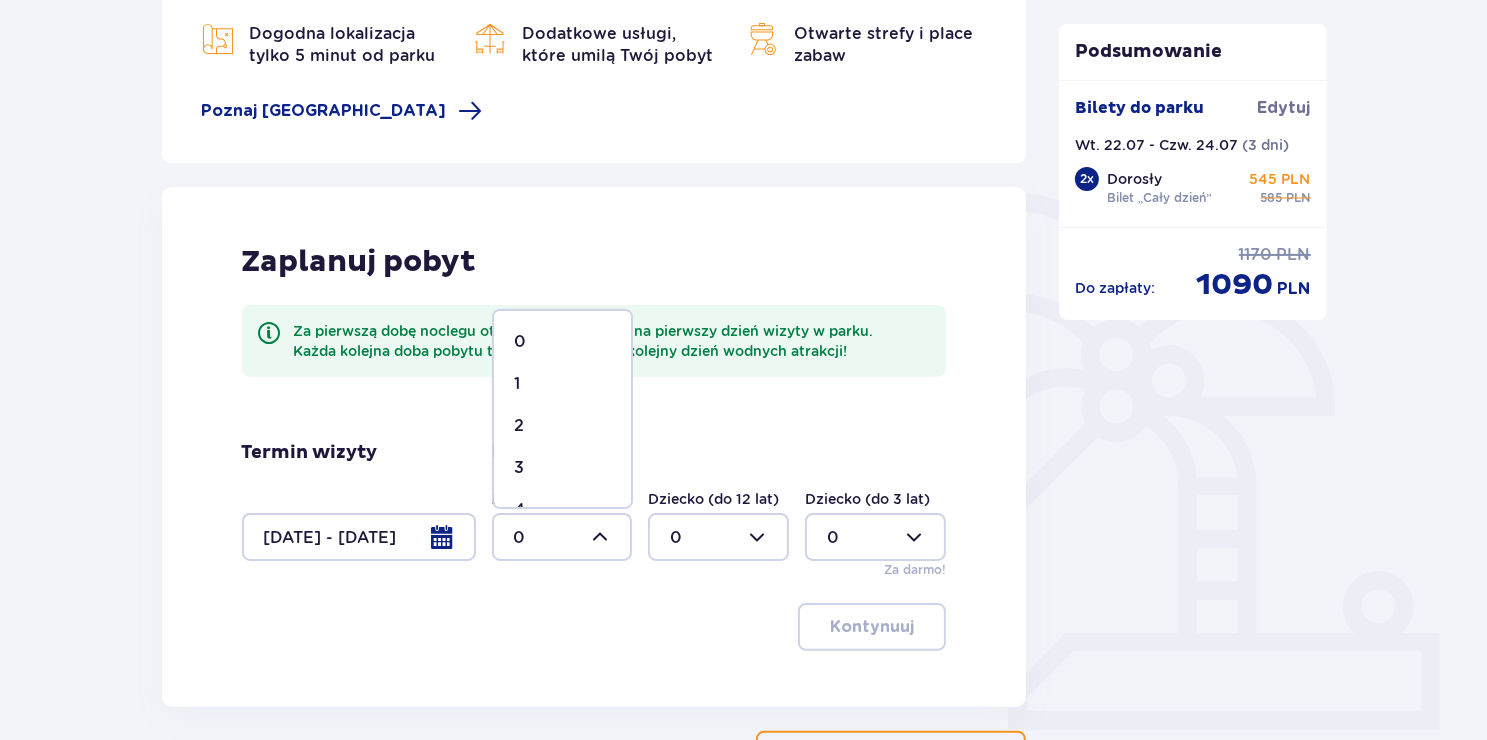 click on "2" at bounding box center (562, 426) 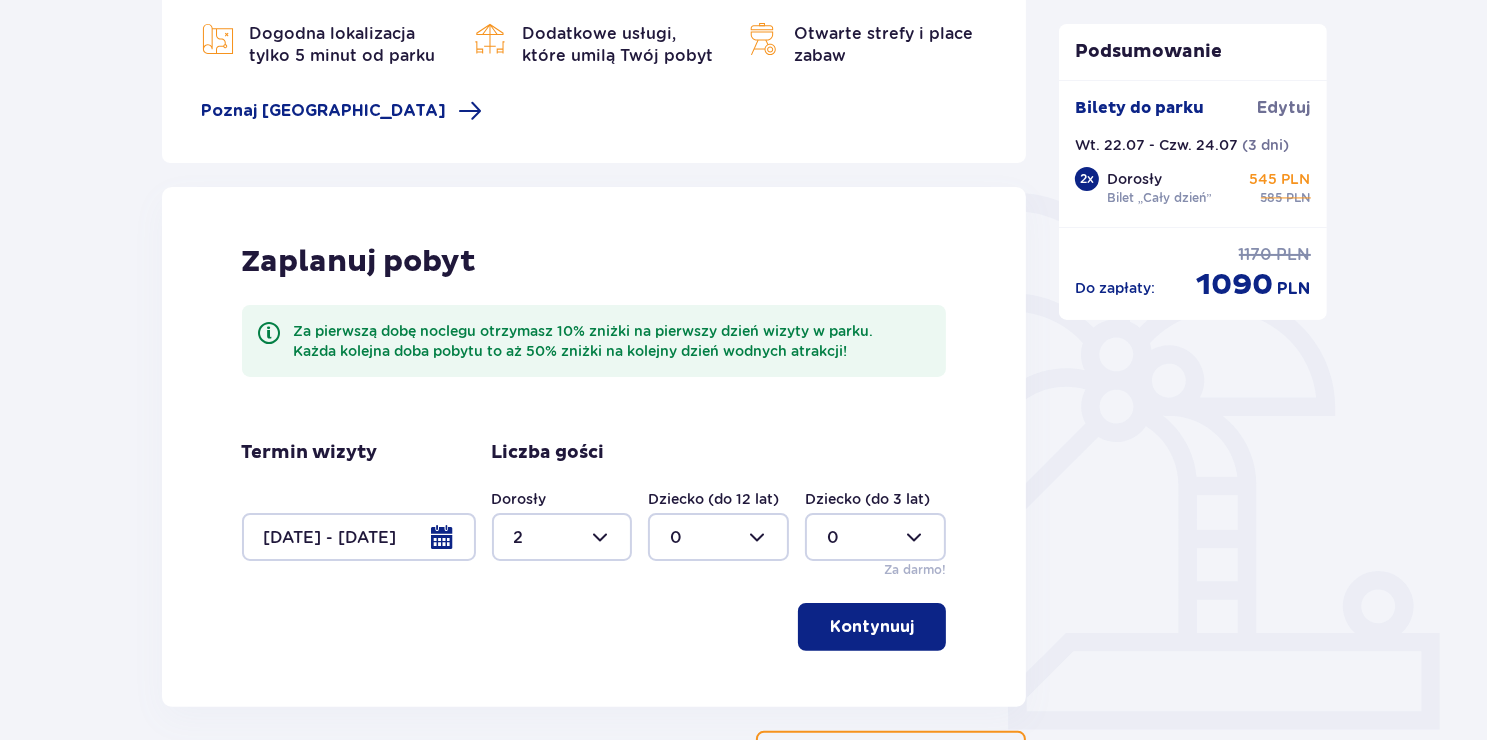 click on "Kontynuuj" at bounding box center [872, 627] 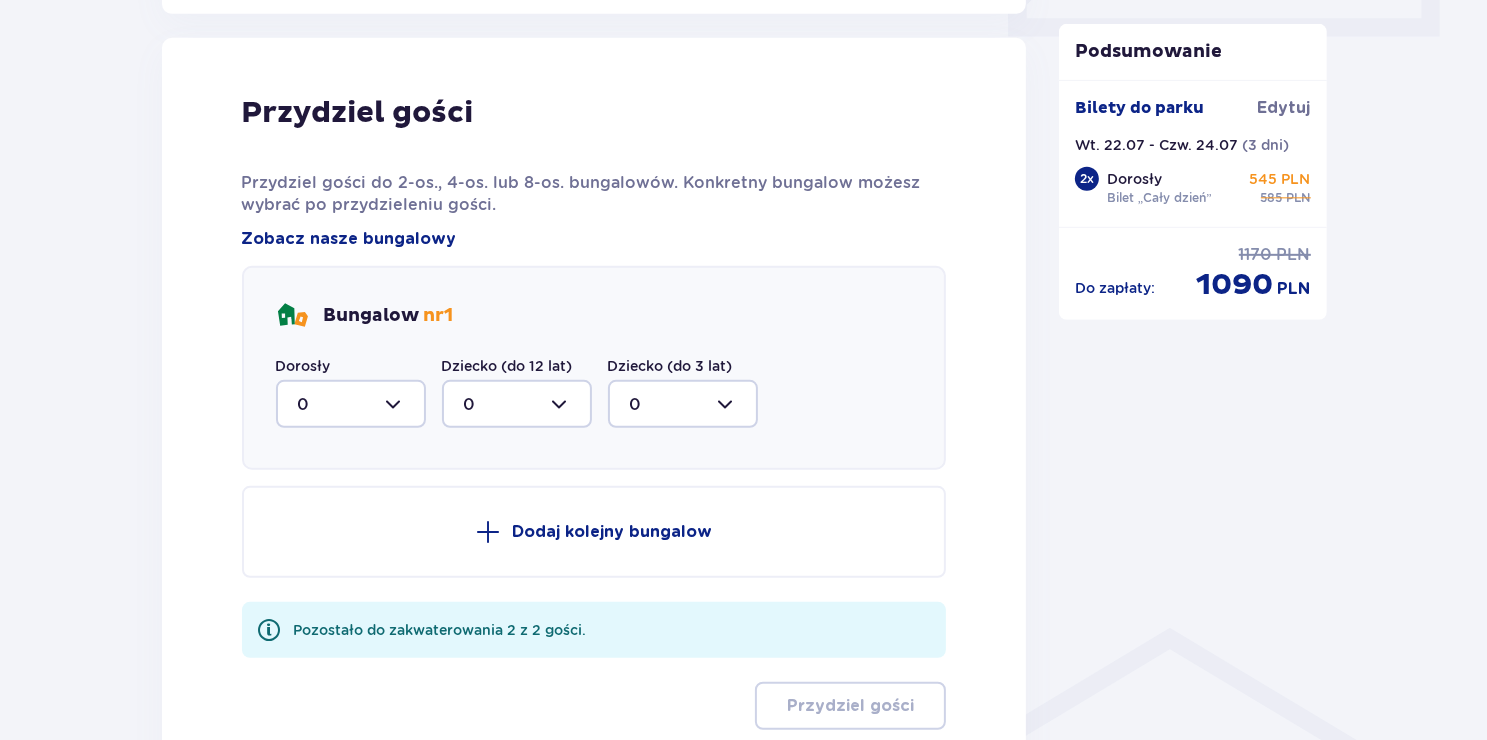 scroll, scrollTop: 1009, scrollLeft: 0, axis: vertical 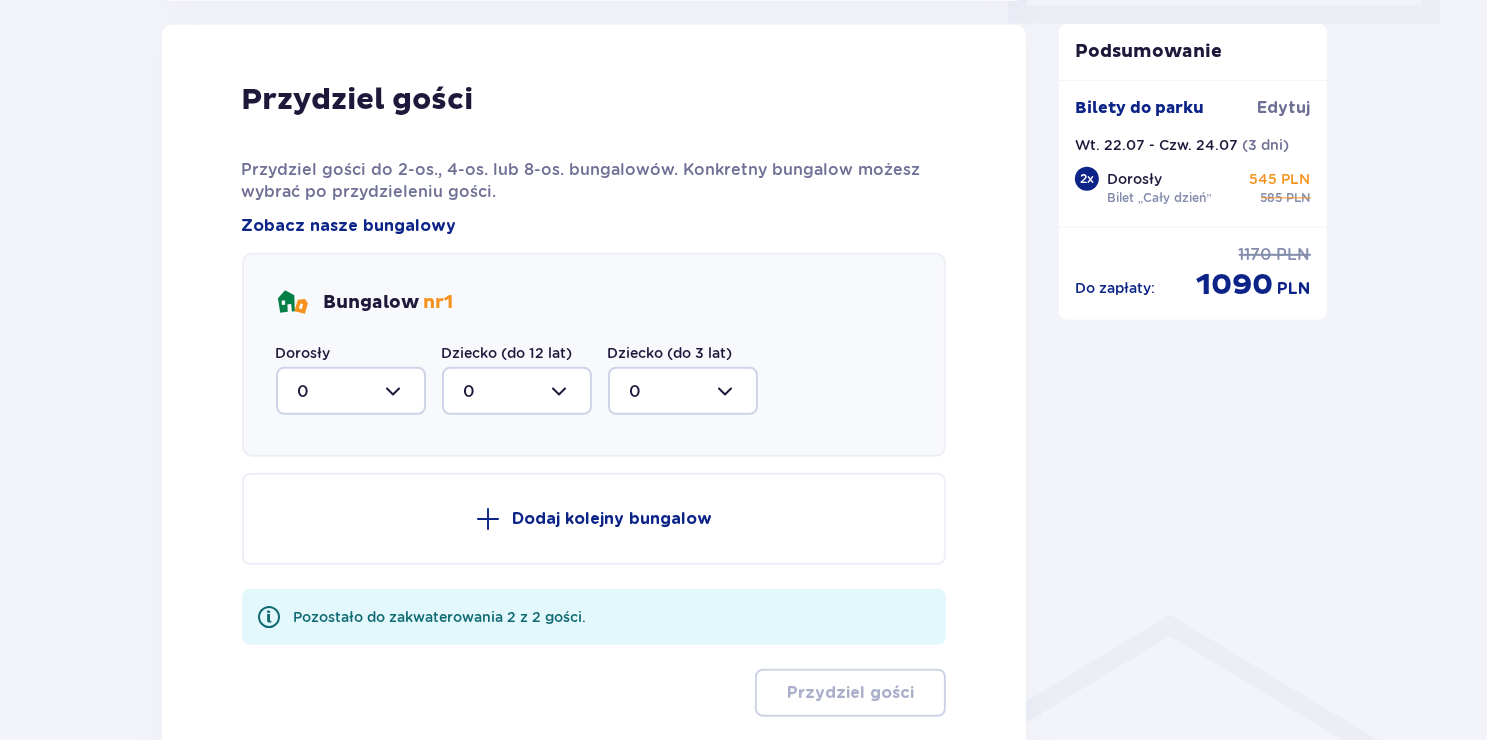 click at bounding box center (351, 391) 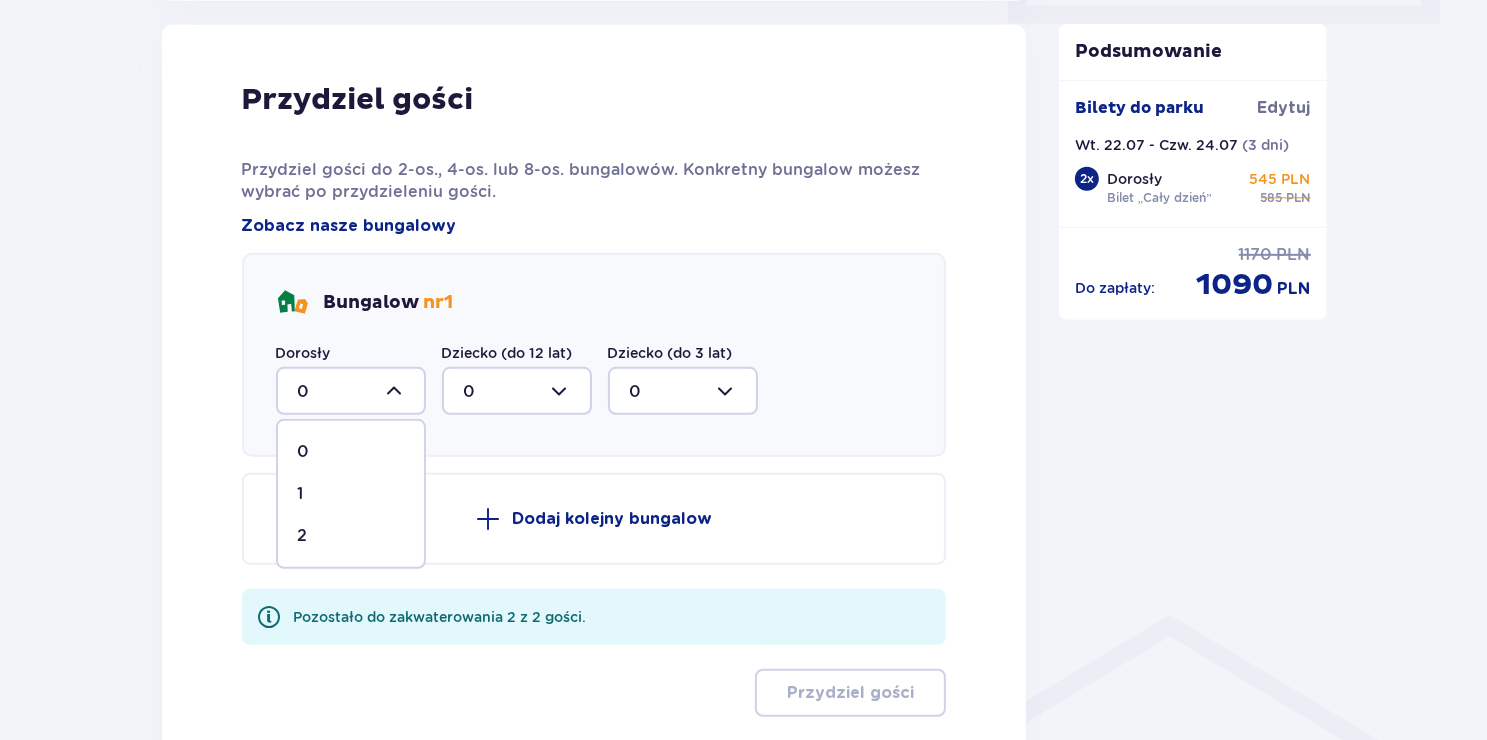 click on "2" at bounding box center (351, 536) 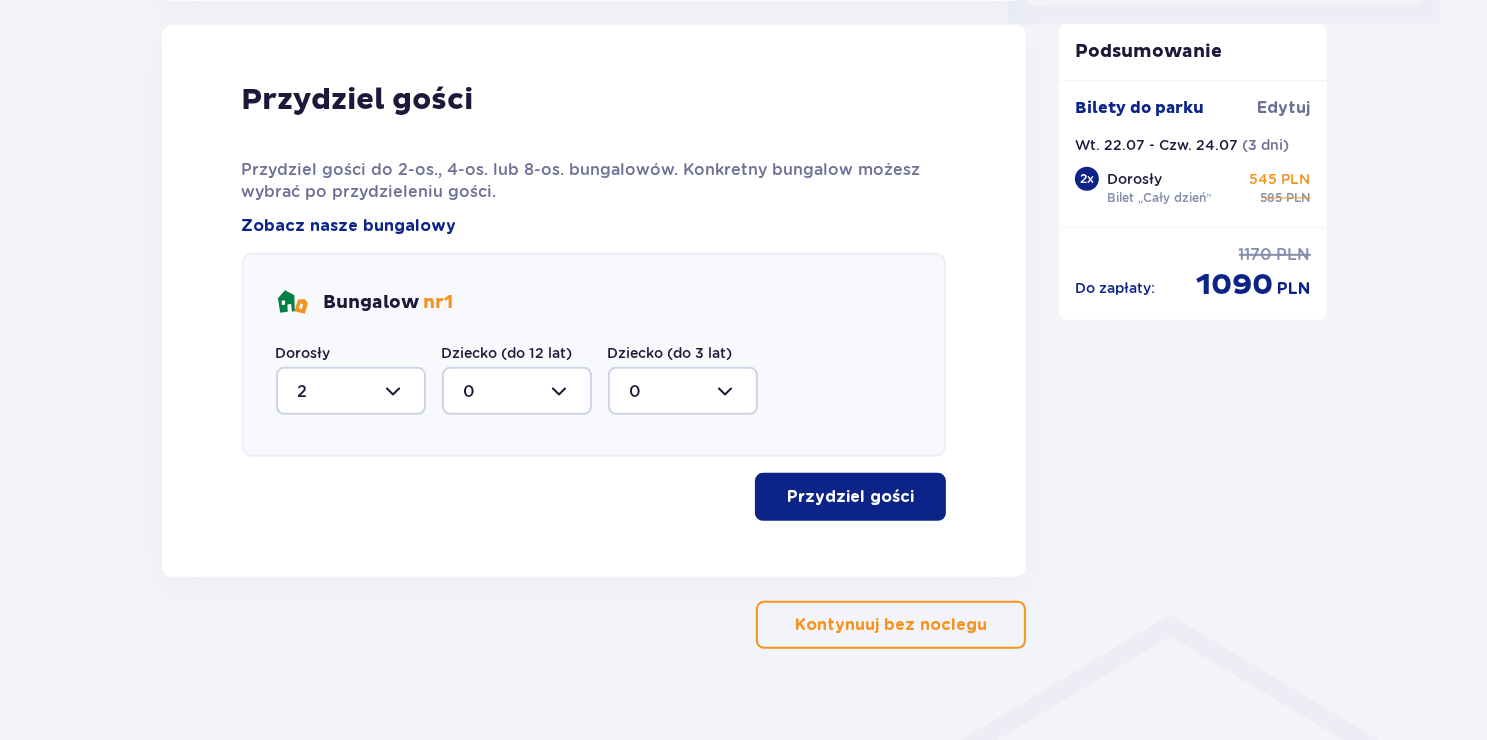 click on "Przydziel gości" at bounding box center [850, 497] 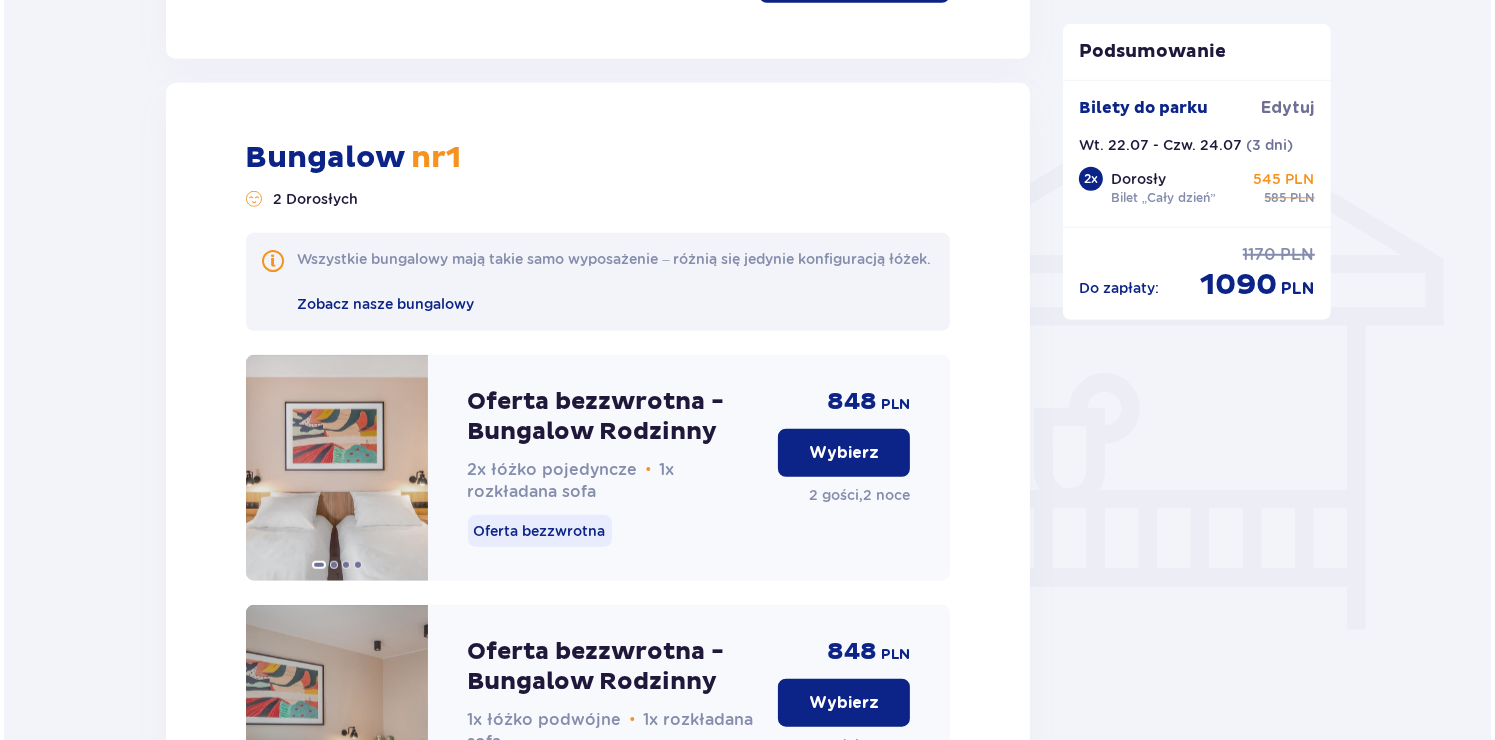 scroll, scrollTop: 1484, scrollLeft: 0, axis: vertical 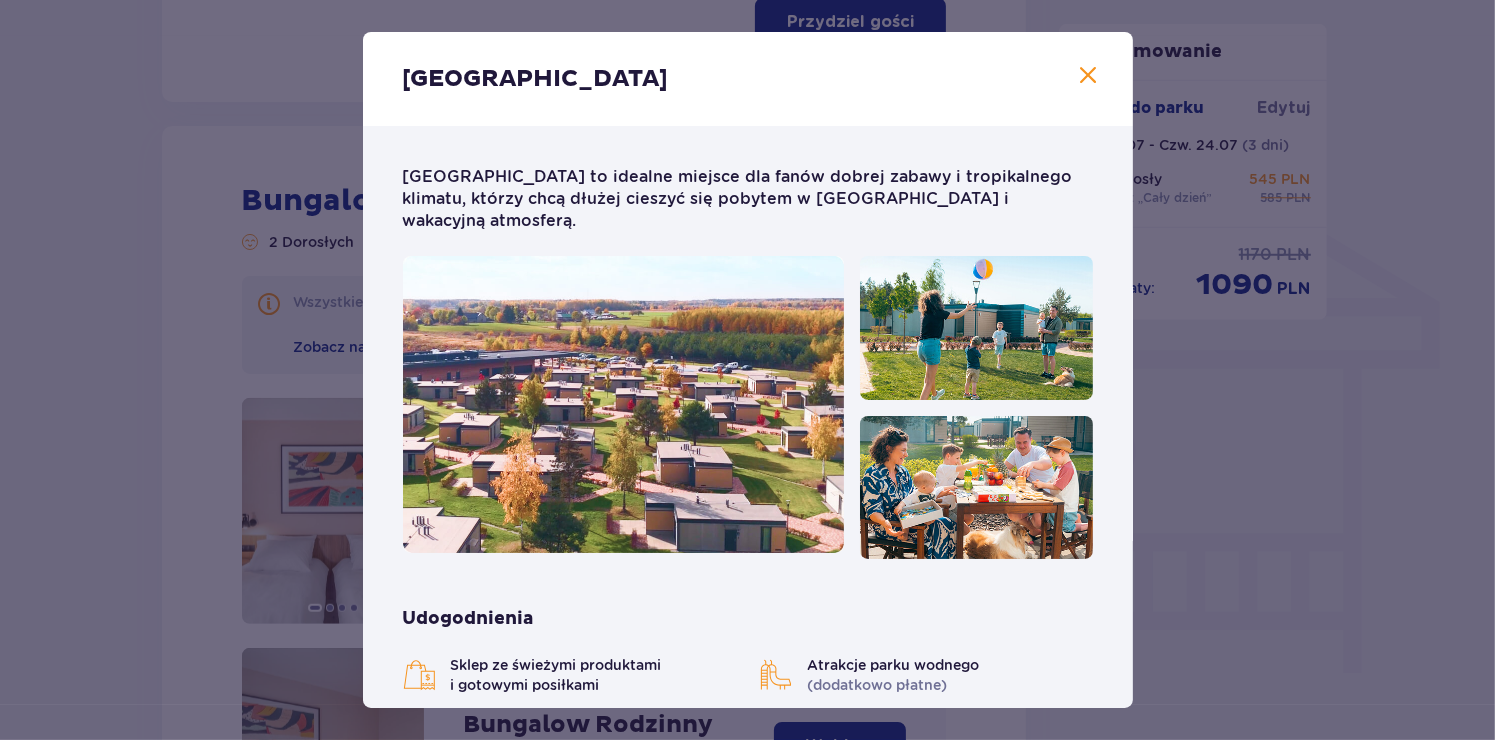 click at bounding box center [1089, 76] 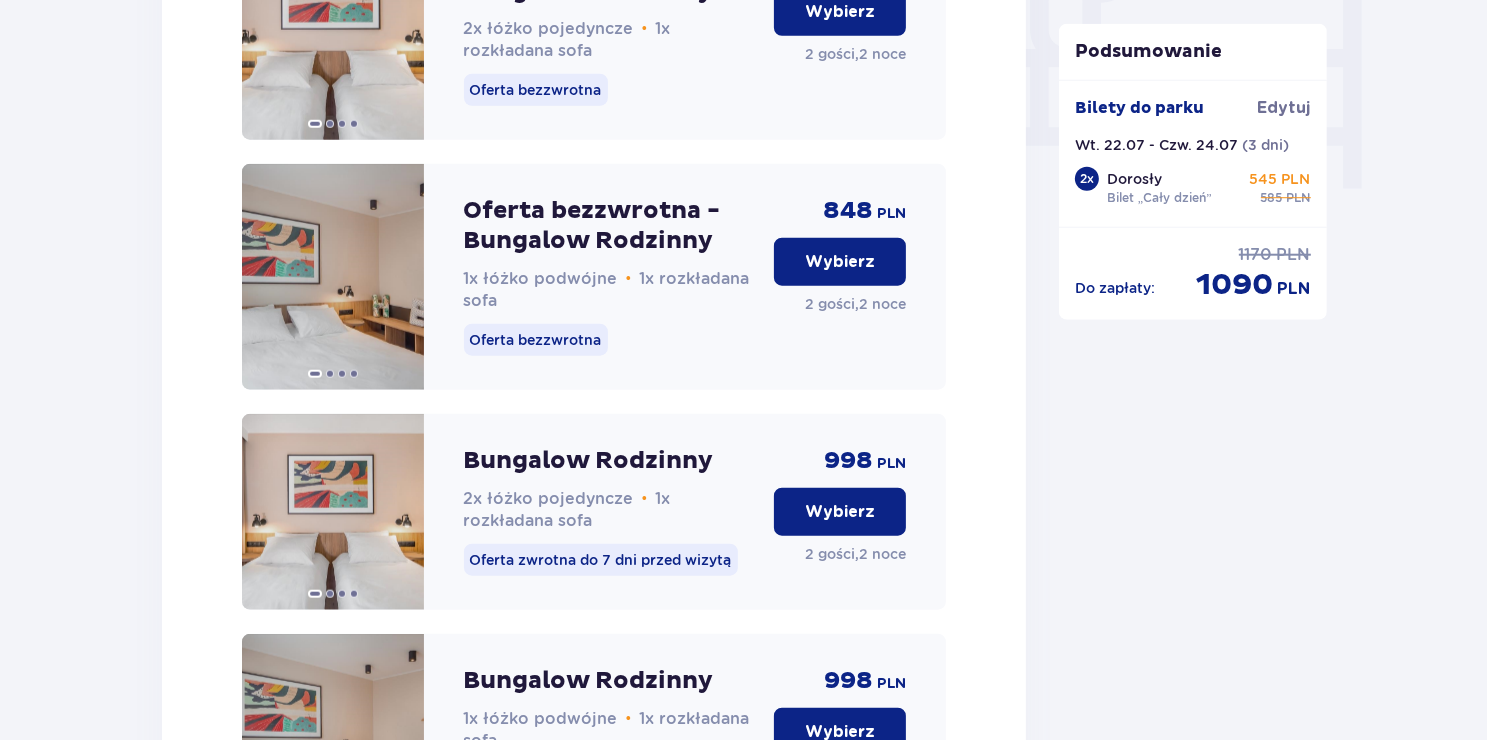 scroll, scrollTop: 1932, scrollLeft: 0, axis: vertical 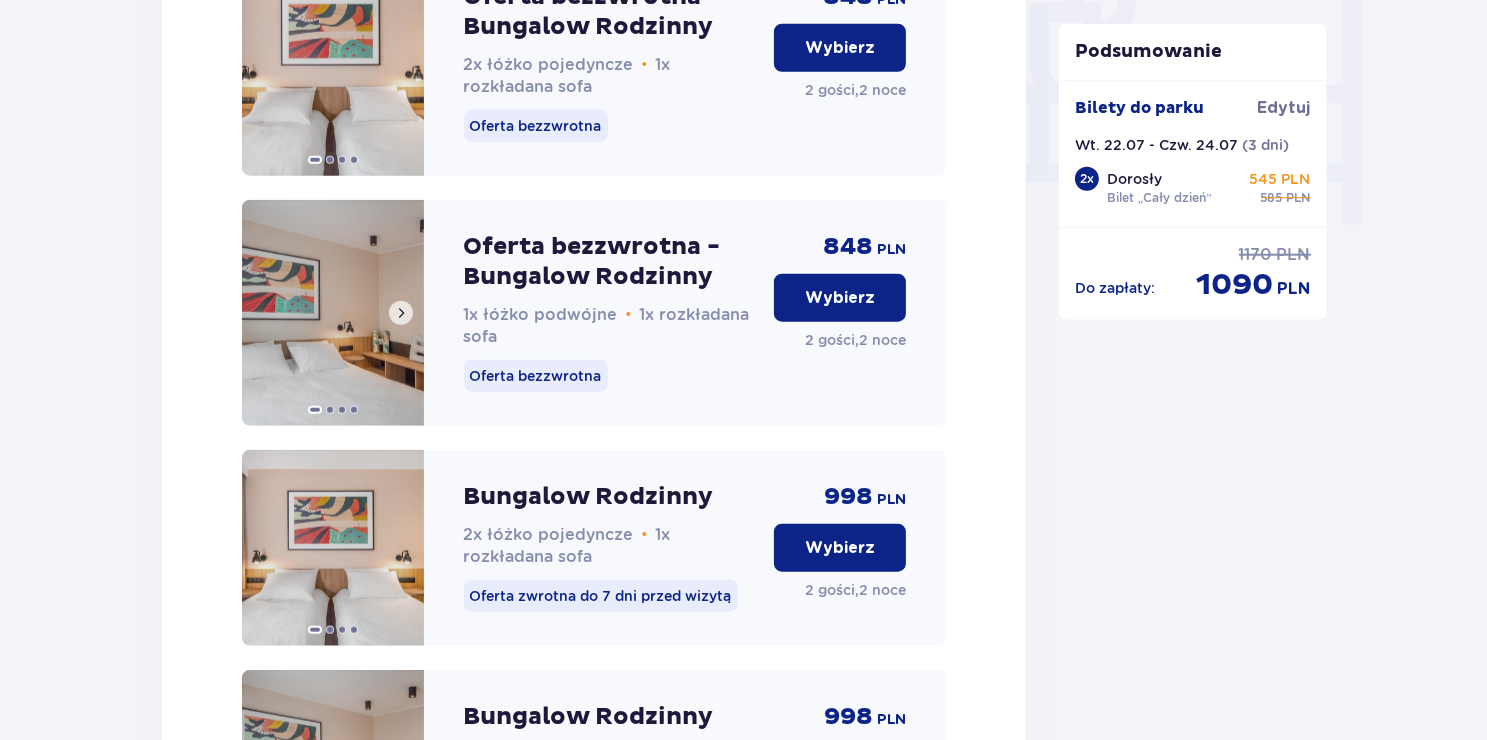 click at bounding box center (401, 313) 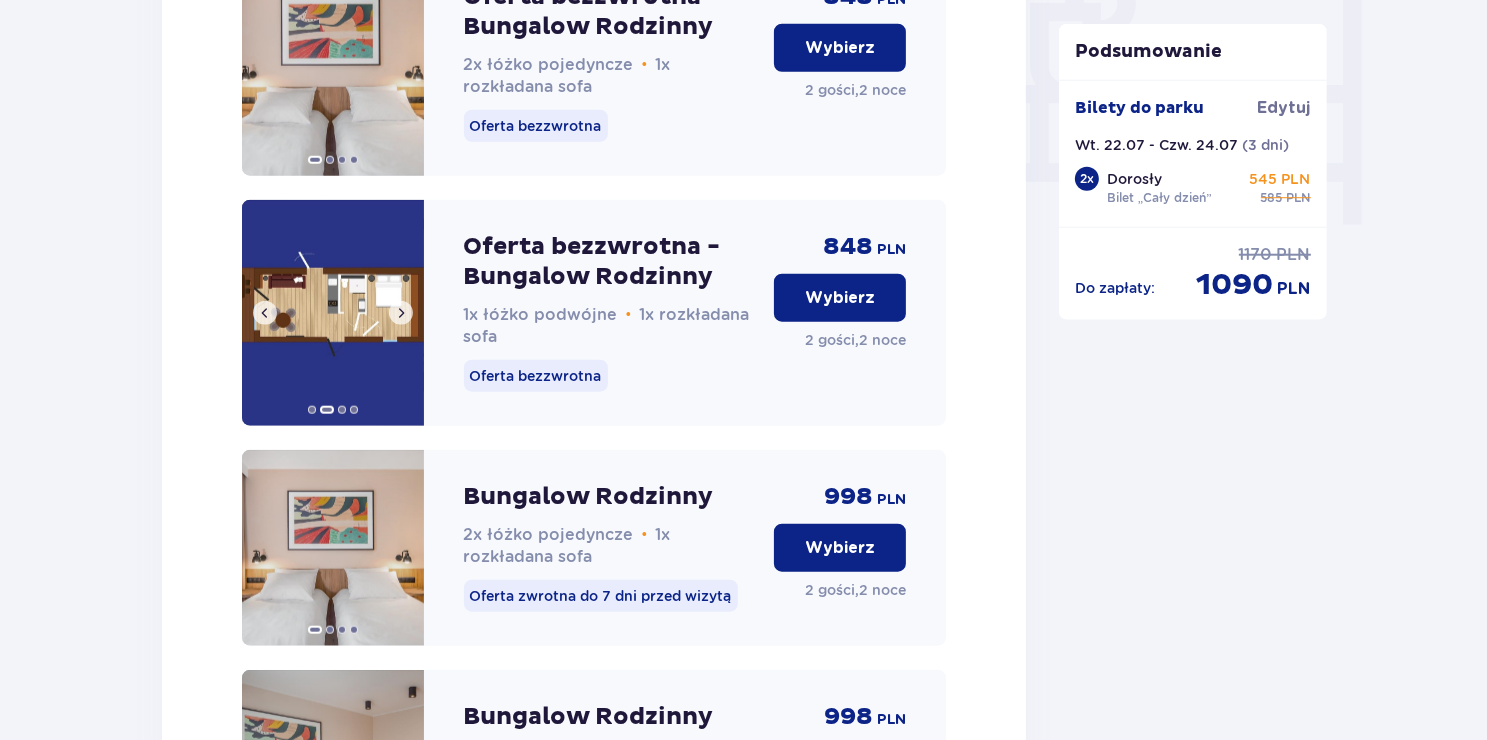 click at bounding box center (401, 313) 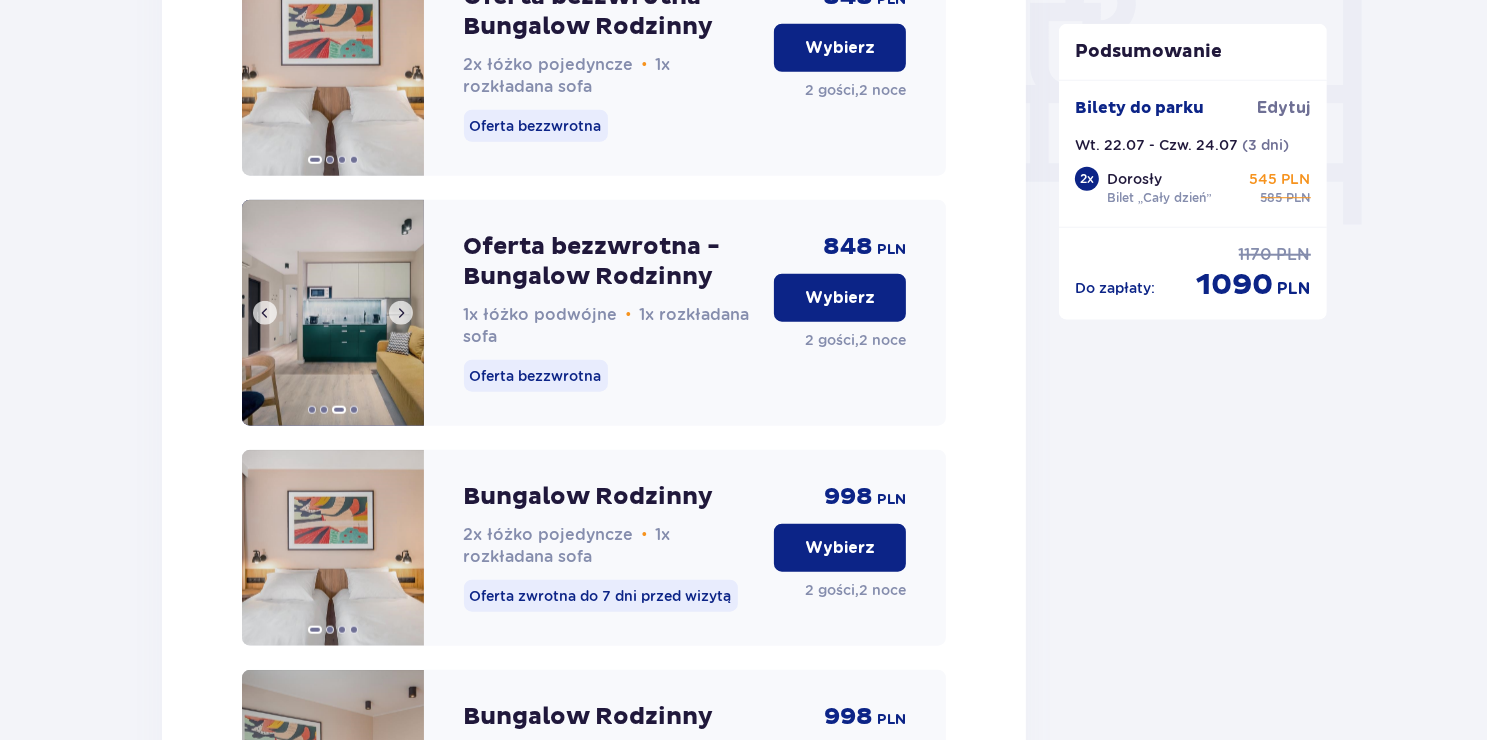 click at bounding box center [401, 313] 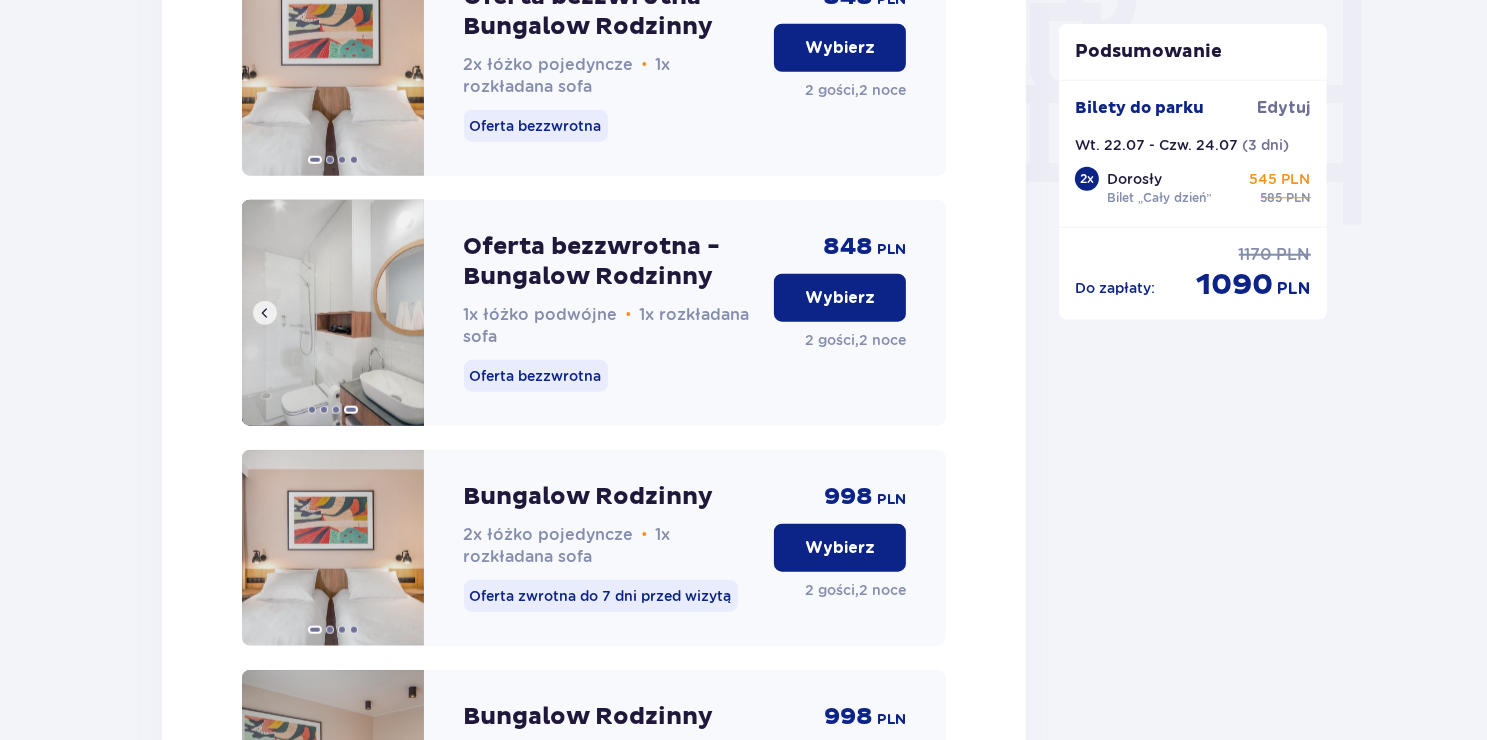 click at bounding box center (333, 313) 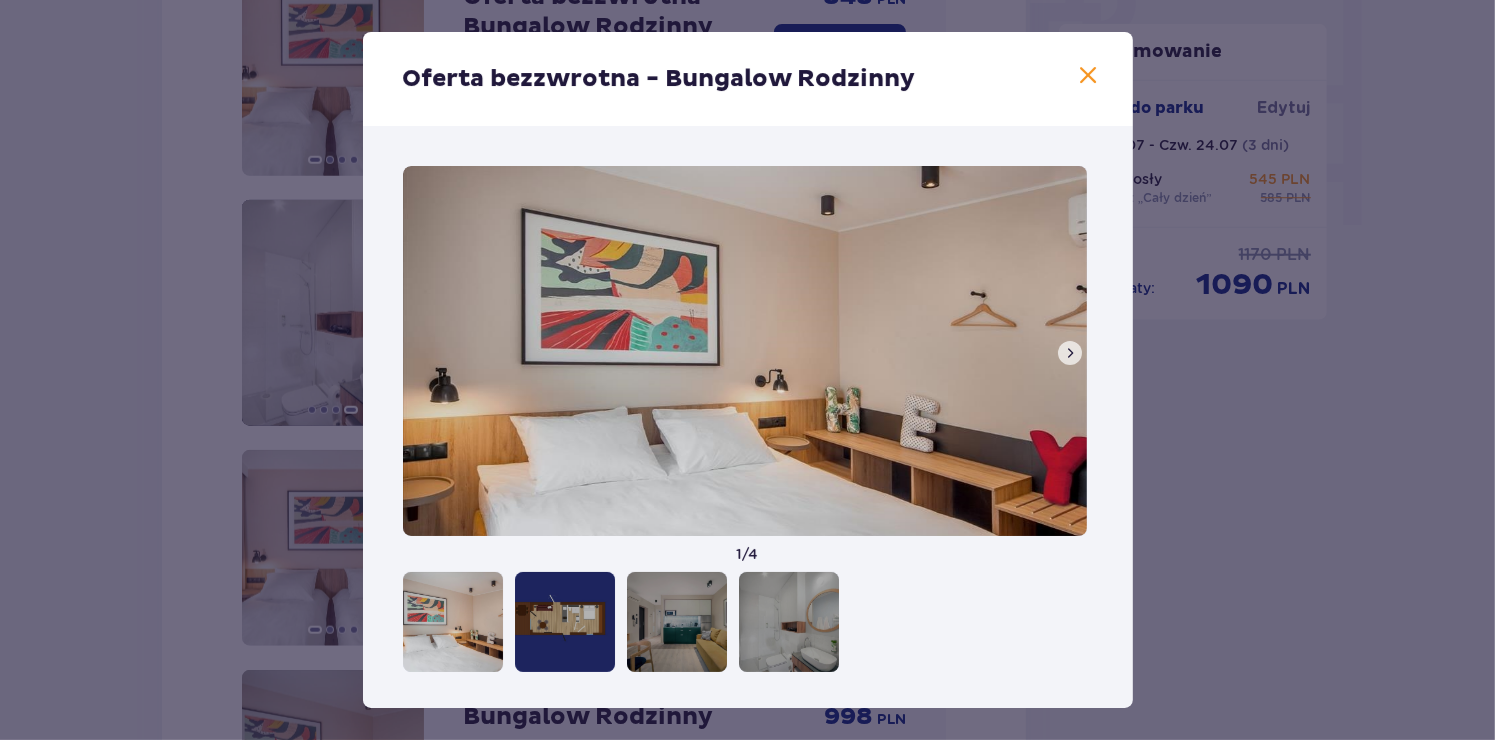 click at bounding box center (1089, 76) 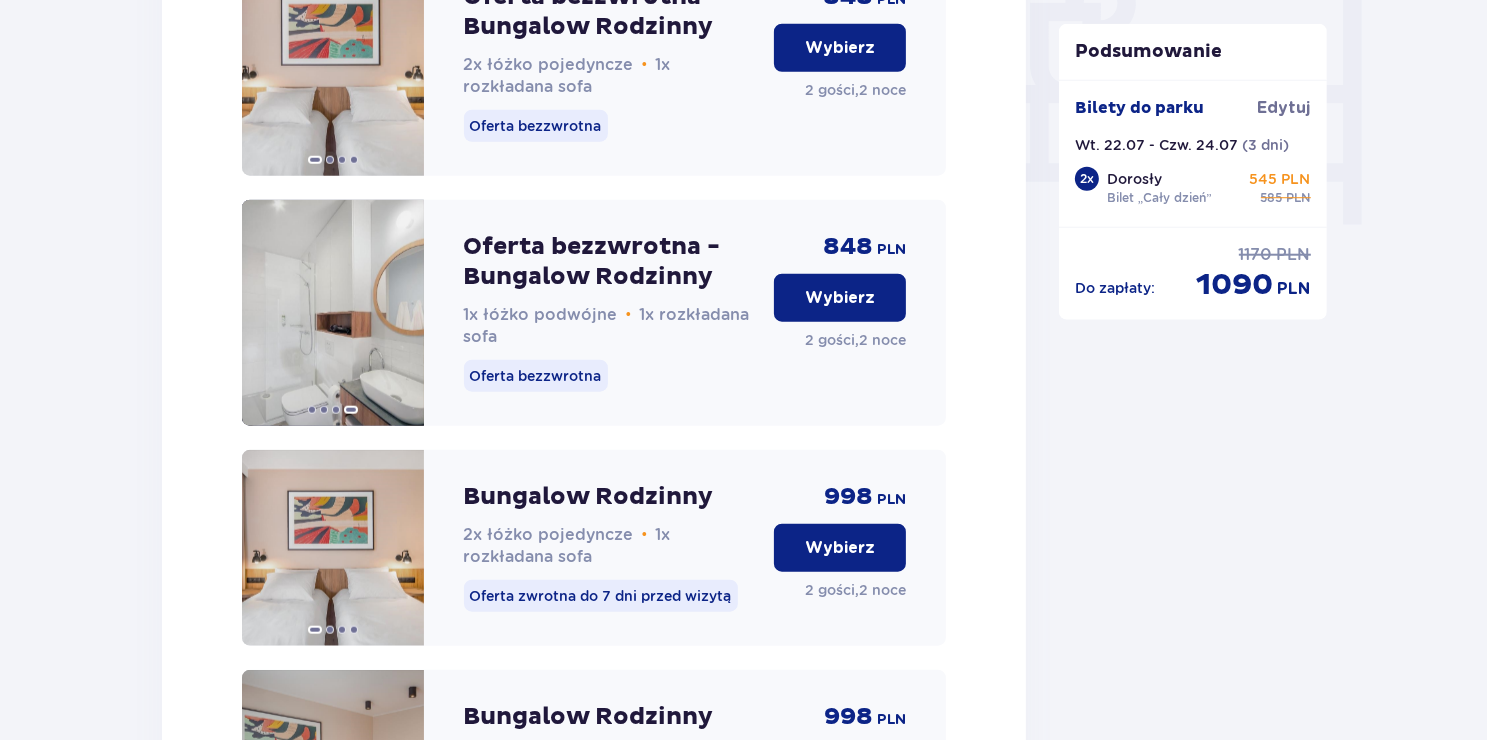 click on "Wybierz" at bounding box center [840, 298] 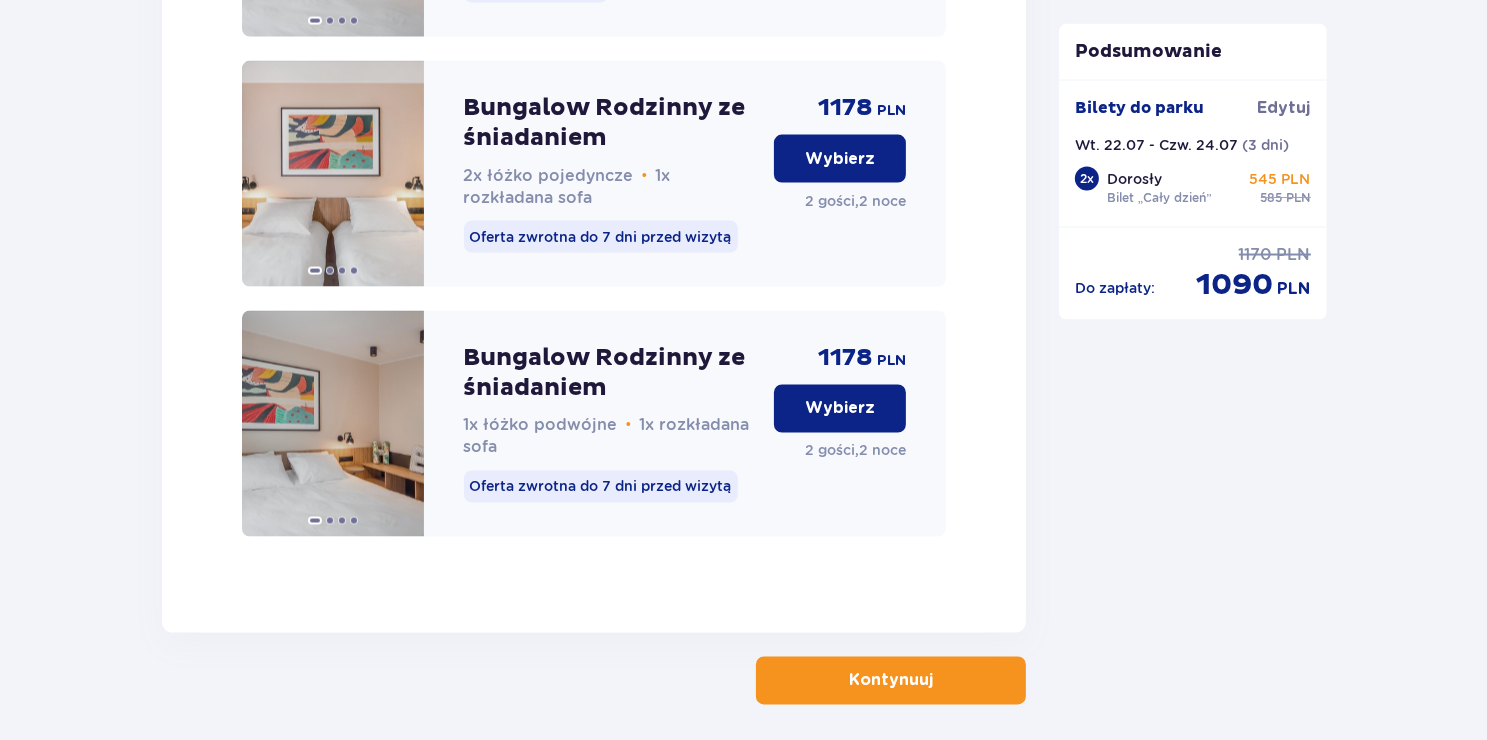 scroll, scrollTop: 3432, scrollLeft: 0, axis: vertical 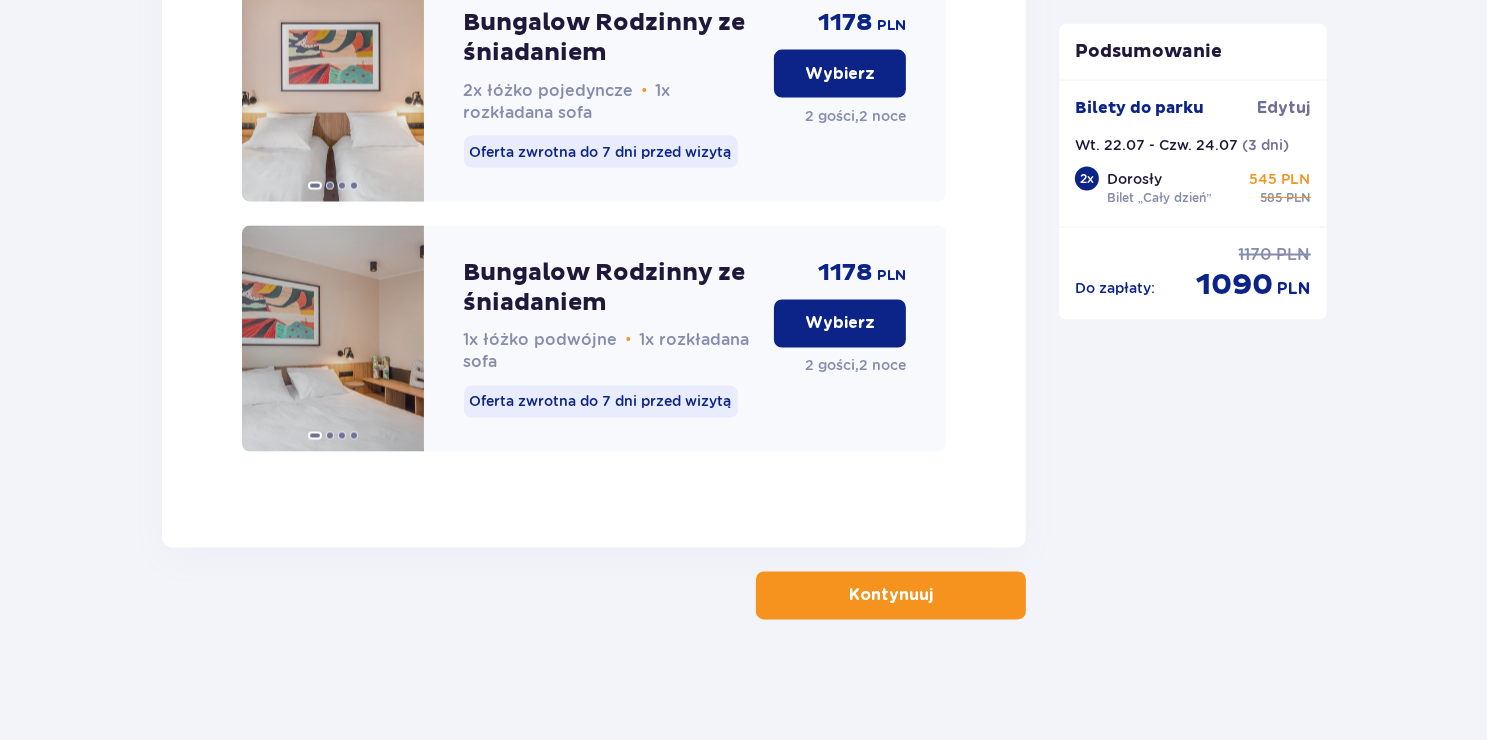 click on "Kontynuuj" at bounding box center [891, 596] 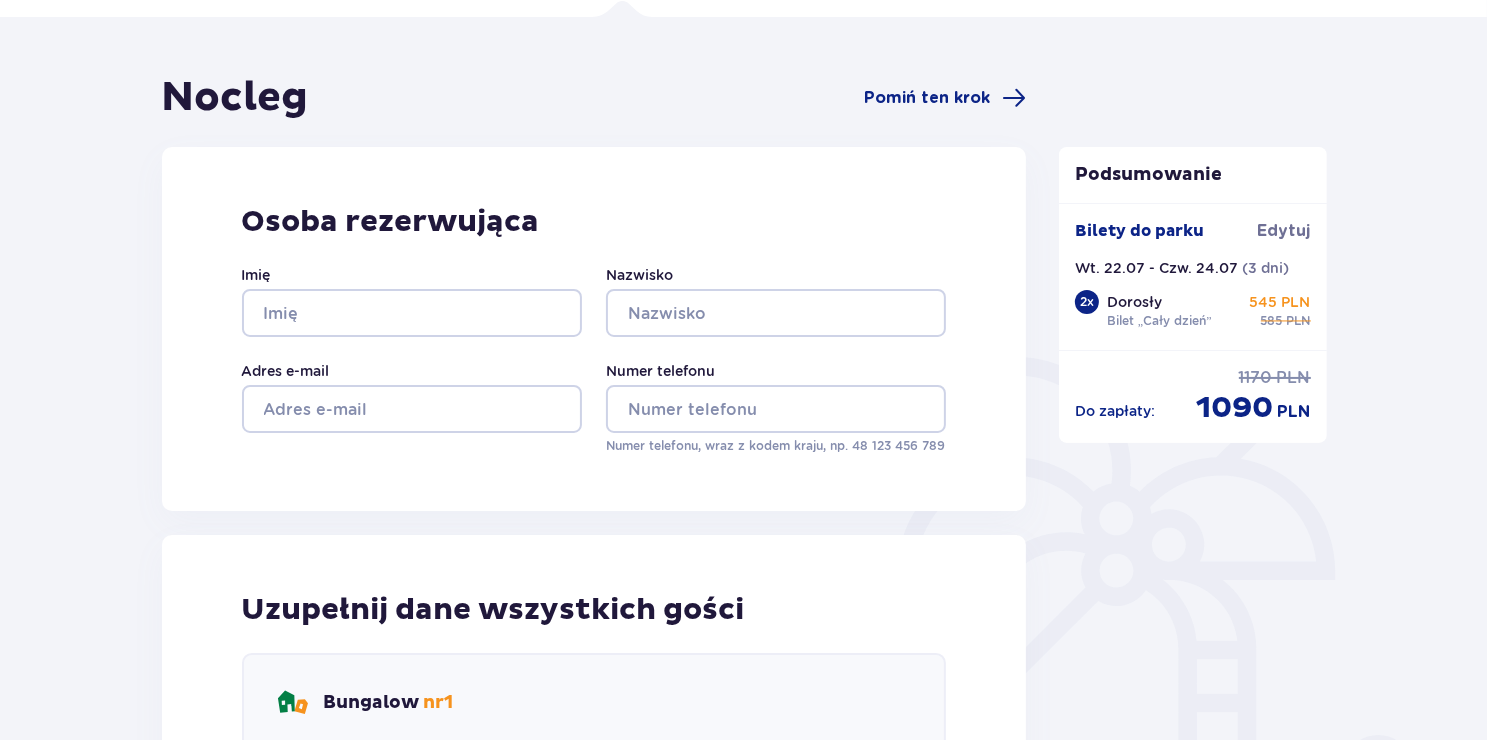 scroll, scrollTop: 111, scrollLeft: 0, axis: vertical 